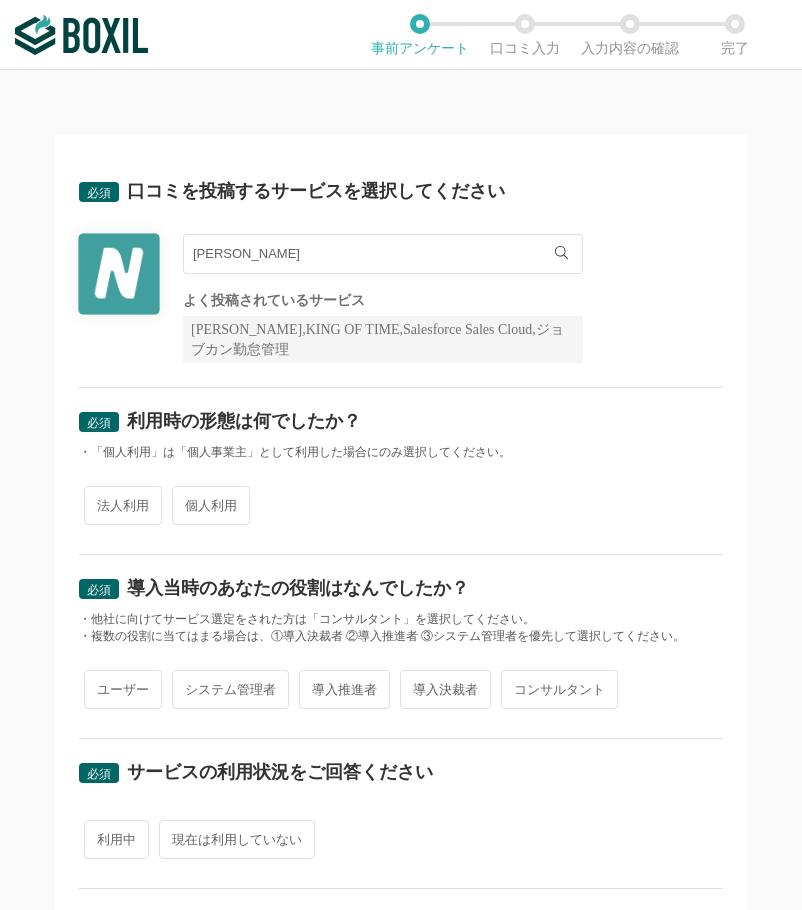 scroll, scrollTop: 0, scrollLeft: 0, axis: both 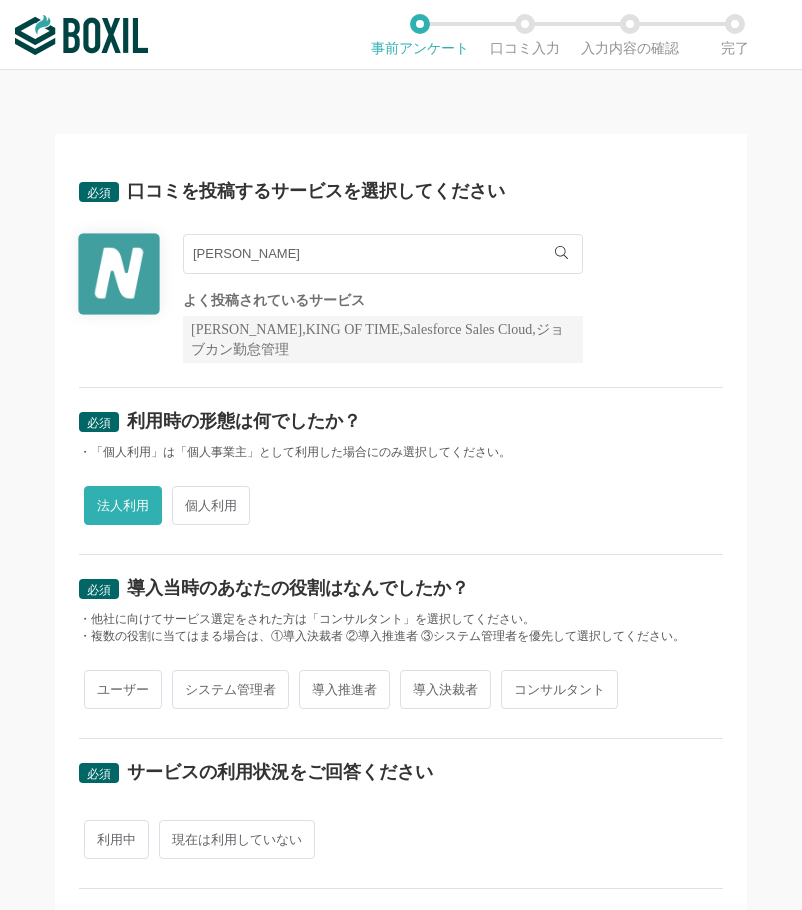 click on "ユーザー" at bounding box center [123, 689] 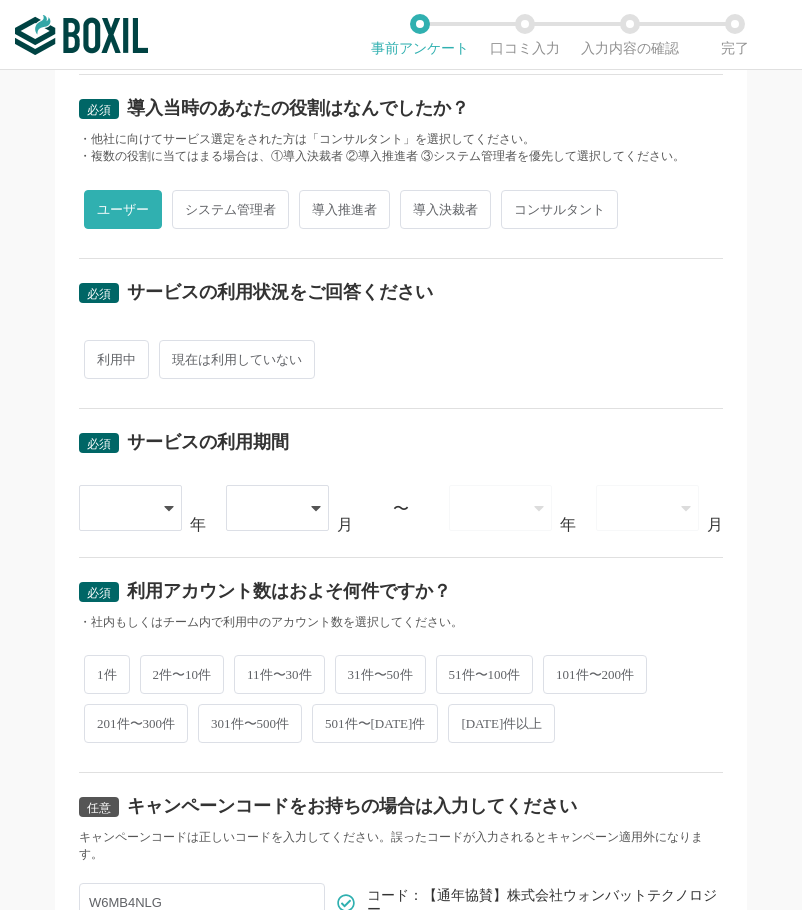 scroll, scrollTop: 500, scrollLeft: 0, axis: vertical 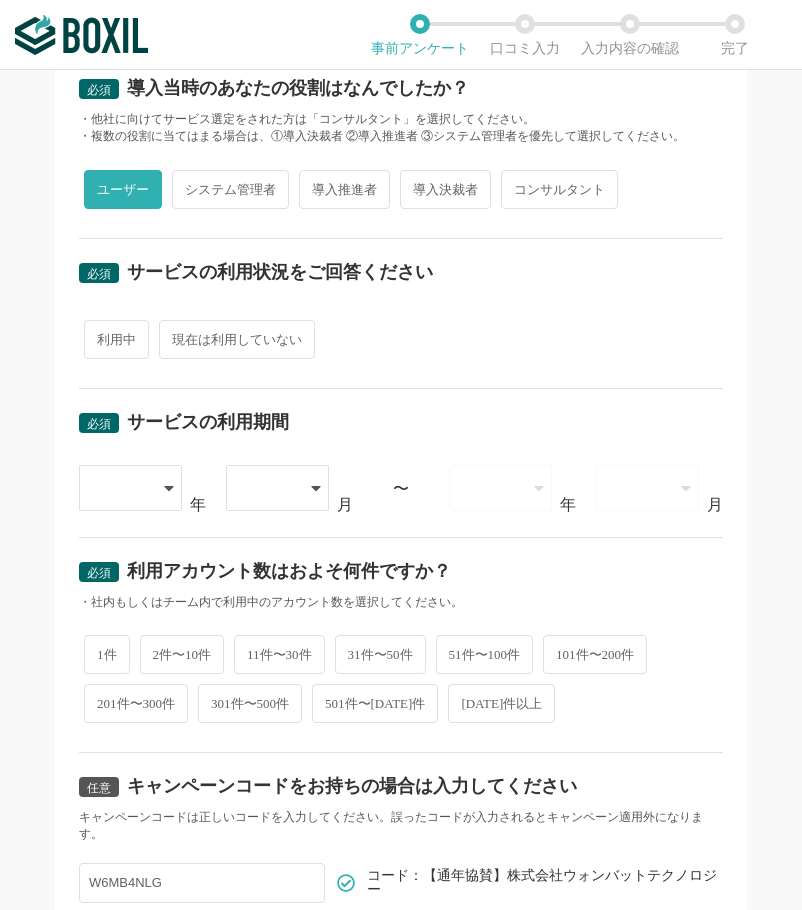 click on "利用中" at bounding box center [116, 339] 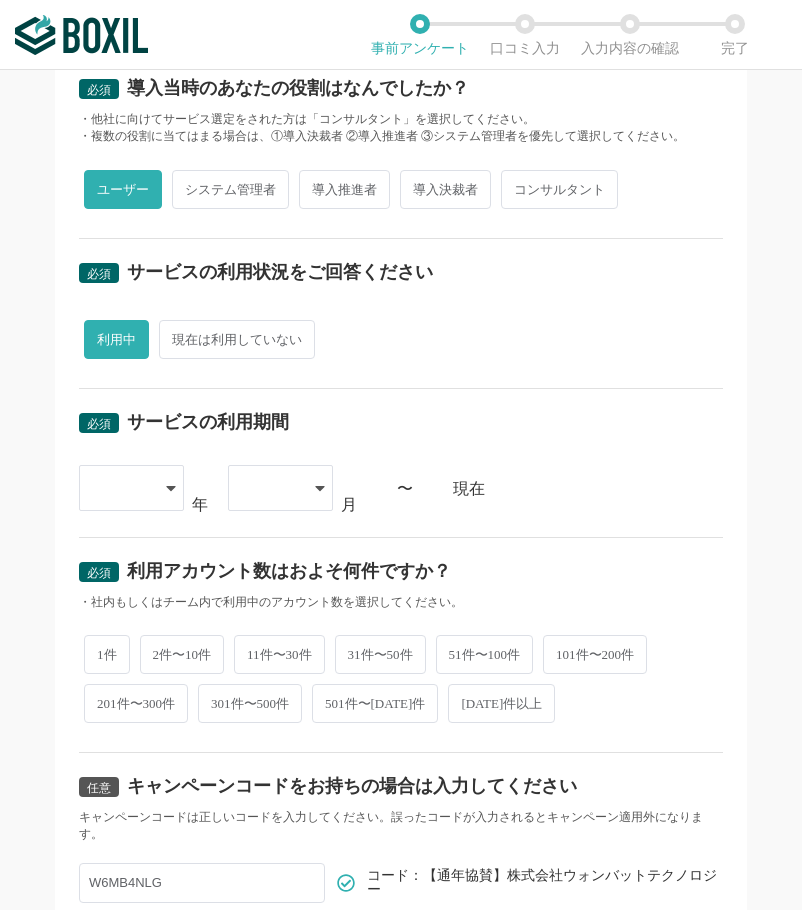 click at bounding box center (121, 488) 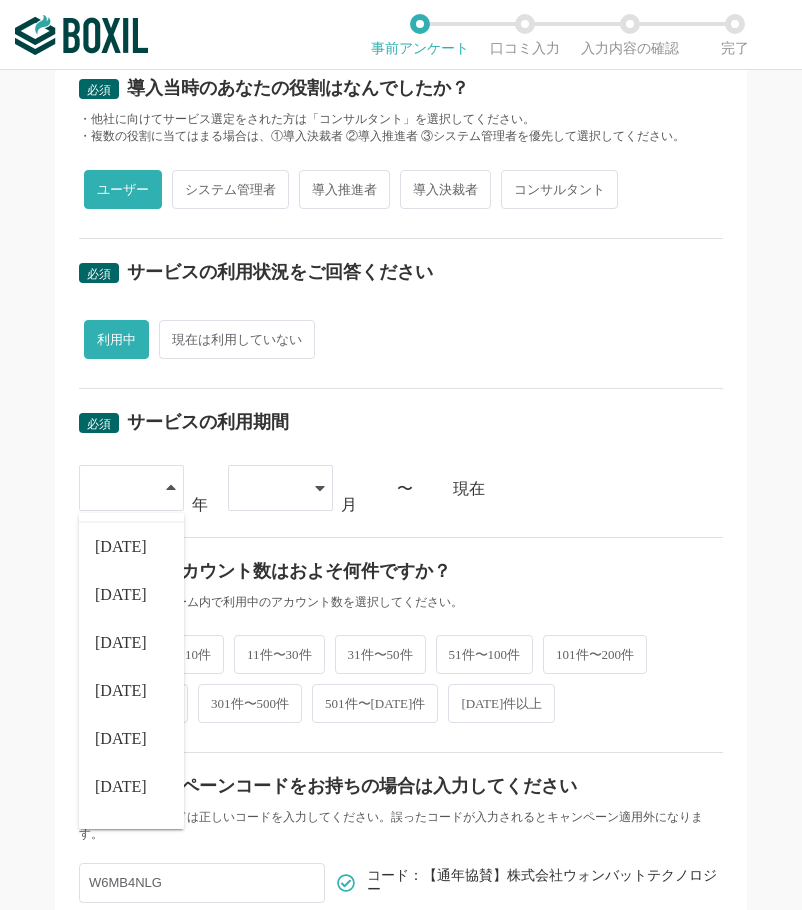 scroll, scrollTop: 228, scrollLeft: 0, axis: vertical 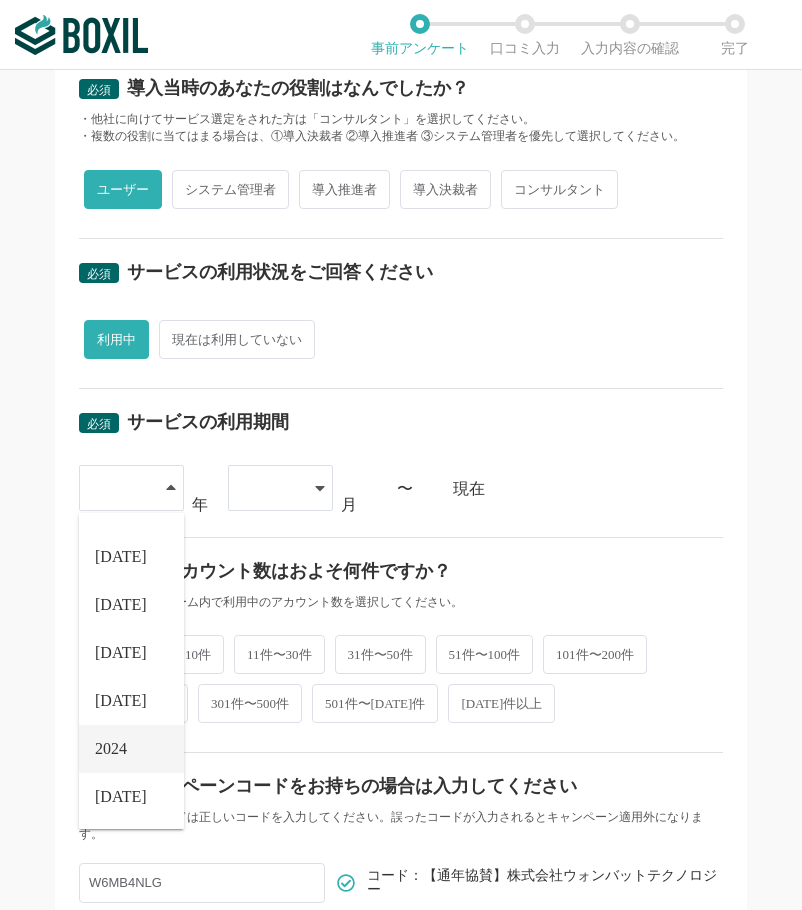 click on "2024" at bounding box center (131, 749) 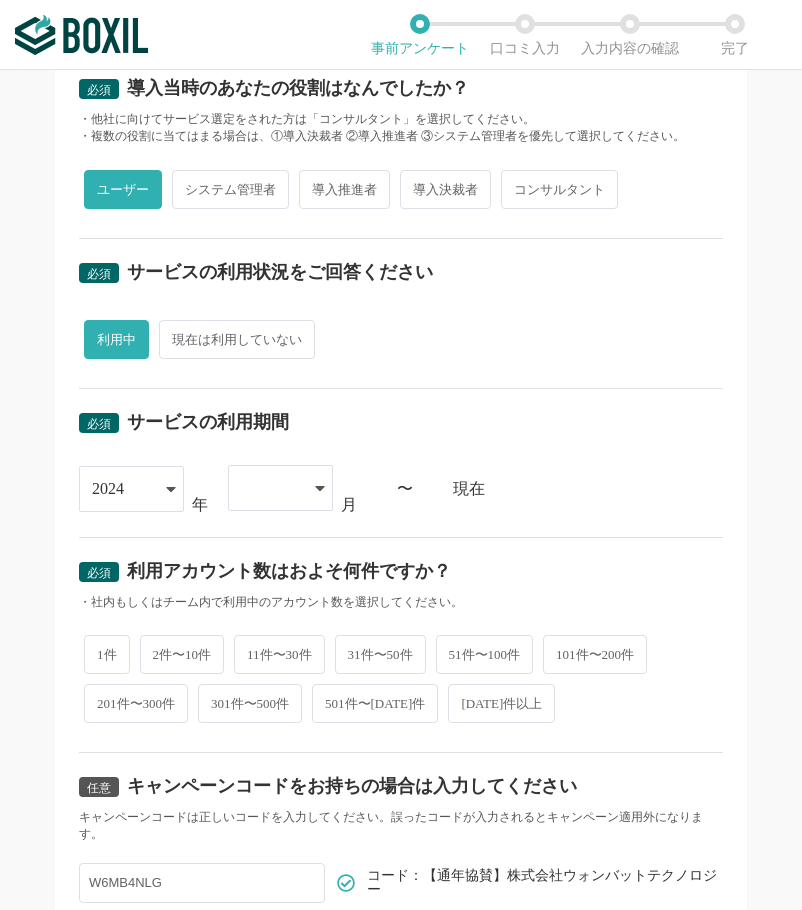 click 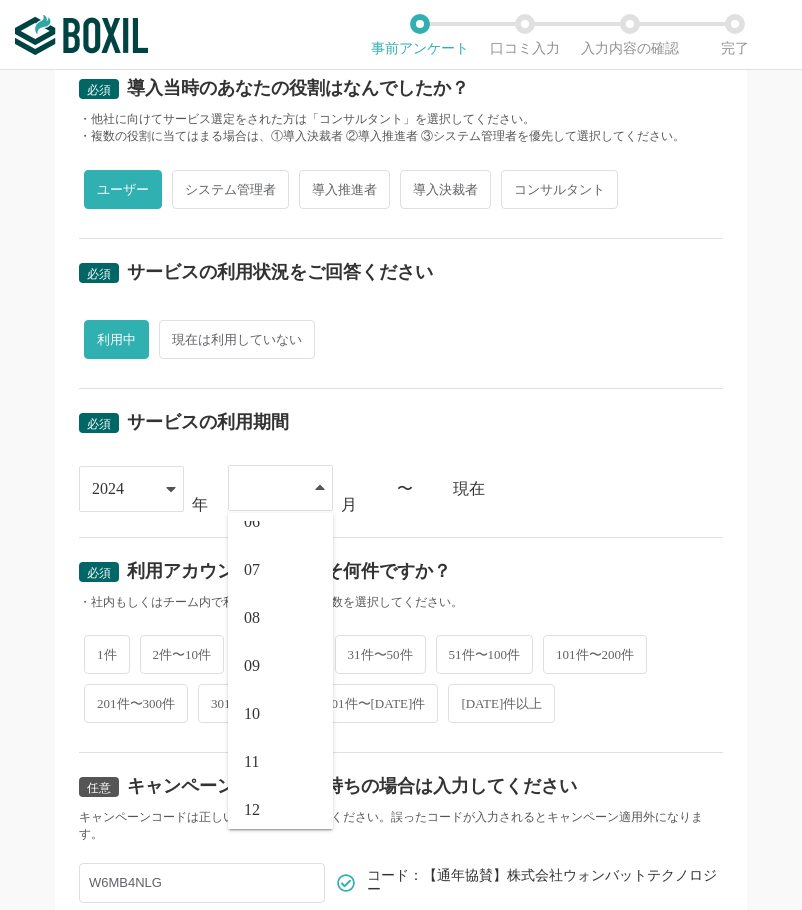scroll, scrollTop: 276, scrollLeft: 0, axis: vertical 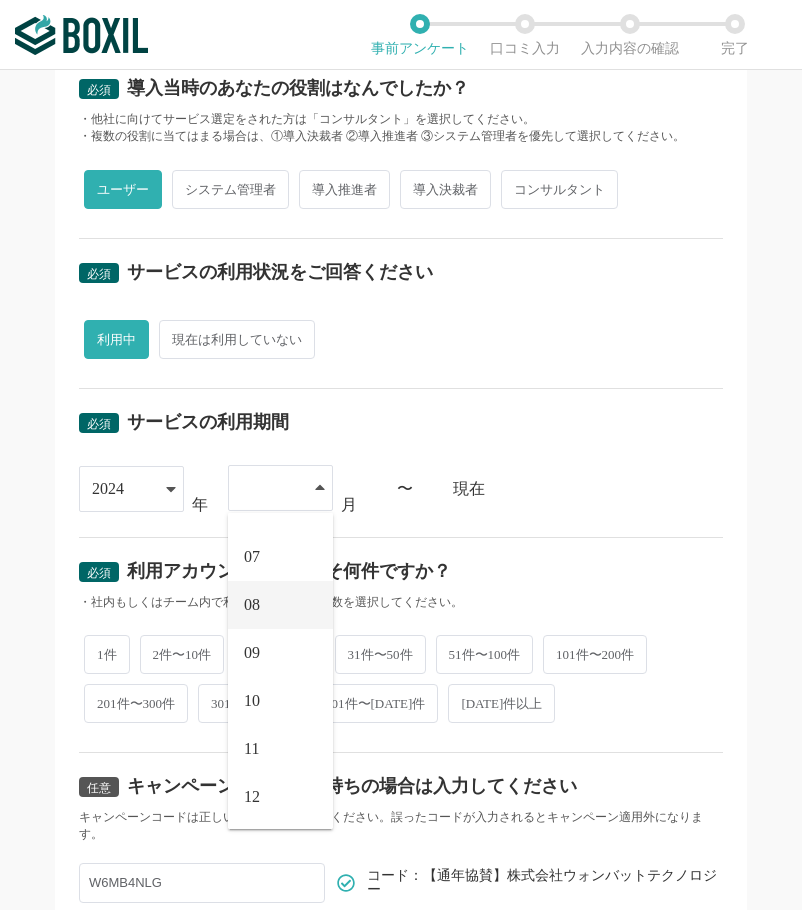 click on "08" at bounding box center (280, 605) 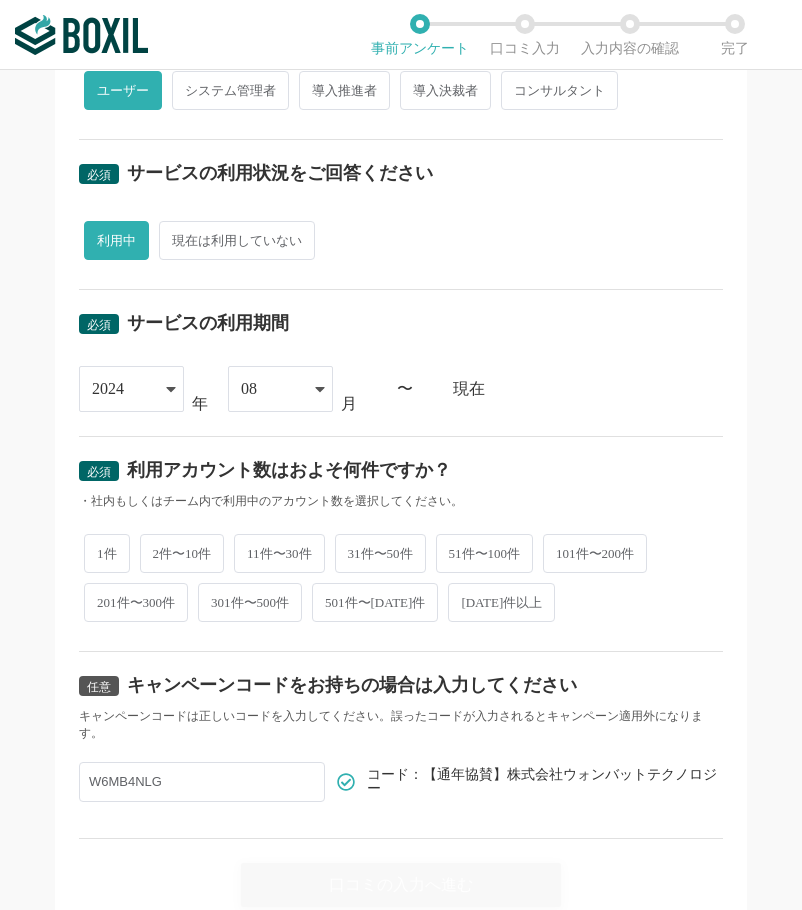 scroll, scrollTop: 600, scrollLeft: 0, axis: vertical 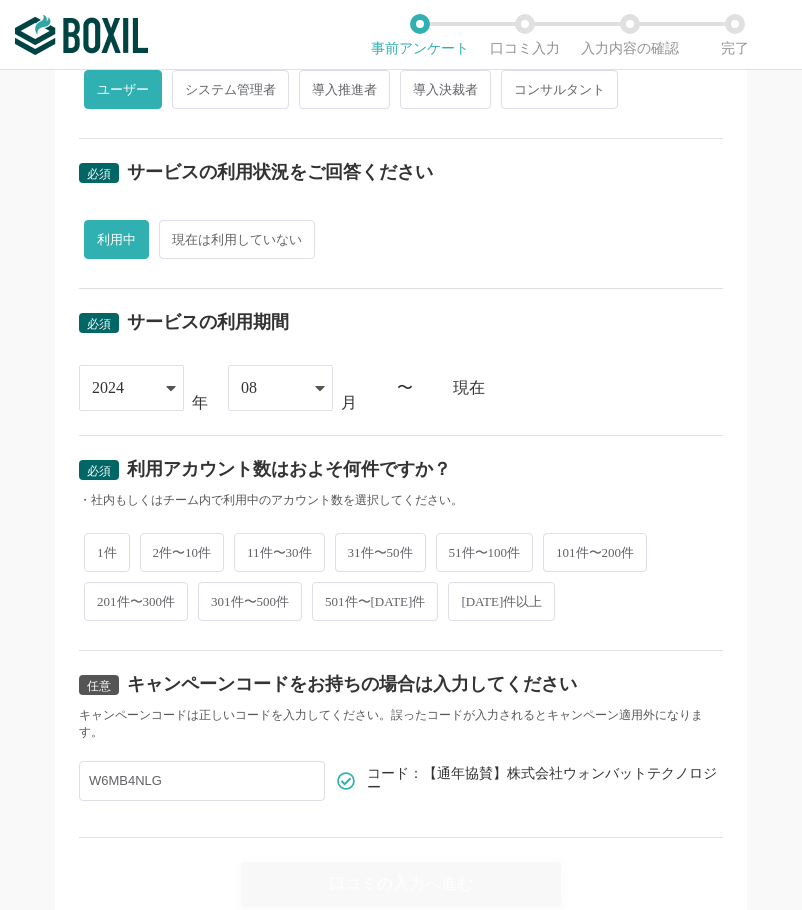 click on "11件〜30件" at bounding box center [279, 552] 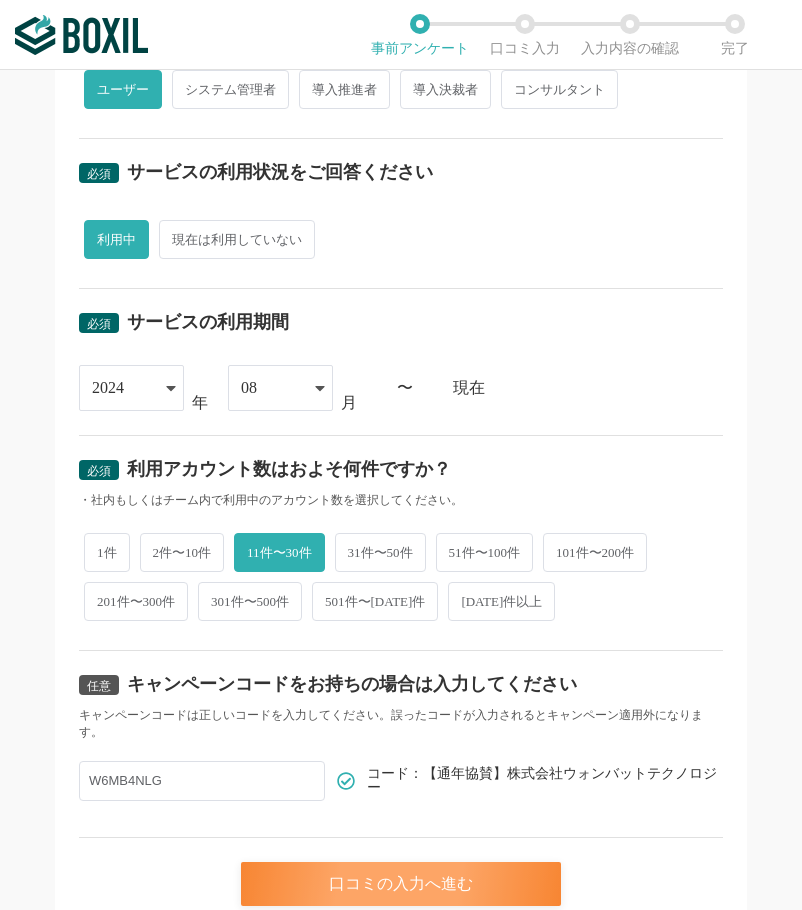 click on "口コミの入力へ進む" at bounding box center (401, 884) 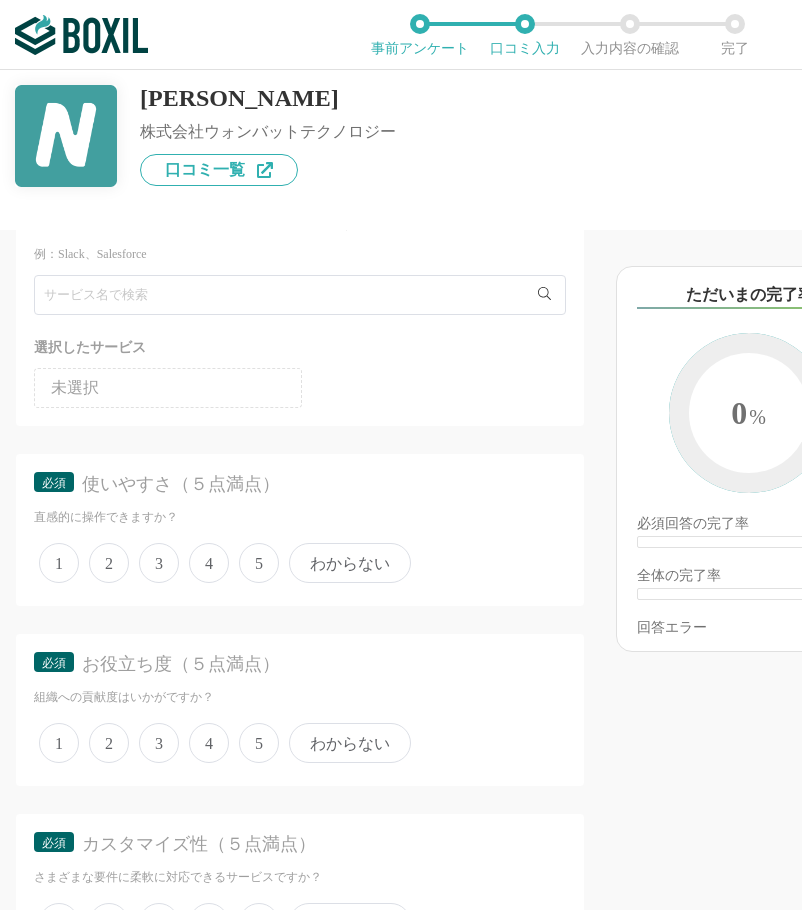 scroll, scrollTop: 200, scrollLeft: 0, axis: vertical 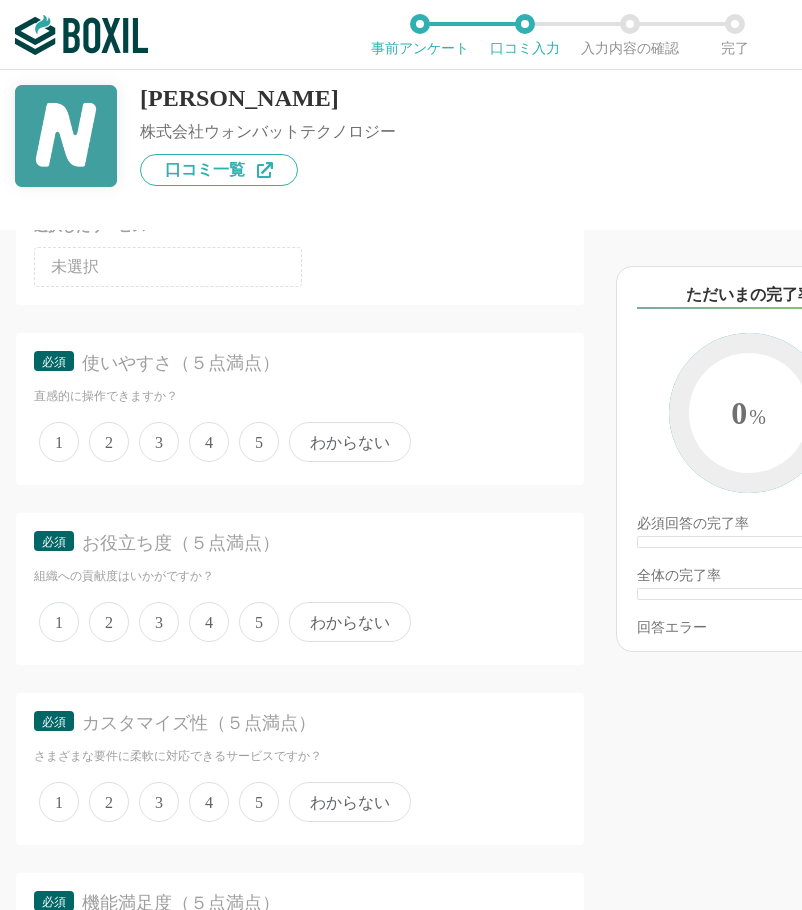 click on "5" at bounding box center (259, 442) 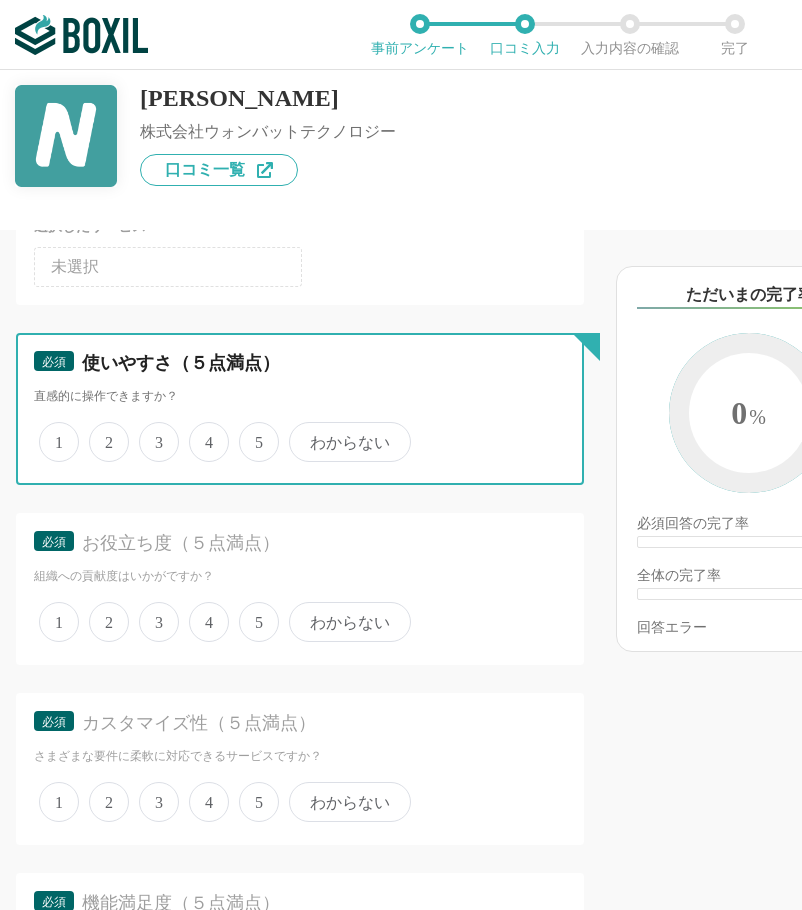 click on "5" at bounding box center (250, 431) 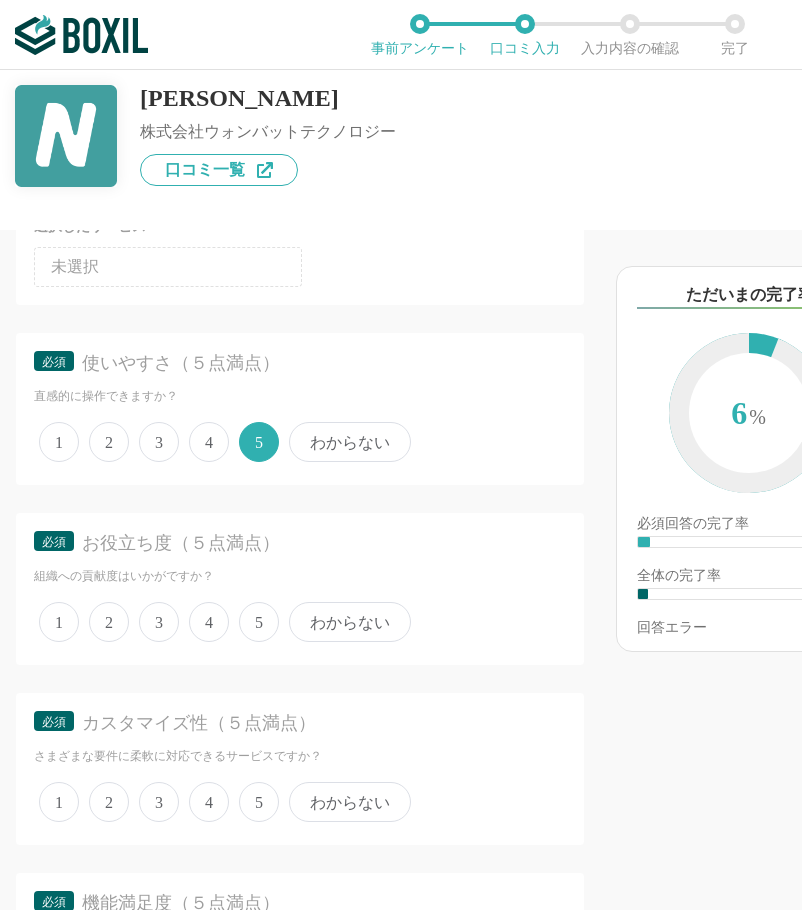click on "4" at bounding box center (209, 622) 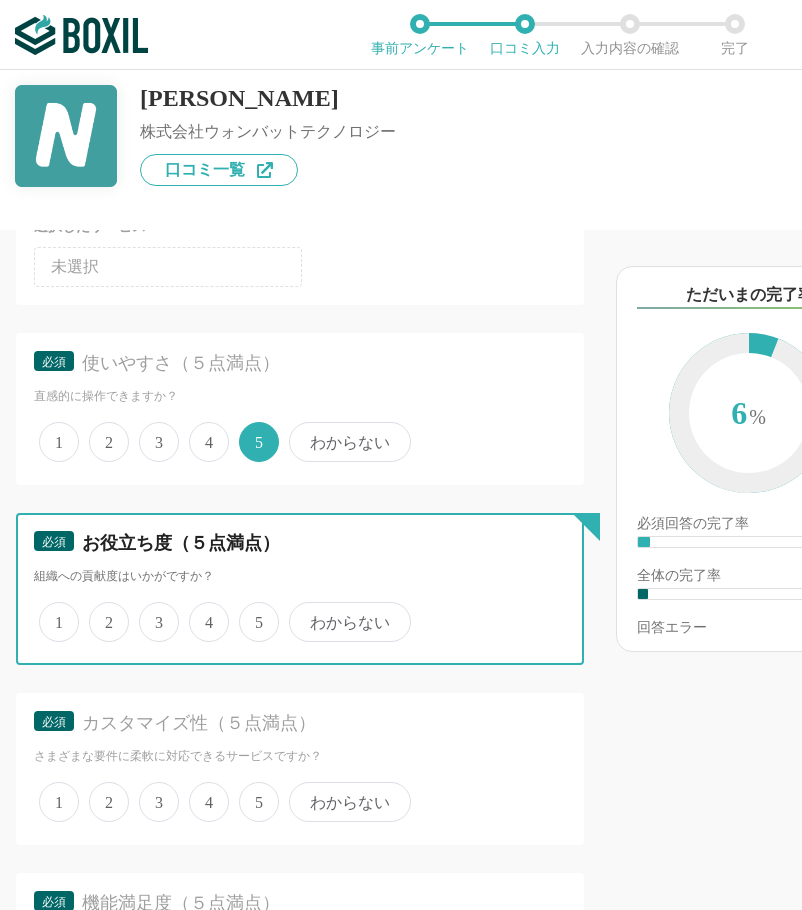 click on "4" at bounding box center [200, 611] 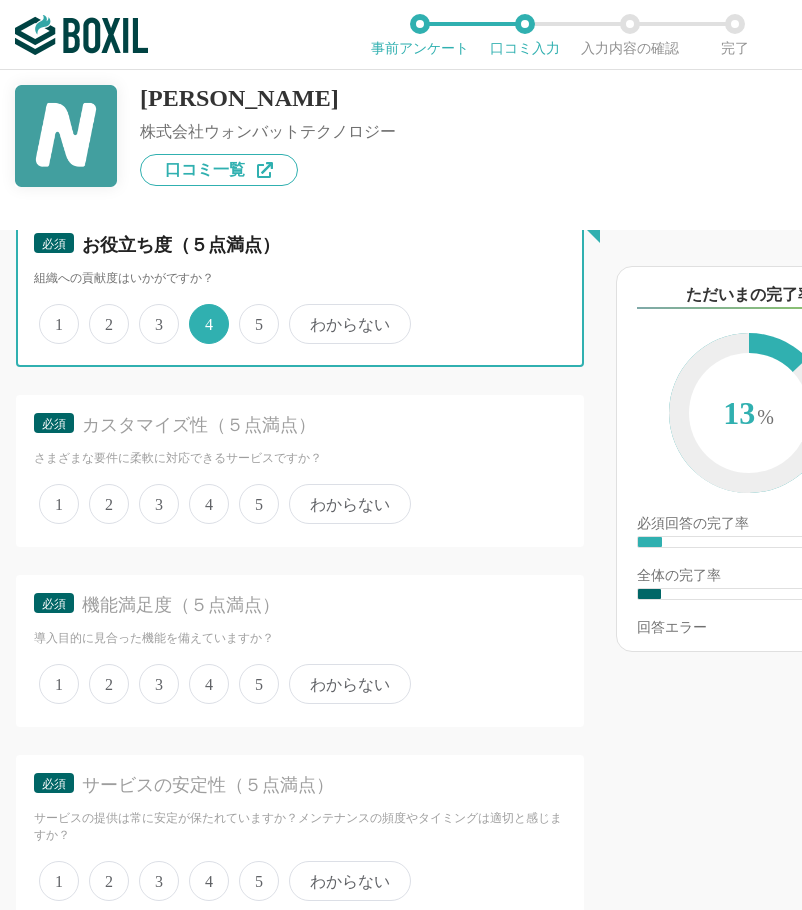 scroll, scrollTop: 500, scrollLeft: 0, axis: vertical 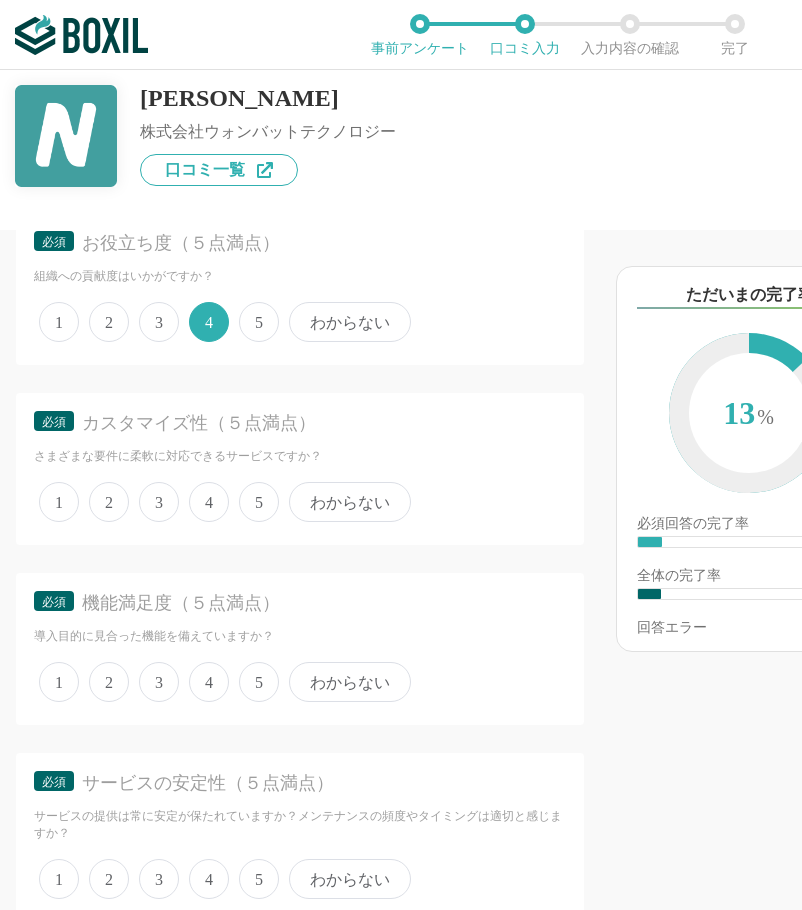 click on "4" at bounding box center (209, 502) 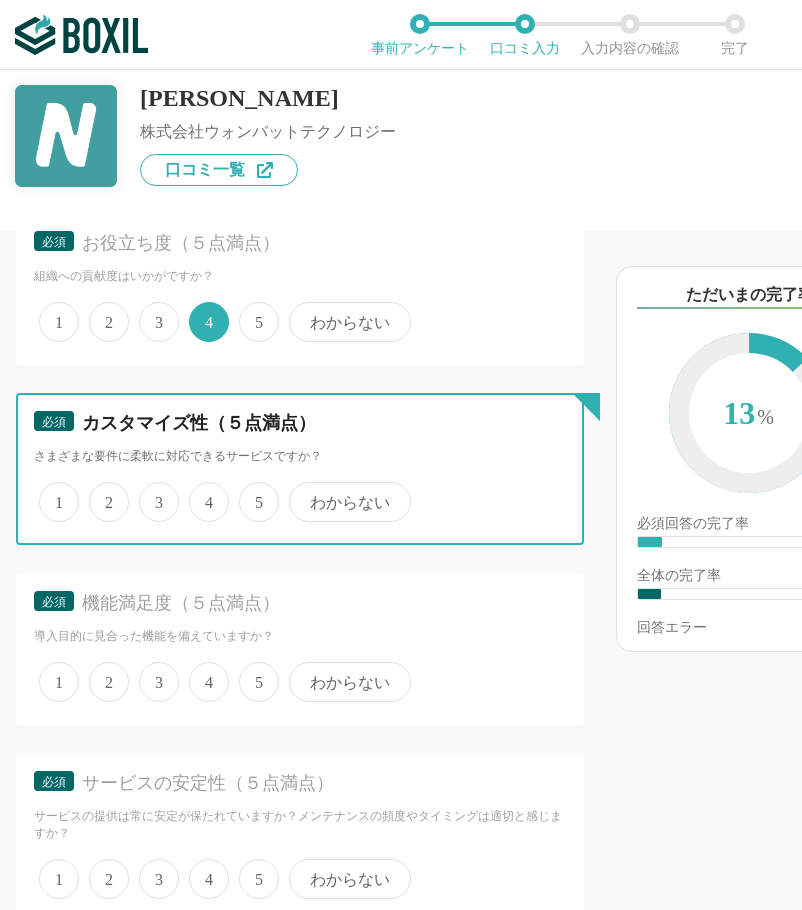 click on "4" at bounding box center [200, 491] 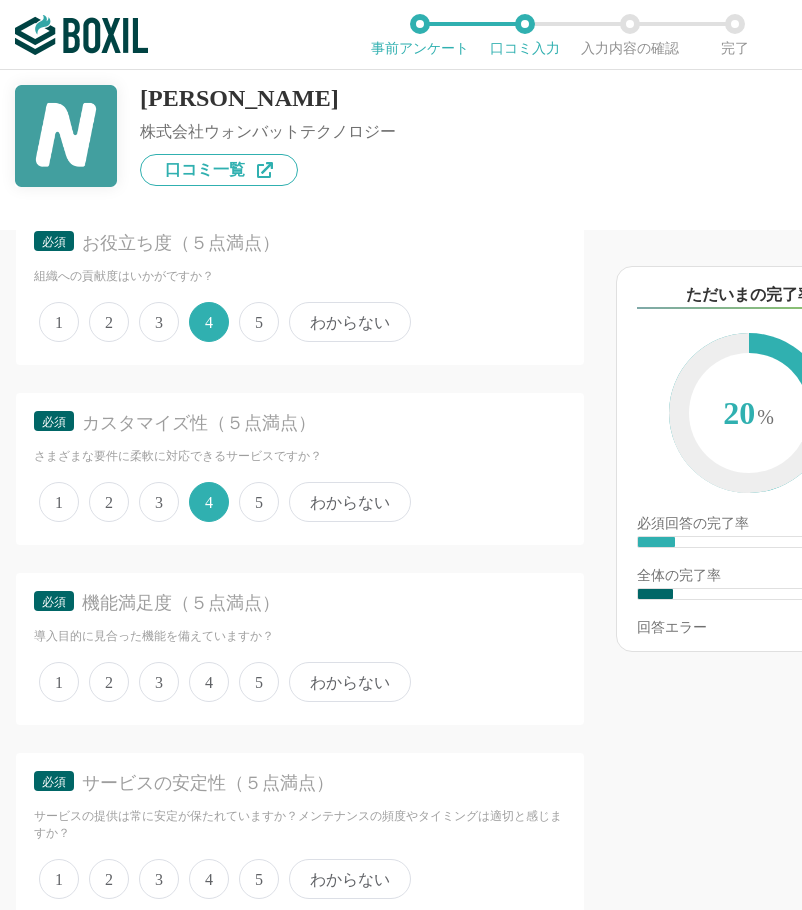 click on "5" at bounding box center [259, 682] 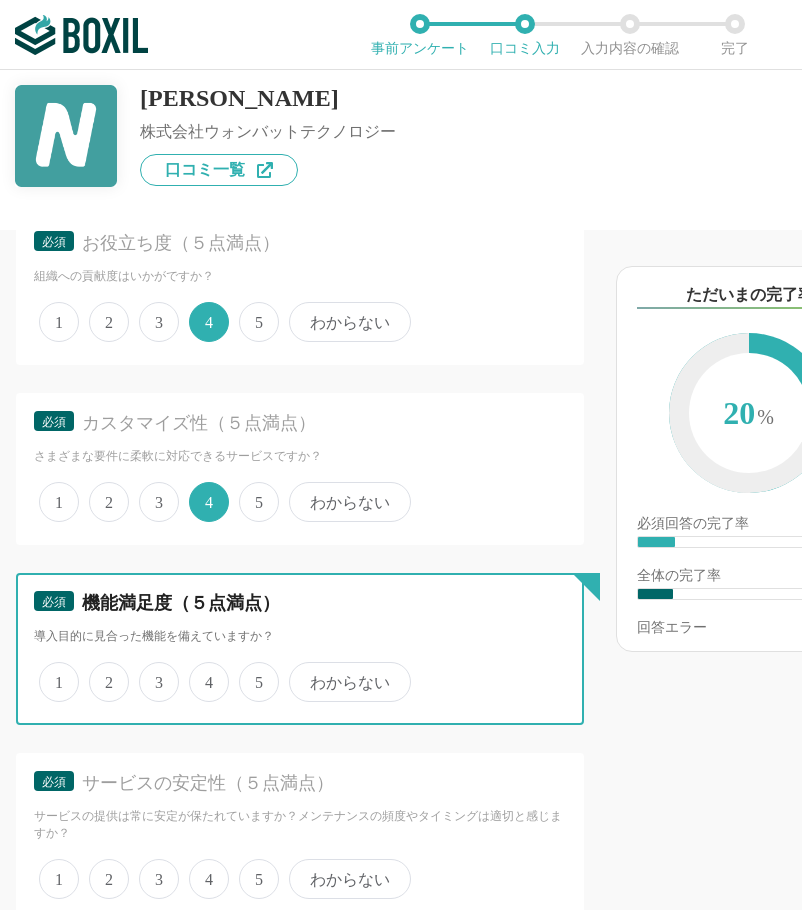 click on "5" at bounding box center (250, 671) 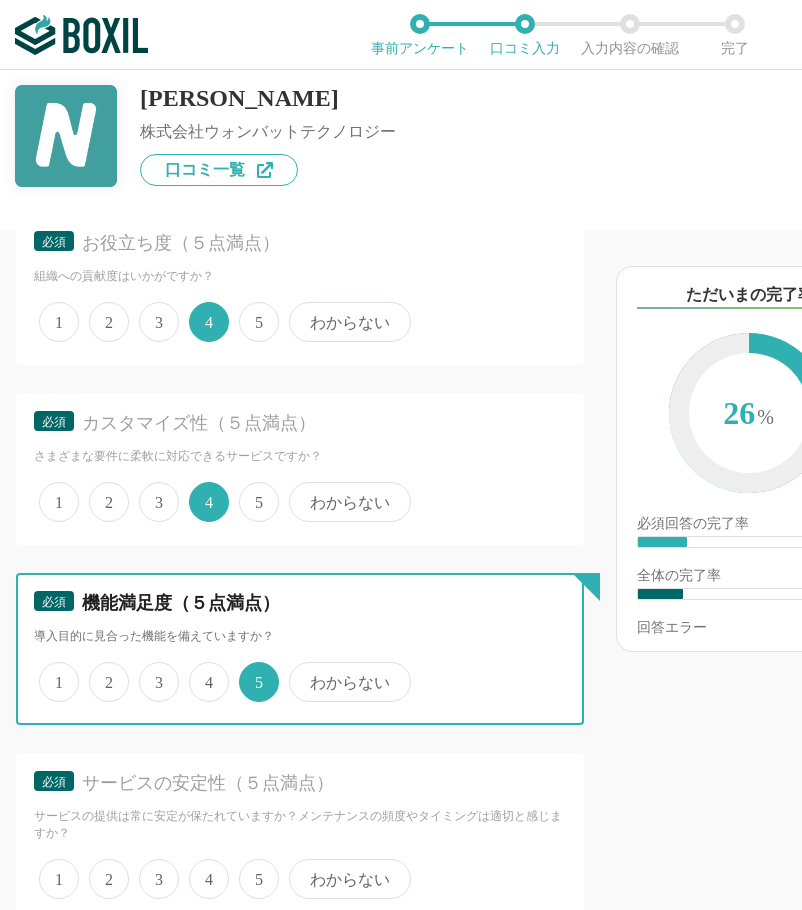 scroll, scrollTop: 900, scrollLeft: 0, axis: vertical 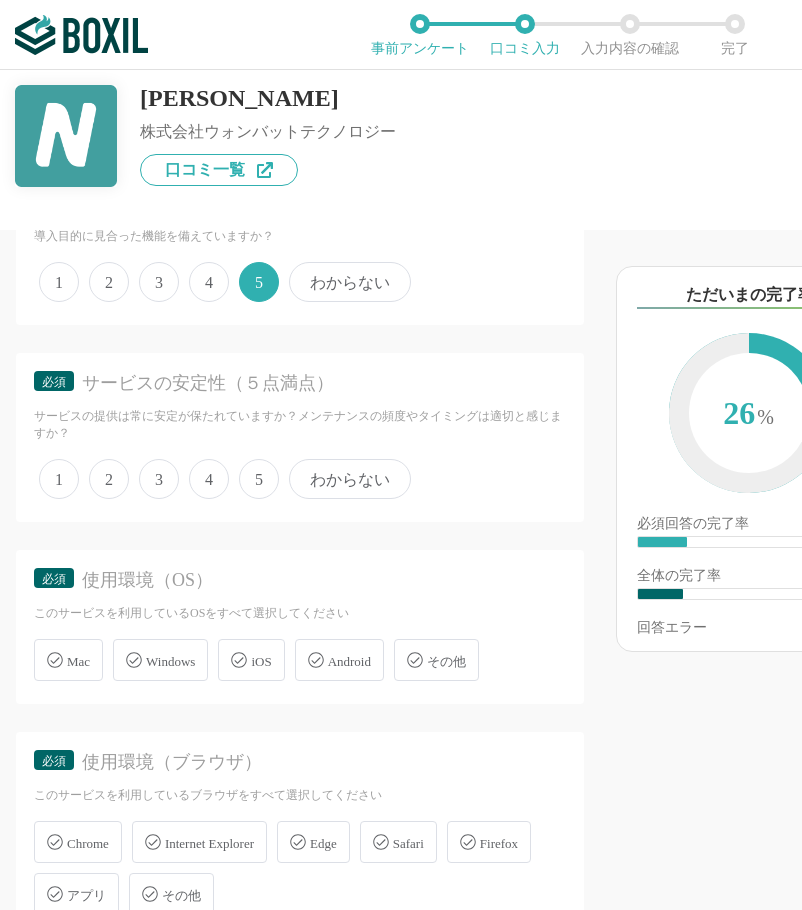 click on "5" at bounding box center (259, 479) 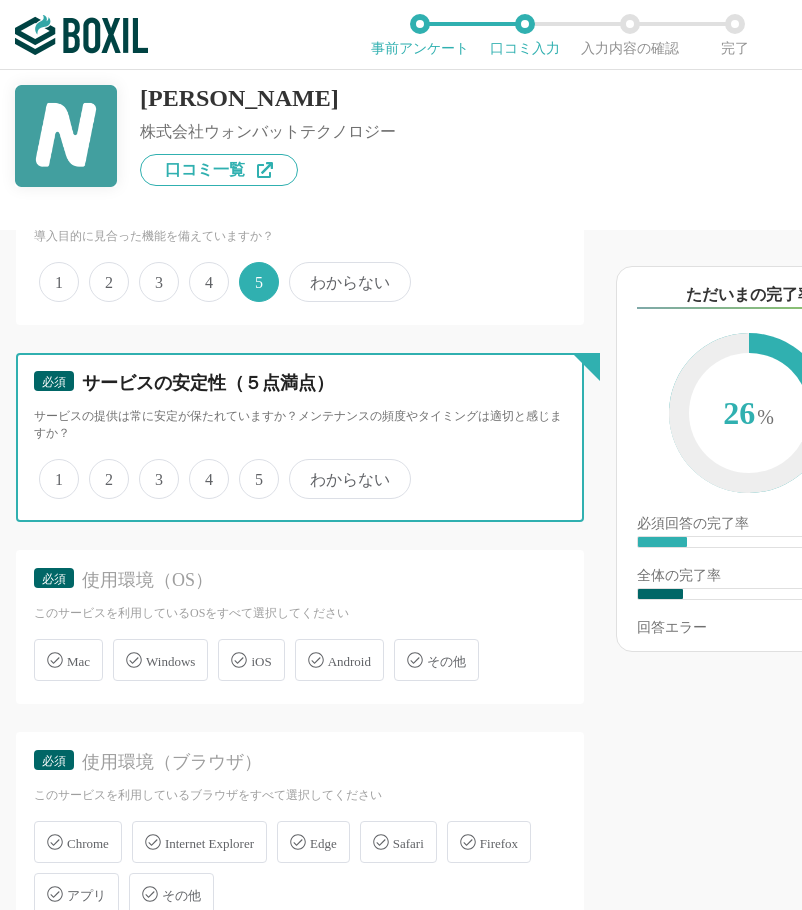 click on "5" at bounding box center [250, 468] 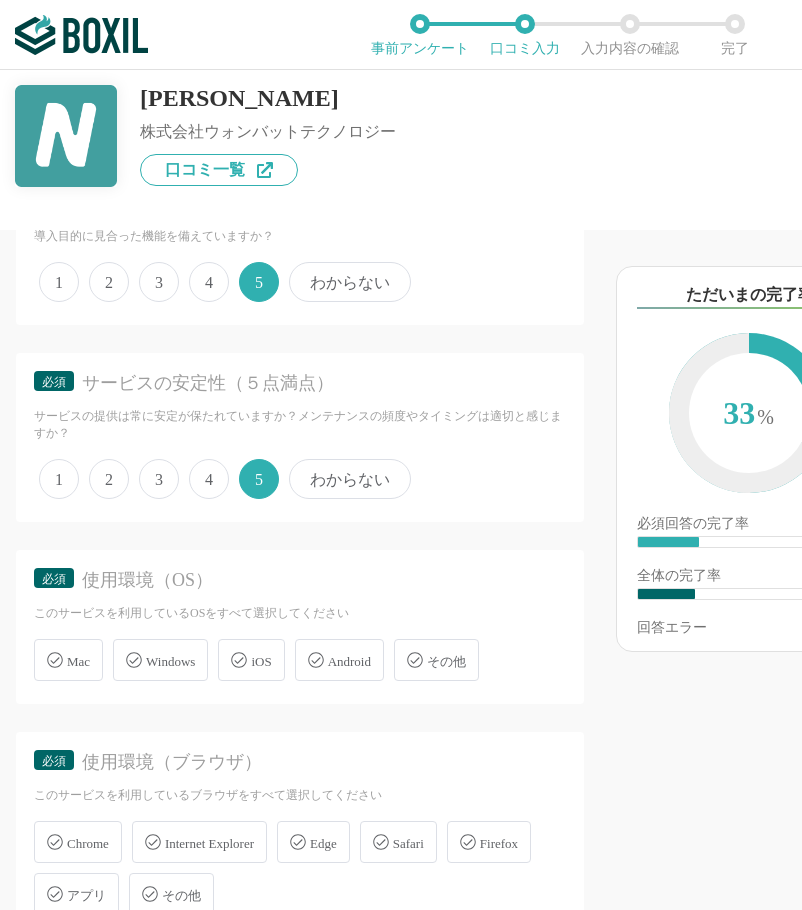 click on "Windows" at bounding box center (160, 660) 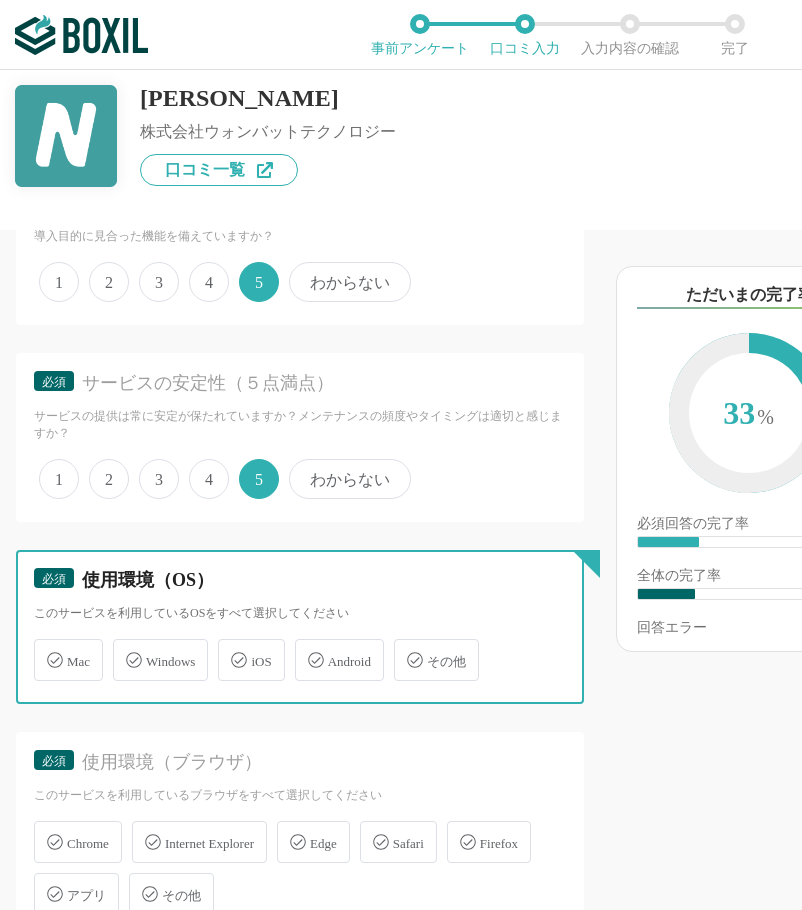 click on "Windows" at bounding box center (123, 648) 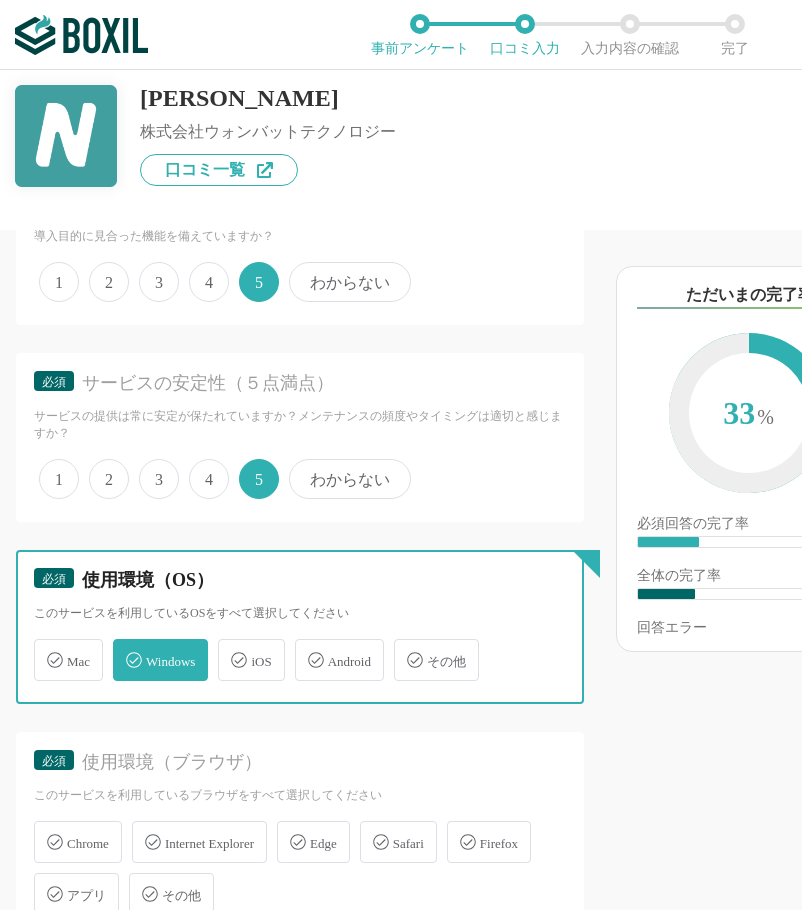 checkbox on "true" 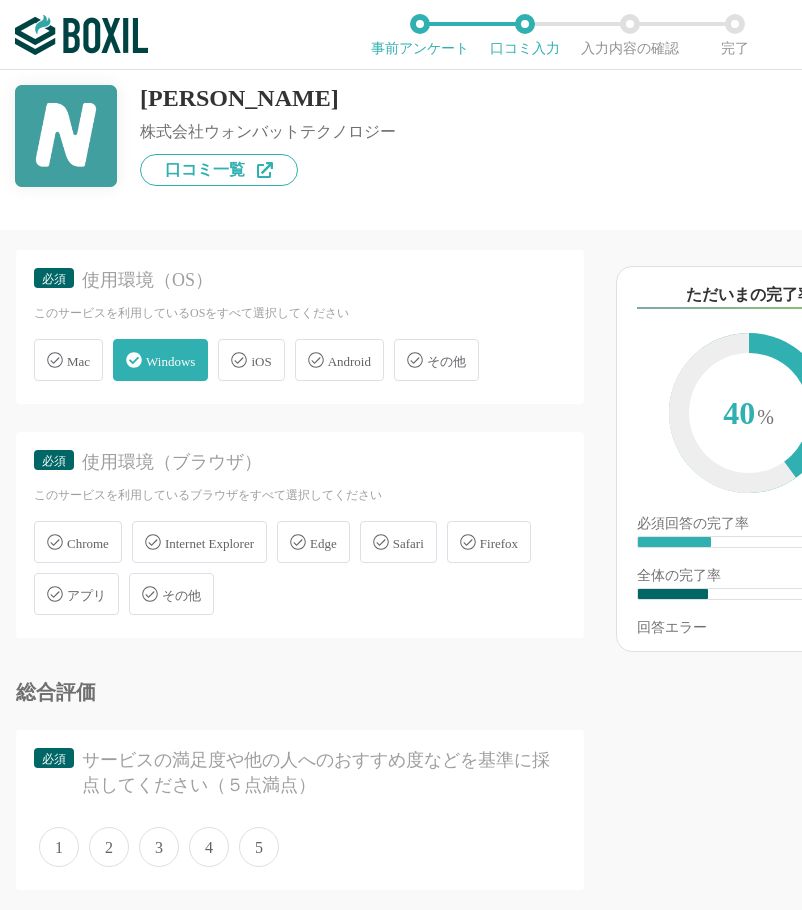 click on "Chrome" at bounding box center (88, 543) 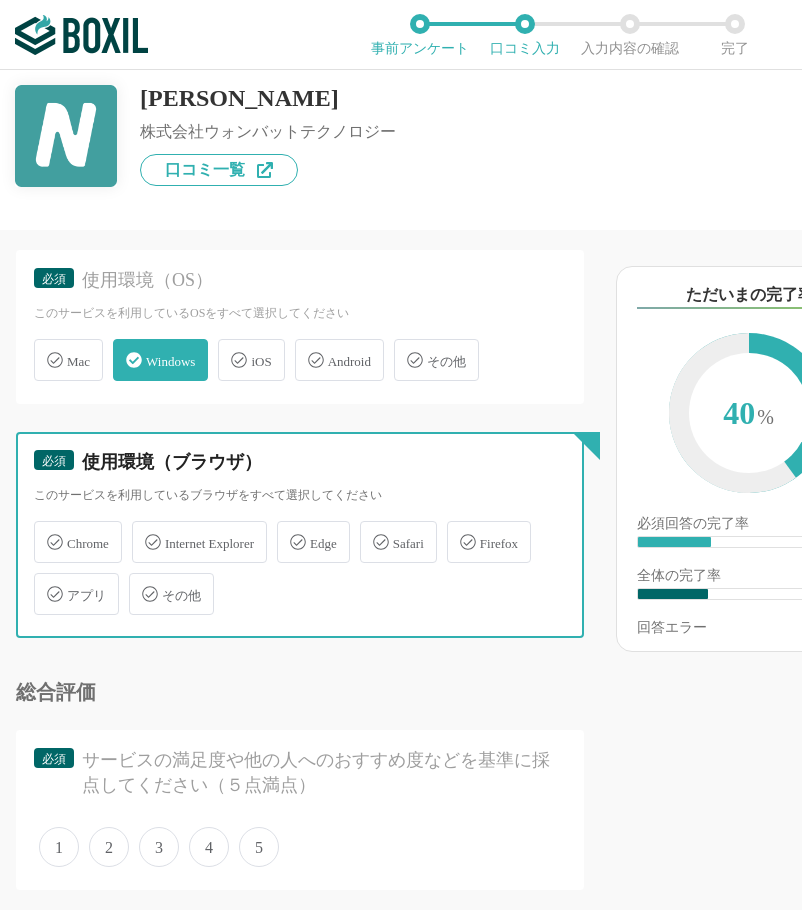 click on "Chrome" at bounding box center [44, 530] 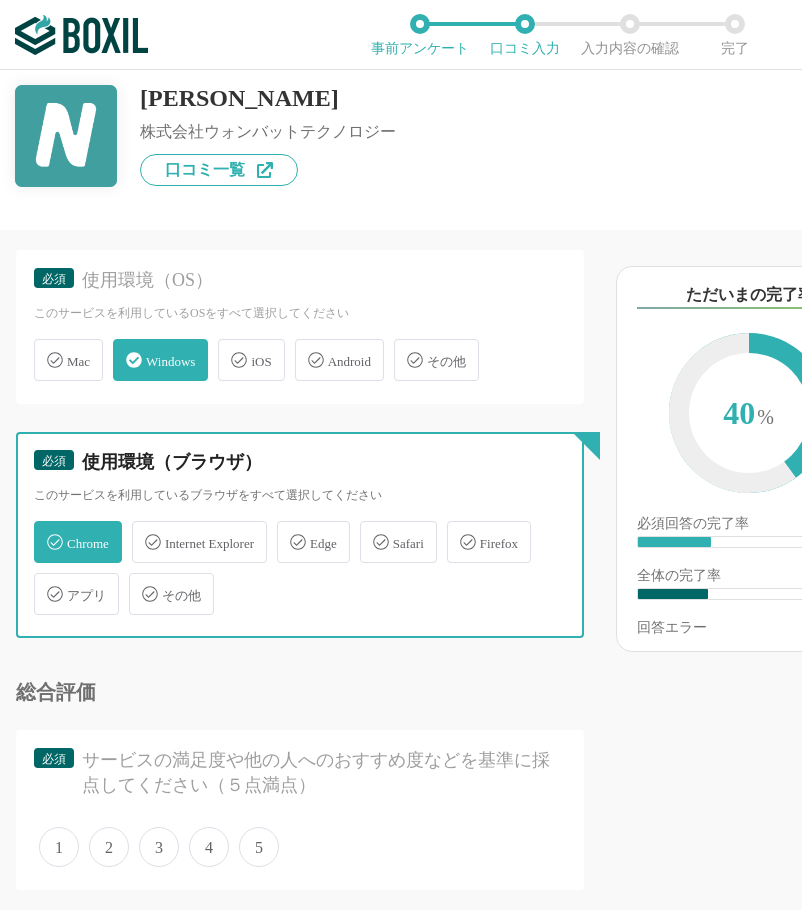 checkbox on "true" 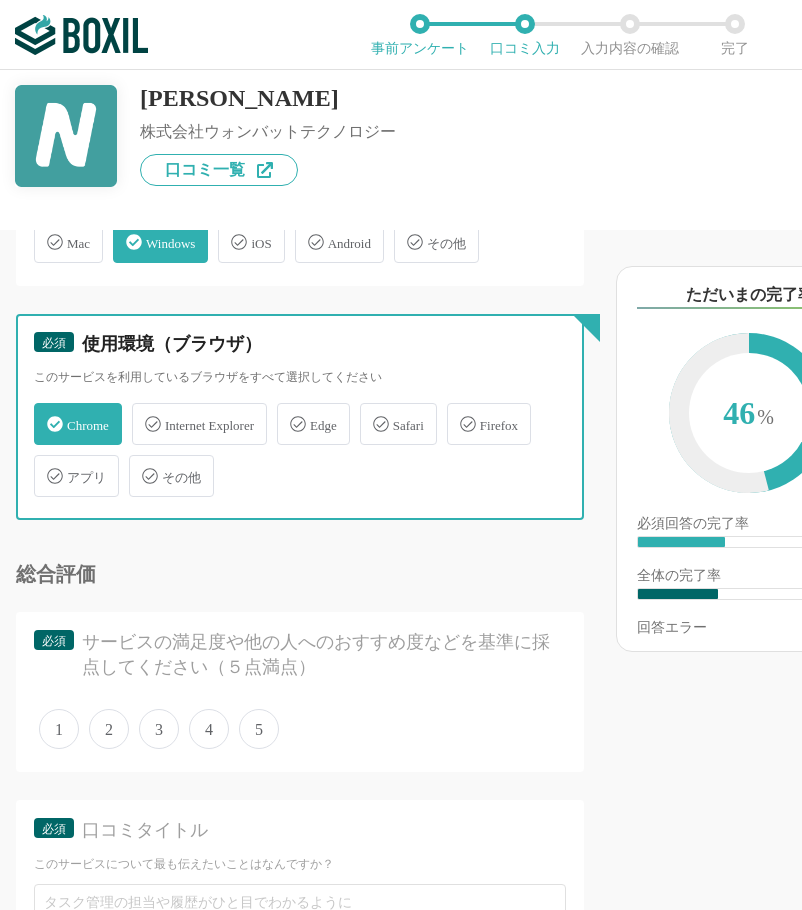 scroll, scrollTop: 1500, scrollLeft: 0, axis: vertical 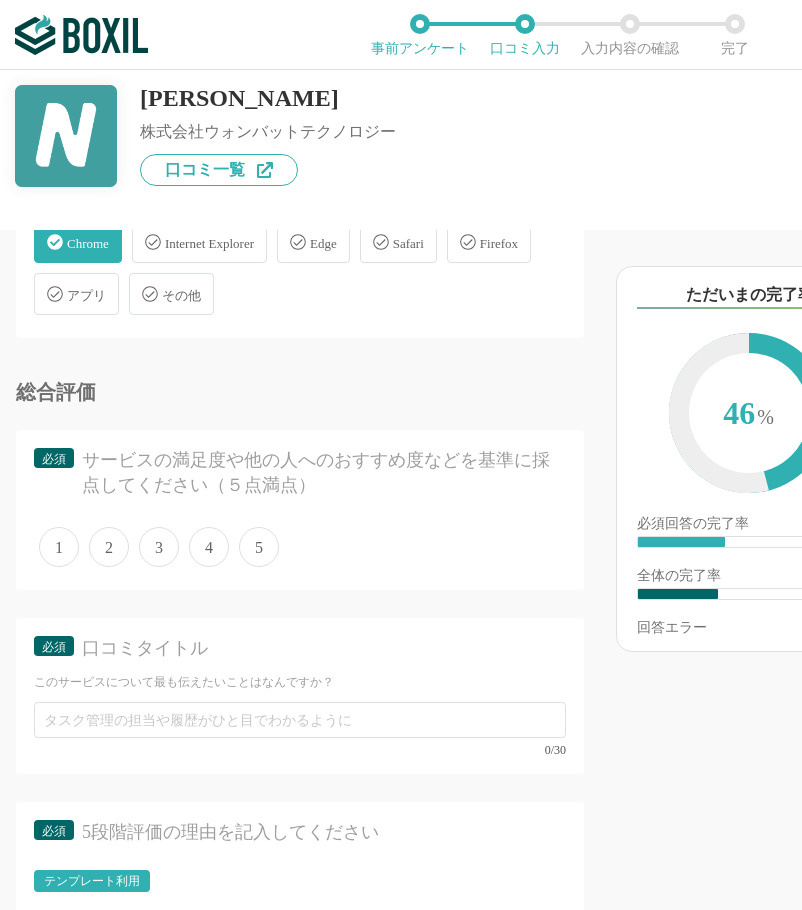 click on "1 2 3 4 5" at bounding box center (300, 547) 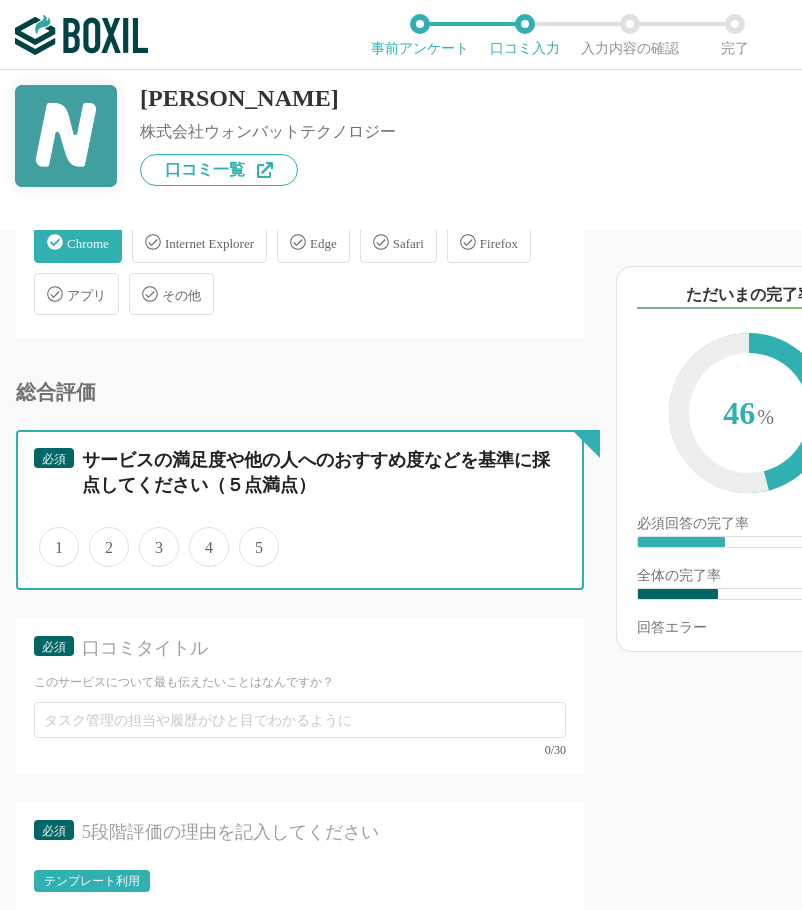 click on "5" at bounding box center [250, 536] 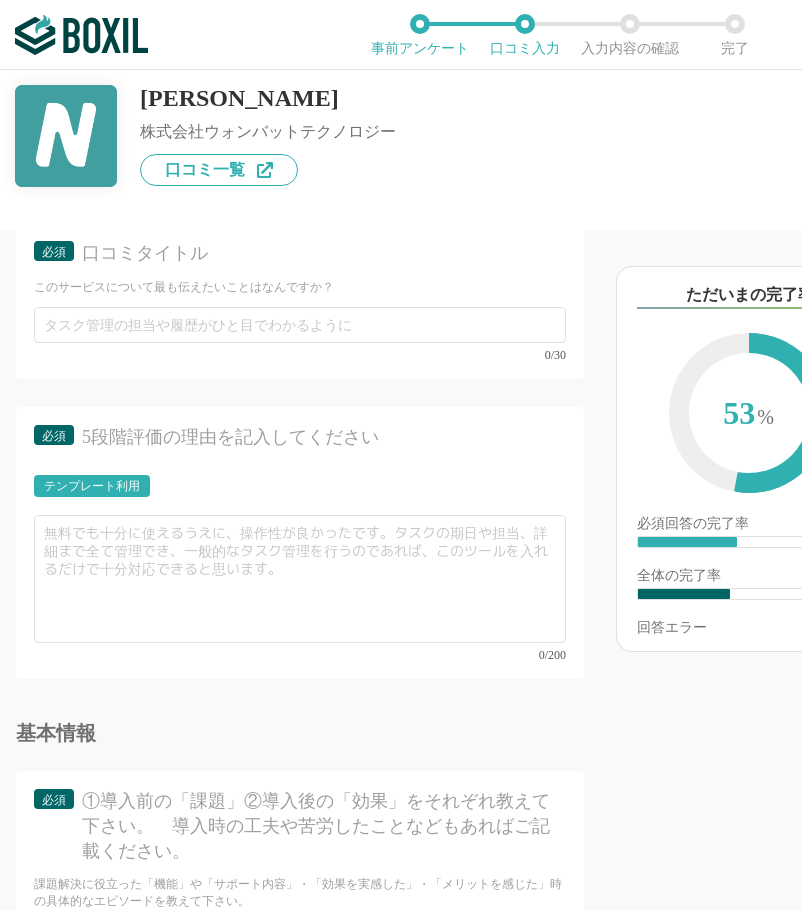 scroll, scrollTop: 1900, scrollLeft: 0, axis: vertical 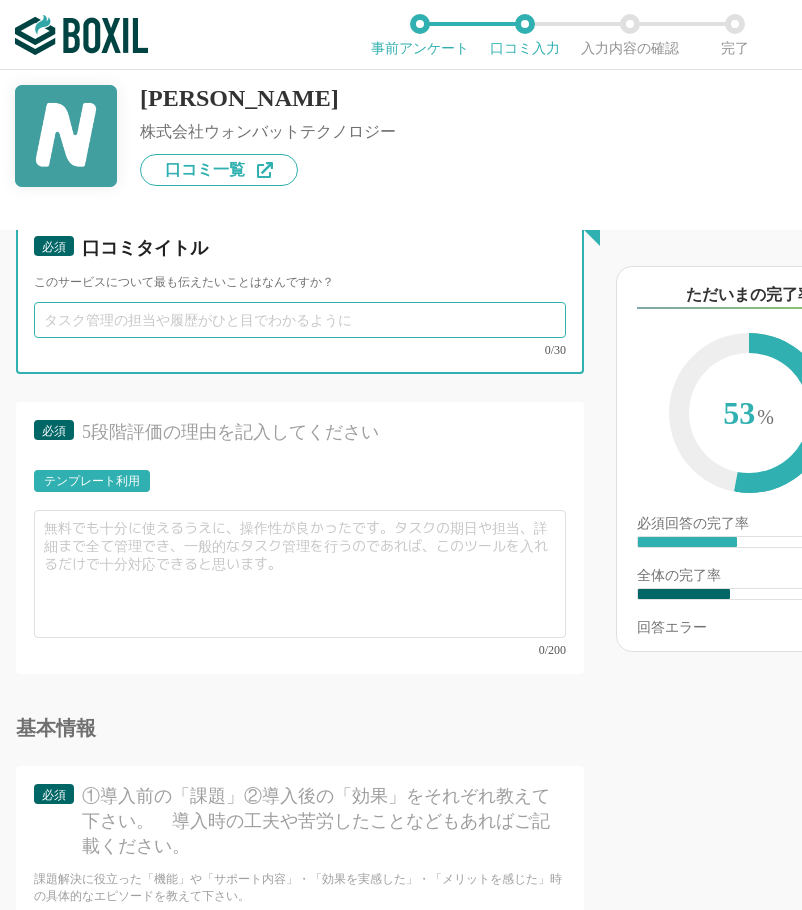 click at bounding box center [300, 320] 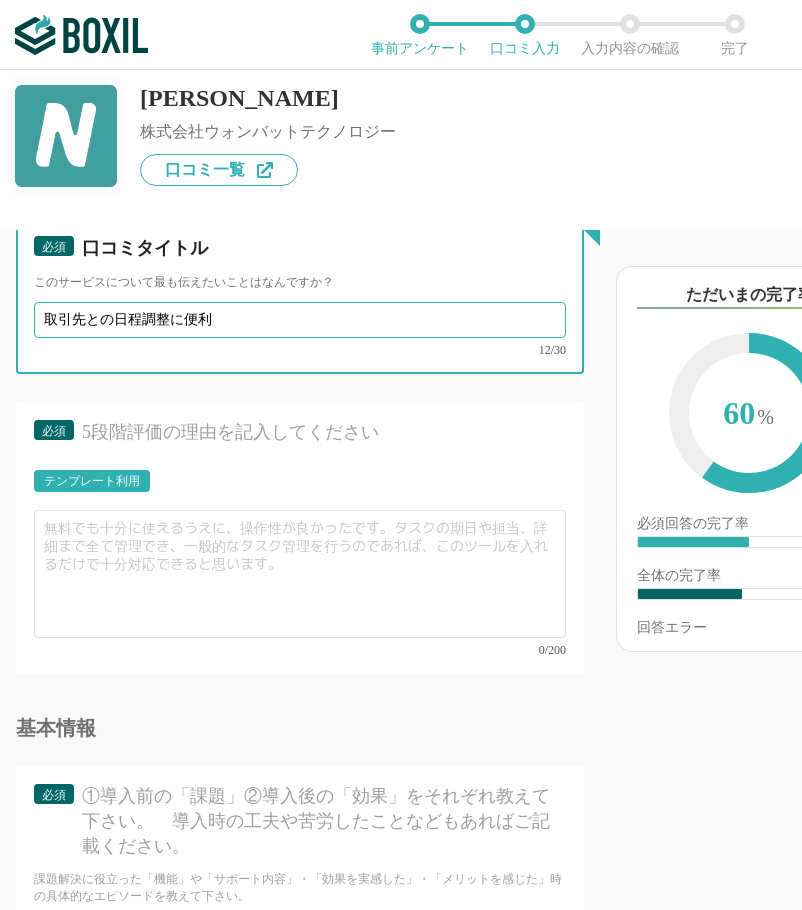 type on "取引先との日程調整に便利" 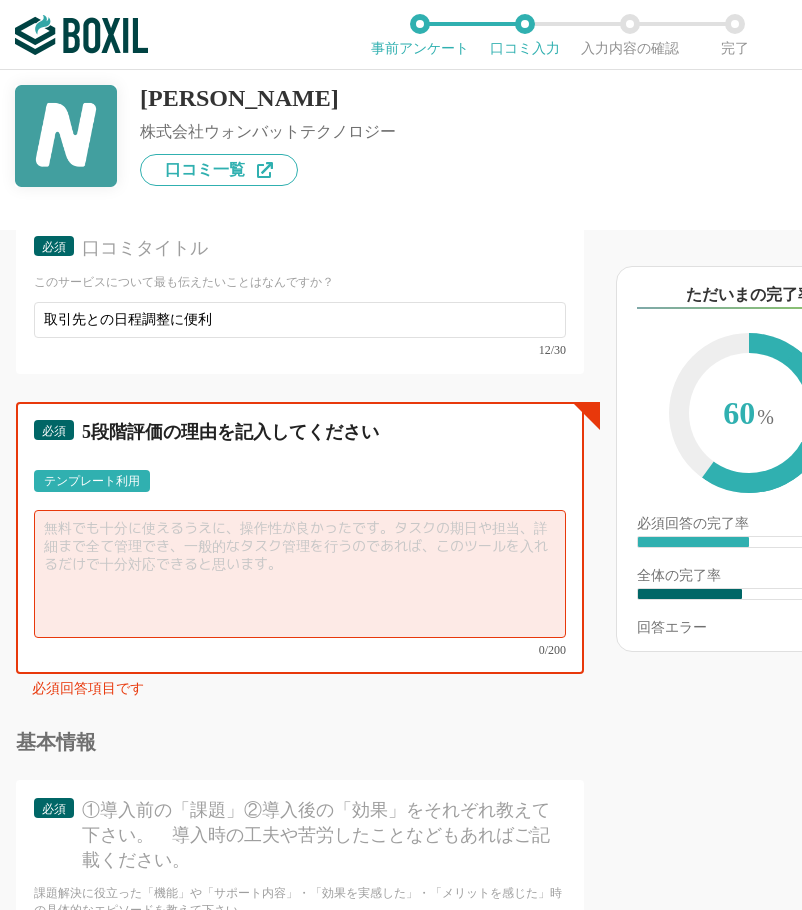 click at bounding box center [300, 574] 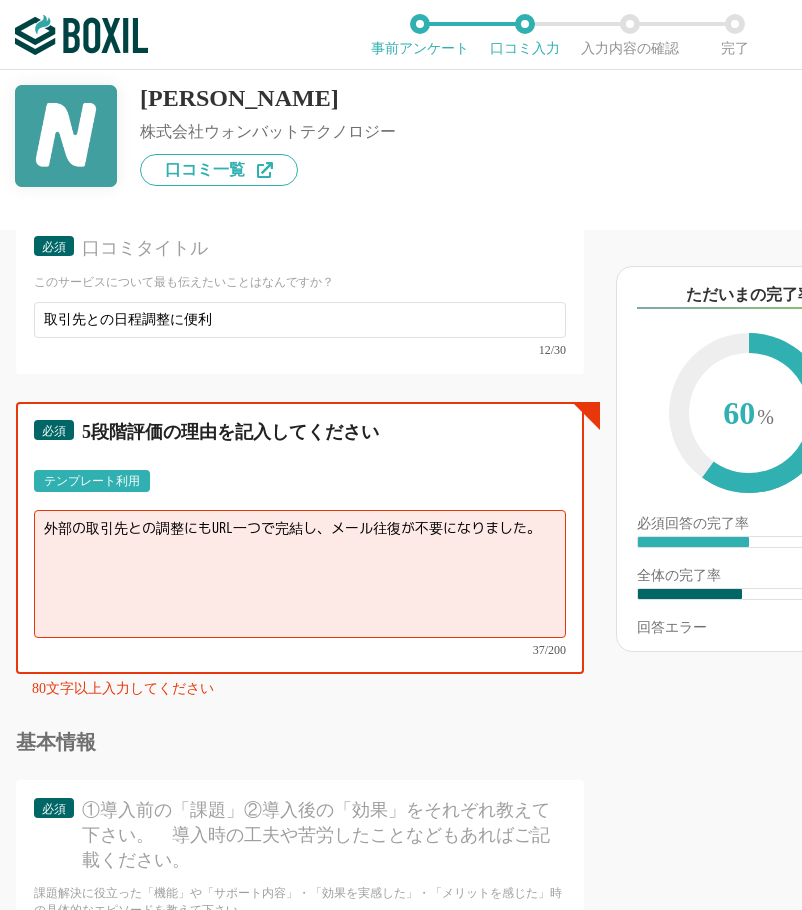click on "外部の取引先との調整にもURL一つで完結し、メール往復が不要になりました。" at bounding box center (300, 574) 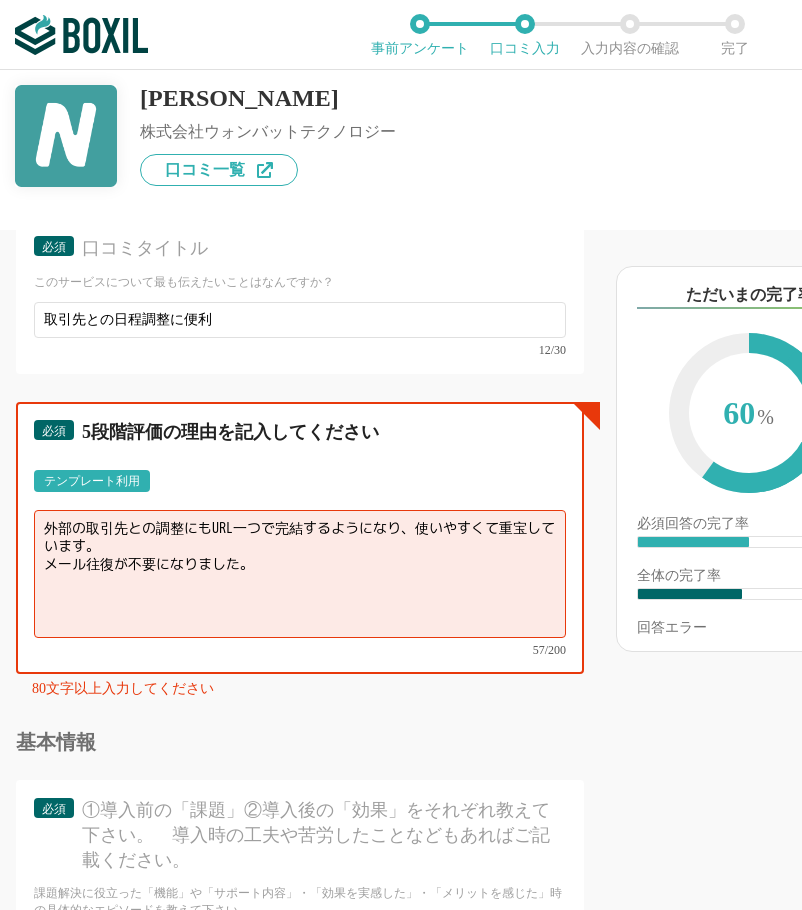 click on "外部の取引先との調整にもURL一つで完結するようになり、使いやすくて重宝しています。
メール往復が不要になりました。" at bounding box center (300, 574) 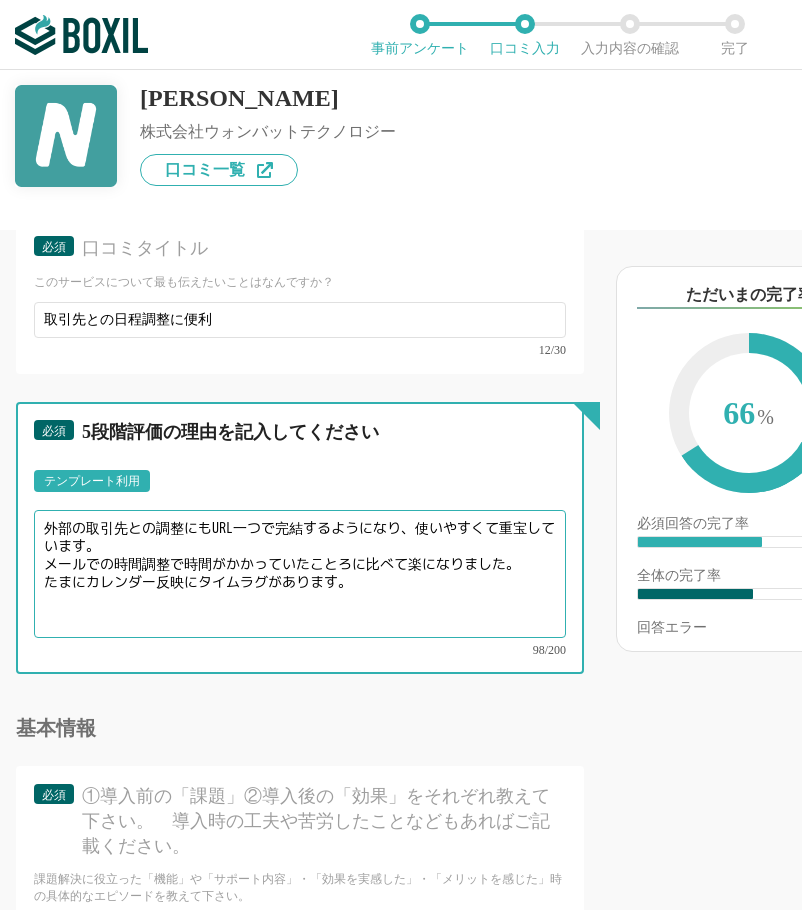 type on "外部の取引先との調整にもURL一つで完結するようになり、使いやすくて重宝しています。
メールでの時間調整で時間がかかっていたことろに比べて楽になりました。
たまにカレンダー反映にタイムラグがあります。" 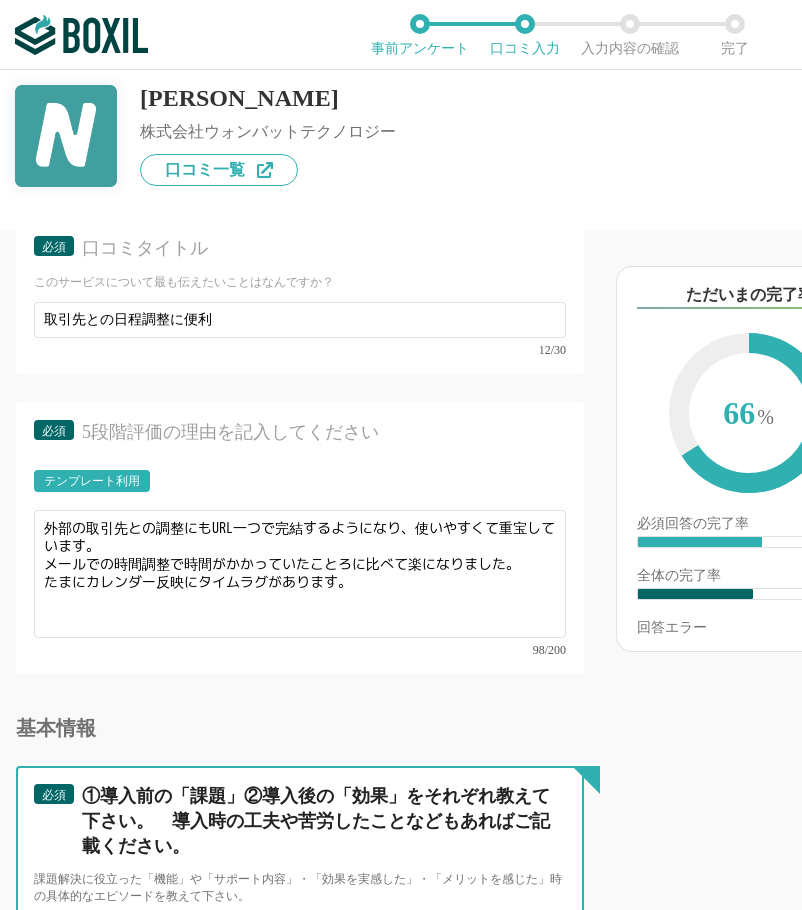 scroll, scrollTop: 2306, scrollLeft: 0, axis: vertical 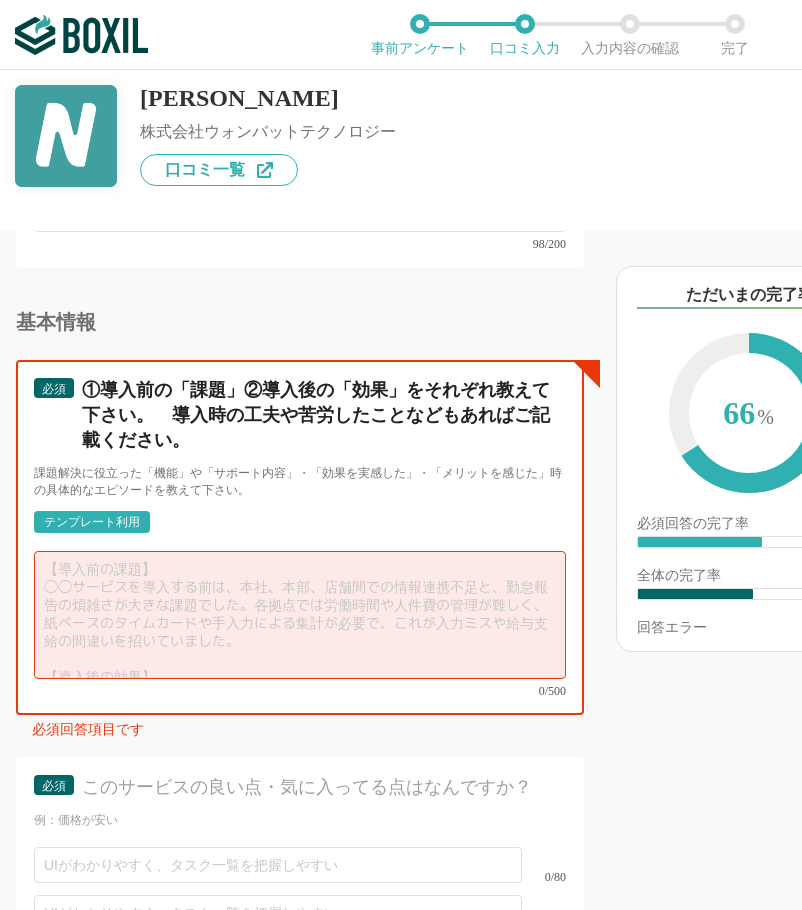 click at bounding box center (300, 615) 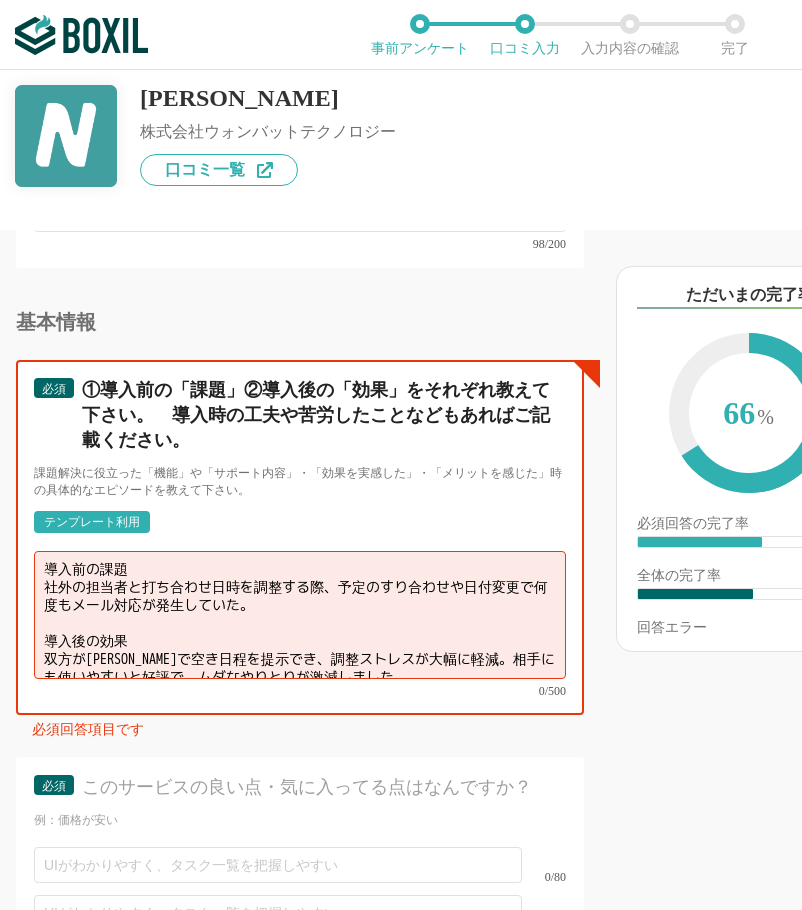 scroll, scrollTop: 6, scrollLeft: 0, axis: vertical 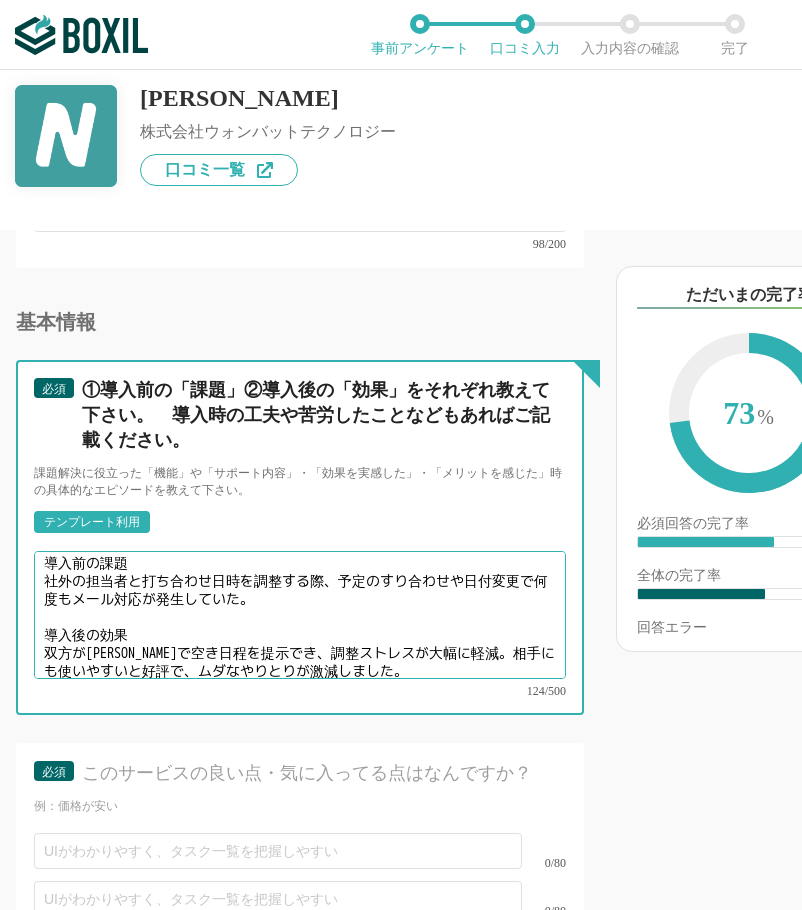 click on "導入前の課題
社外の担当者と打ち合わせ日時を調整する際、予定のすり合わせや日付変更で何度もメール対応が発生していた。
導入後の効果
双方がNitteで空き日程を提示でき、調整ストレスが大幅に軽減。相手にも使いやすいと好評で、ムダなやりとりが激減しました。" at bounding box center [300, 615] 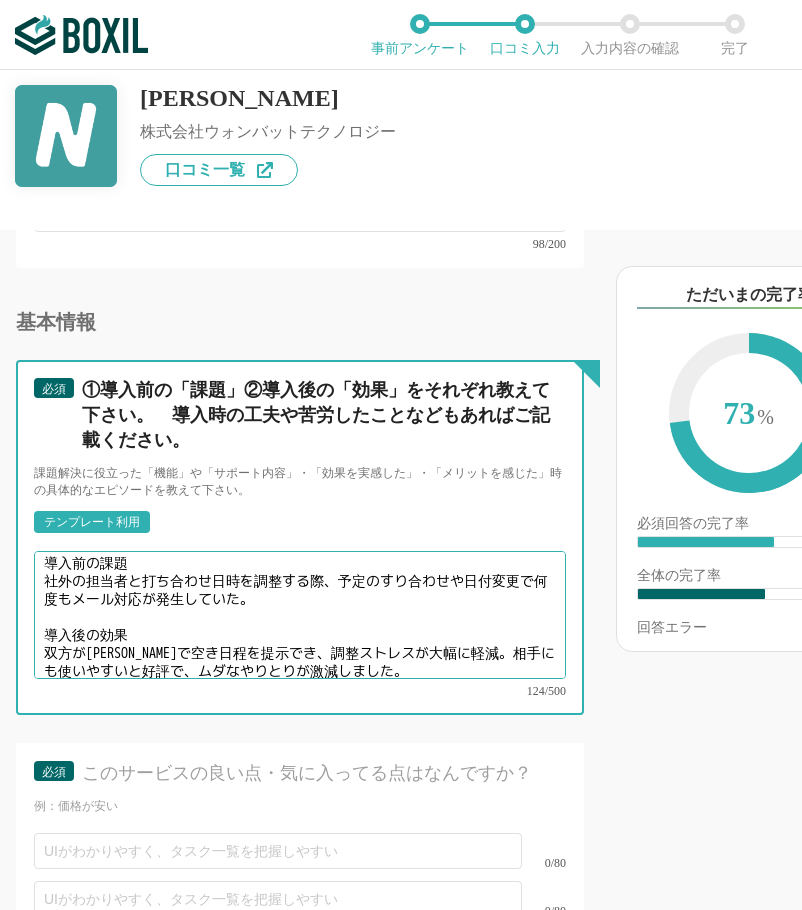 click on "導入前の課題
社外の担当者と打ち合わせ日時を調整する際、予定のすり合わせや日付変更で何度もメール対応が発生していた。
導入後の効果
双方がNitteで空き日程を提示でき、調整ストレスが大幅に軽減。相手にも使いやすいと好評で、ムダなやりとりが激減しました。" at bounding box center (300, 615) 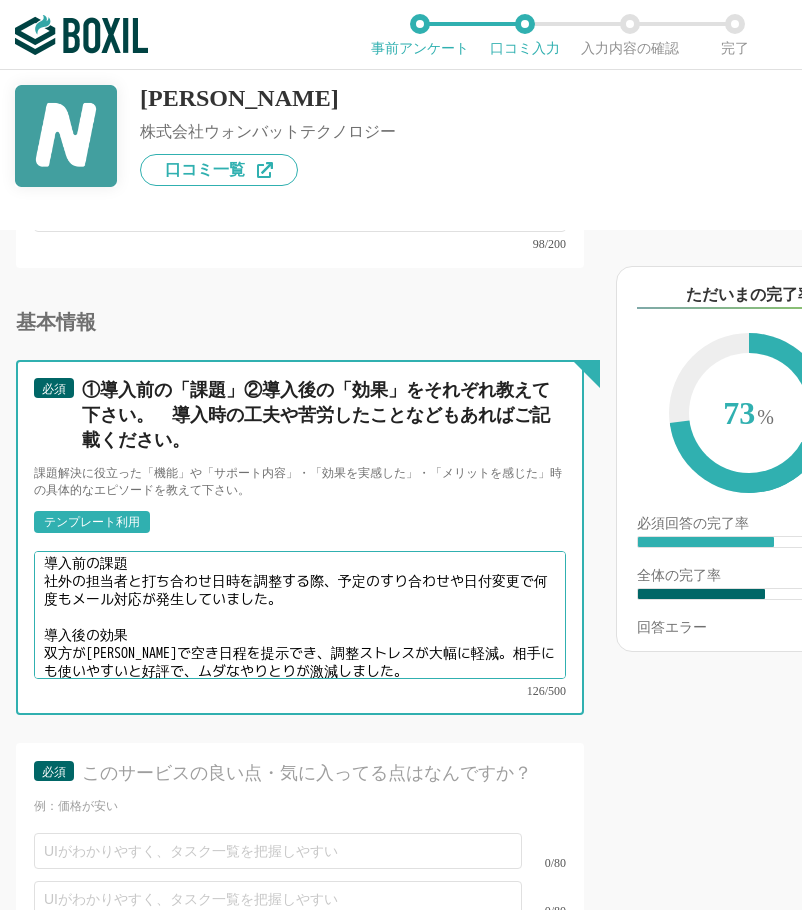 scroll, scrollTop: 14, scrollLeft: 0, axis: vertical 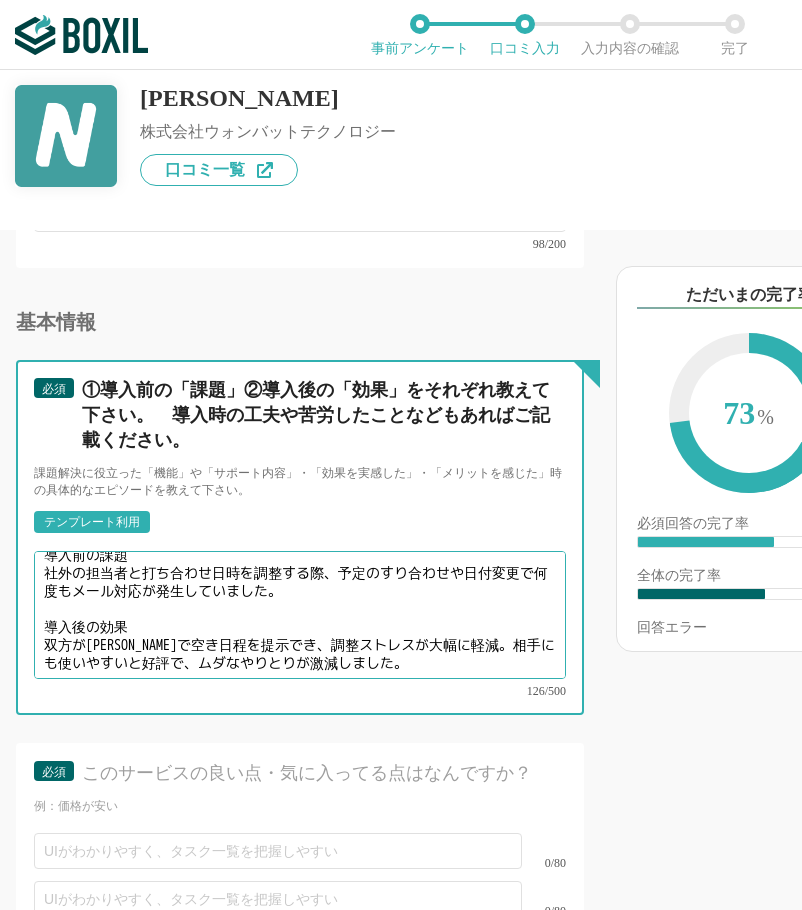 click on "導入前の課題
社外の担当者と打ち合わせ日時を調整する際、予定のすり合わせや日付変更で何度もメール対応が発生していました。
導入後の効果
双方がNitteで空き日程を提示でき、調整ストレスが大幅に軽減。相手にも使いやすいと好評で、ムダなやりとりが激減しました。" at bounding box center [300, 615] 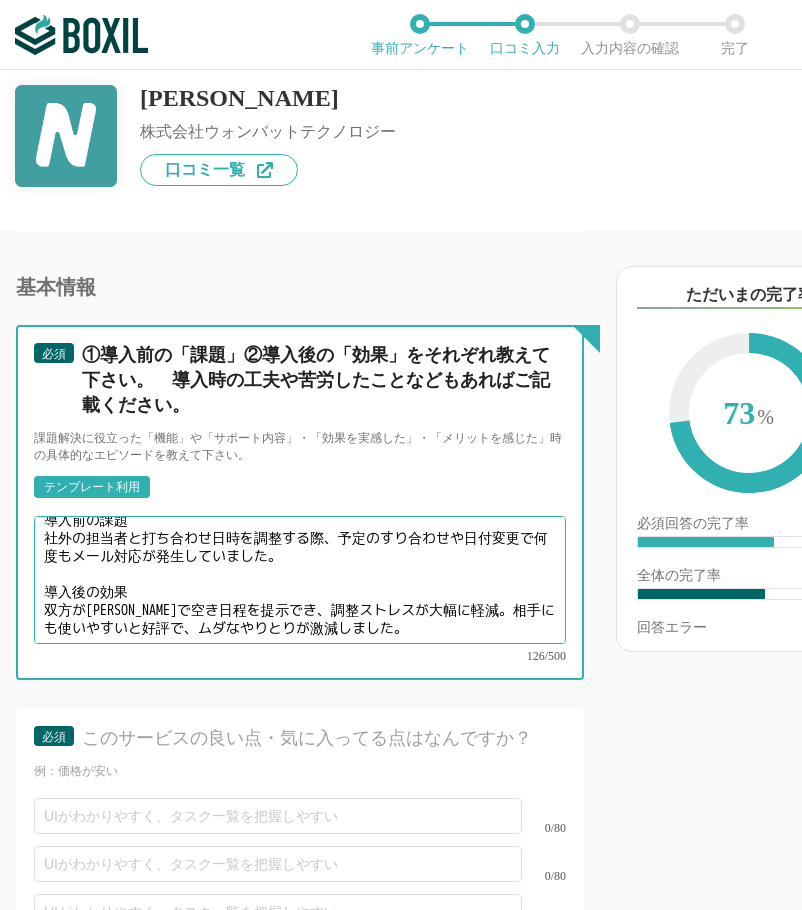 scroll, scrollTop: 2306, scrollLeft: 0, axis: vertical 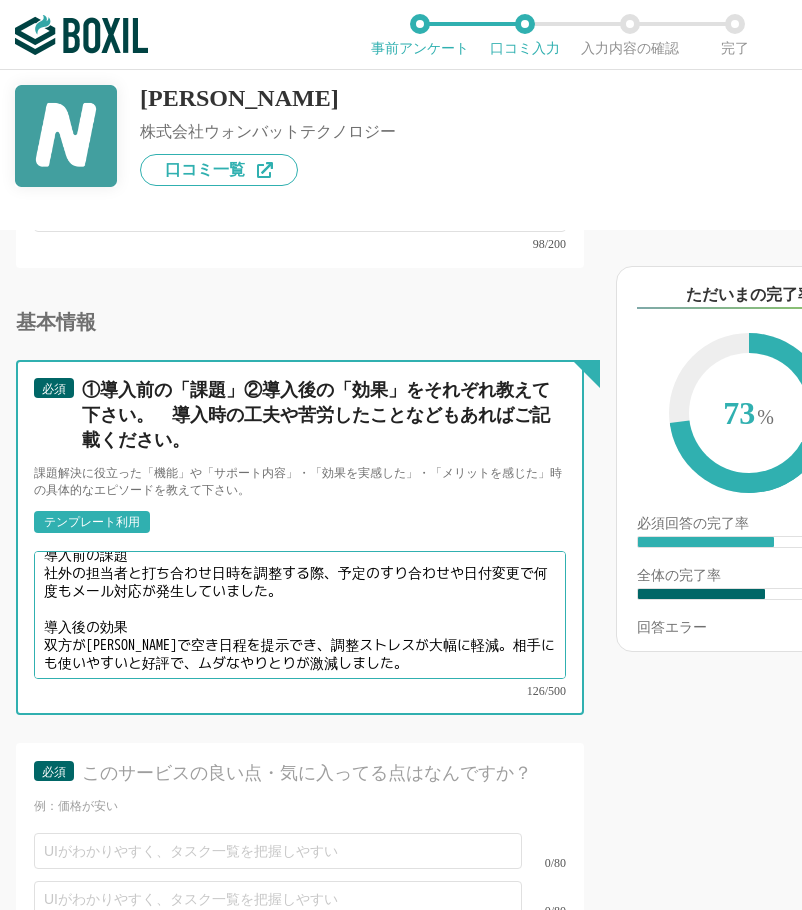 click on "導入前の課題
社外の担当者と打ち合わせ日時を調整する際、予定のすり合わせや日付変更で何度もメール対応が発生していました。
導入後の効果
双方がNitteで空き日程を提示でき、調整ストレスが大幅に軽減。相手にも使いやすいと好評で、ムダなやりとりが激減しました。" at bounding box center (300, 615) 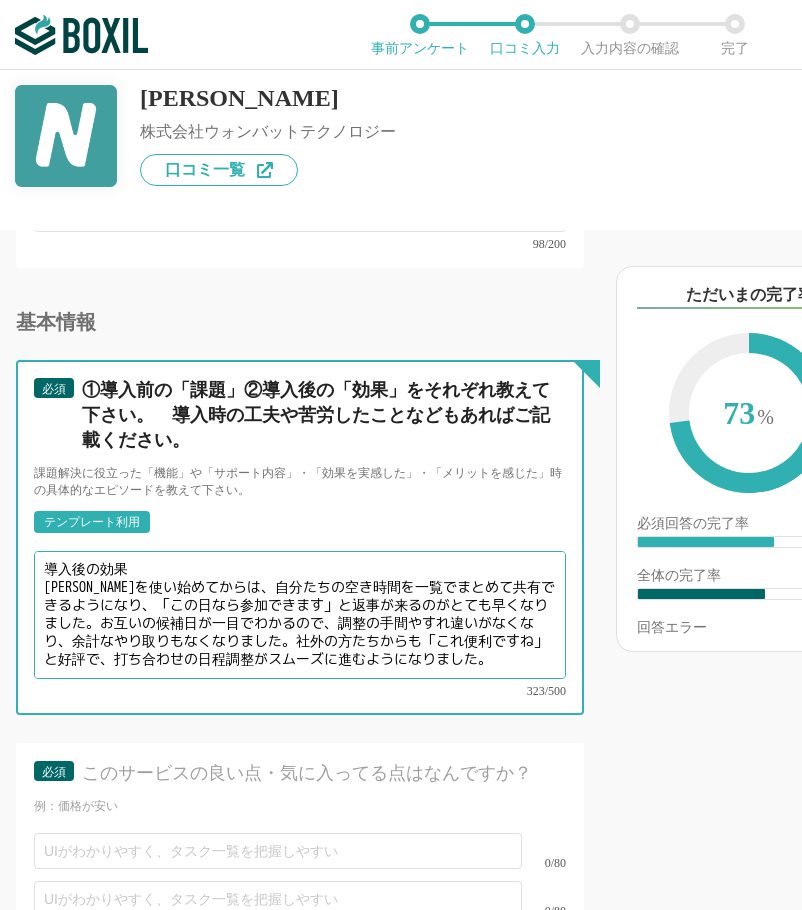 scroll, scrollTop: 112, scrollLeft: 0, axis: vertical 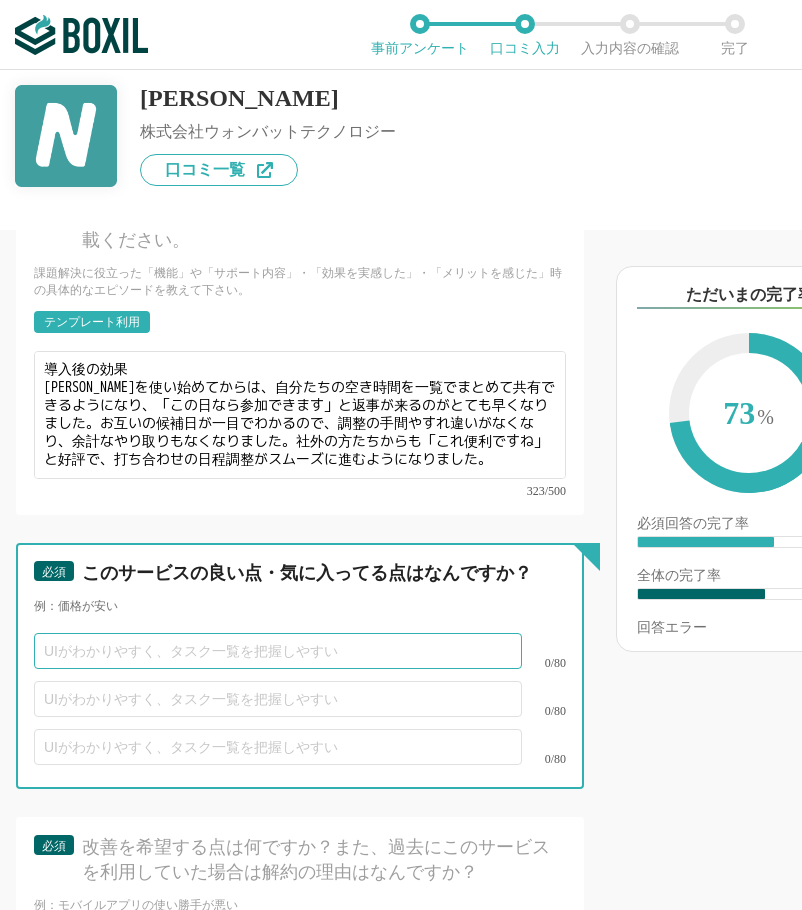 click at bounding box center [278, 651] 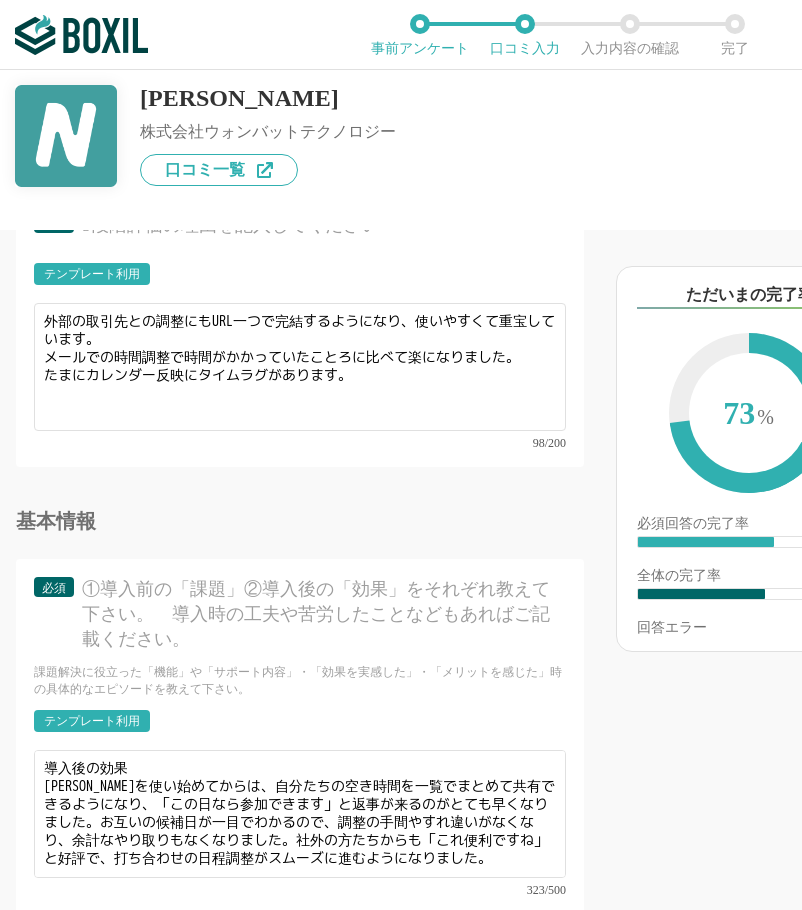 scroll, scrollTop: 2106, scrollLeft: 0, axis: vertical 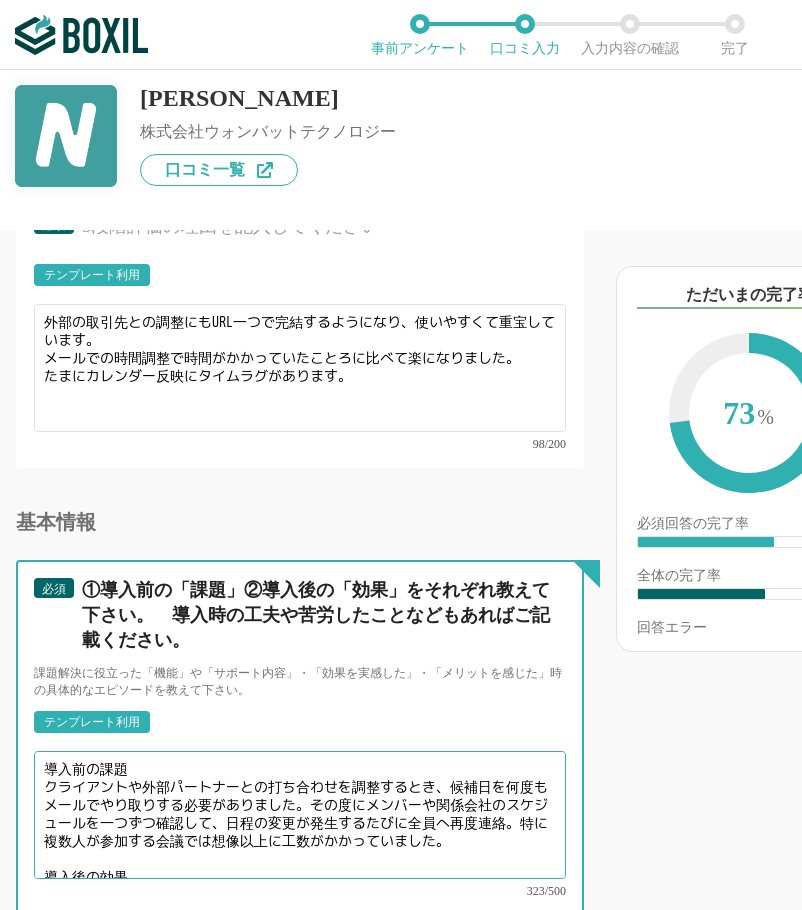 click on "導入前の課題
クライアントや外部パートナーとの打ち合わせを調整するとき、候補日を何度もメールでやり取りする必要がありました。その度にメンバーや関係会社のスケジュールを一つずつ確認して、日程の変更が発生するたびに全員へ再度連絡。特に複数人が参加する会議では想像以上に工数がかかっていました。
導入後の効果
Nitteを使い始めてからは、自分たちの空き時間を一覧でまとめて共有できるようになり、「この日なら参加できます」と返事が来るのがとても早くなりました。お互いの候補日が一目でわかるので、調整の手間やすれ違いがなくなり、余計なやり取りもなくなりました。社外の方たちからも「これ便利ですね」と好評で、打ち合わせの日程調整がスムーズに進むようになりました。" at bounding box center (300, 815) 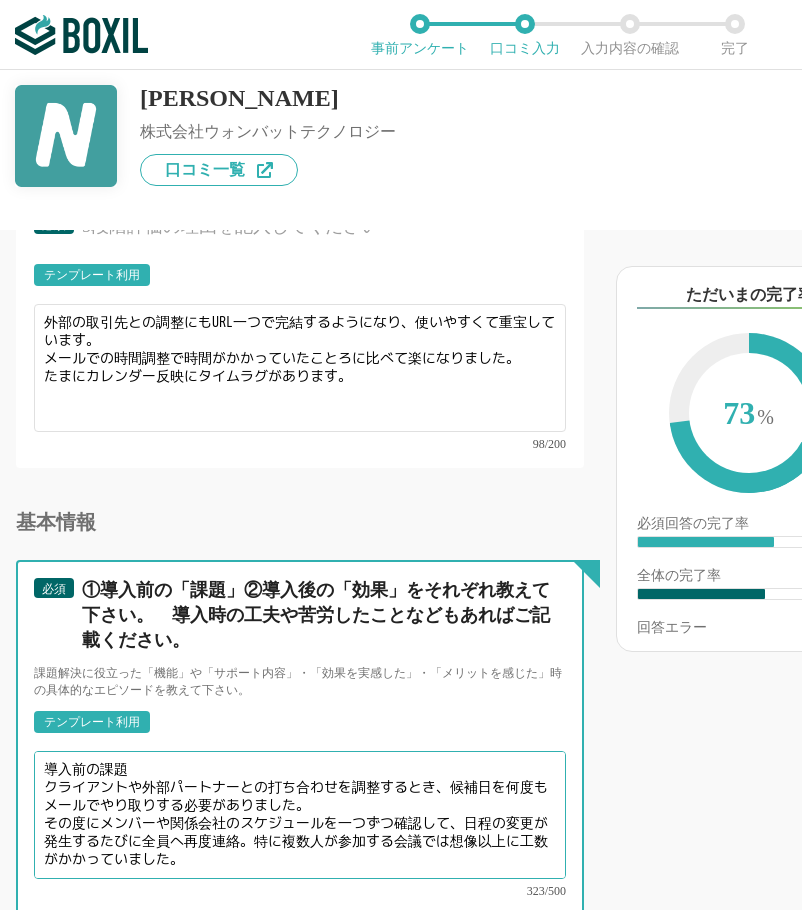 click on "導入前の課題
クライアントや外部パートナーとの打ち合わせを調整するとき、候補日を何度もメールでやり取りする必要がありました。
その度にメンバーや関係会社のスケジュールを一つずつ確認して、日程の変更が発生するたびに全員へ再度連絡。特に複数人が参加する会議では想像以上に工数がかかっていました。
導入後の効果
Nitteを使い始めてからは、自分たちの空き時間を一覧でまとめて共有できるようになり、「この日なら参加できます」と返事が来るのがとても早くなりました。お互いの候補日が一目でわかるので、調整の手間やすれ違いがなくなり、余計なやり取りもなくなりました。社外の方たちからも「これ便利ですね」と好評で、打ち合わせの日程調整がスムーズに進むようになりました。" at bounding box center [300, 815] 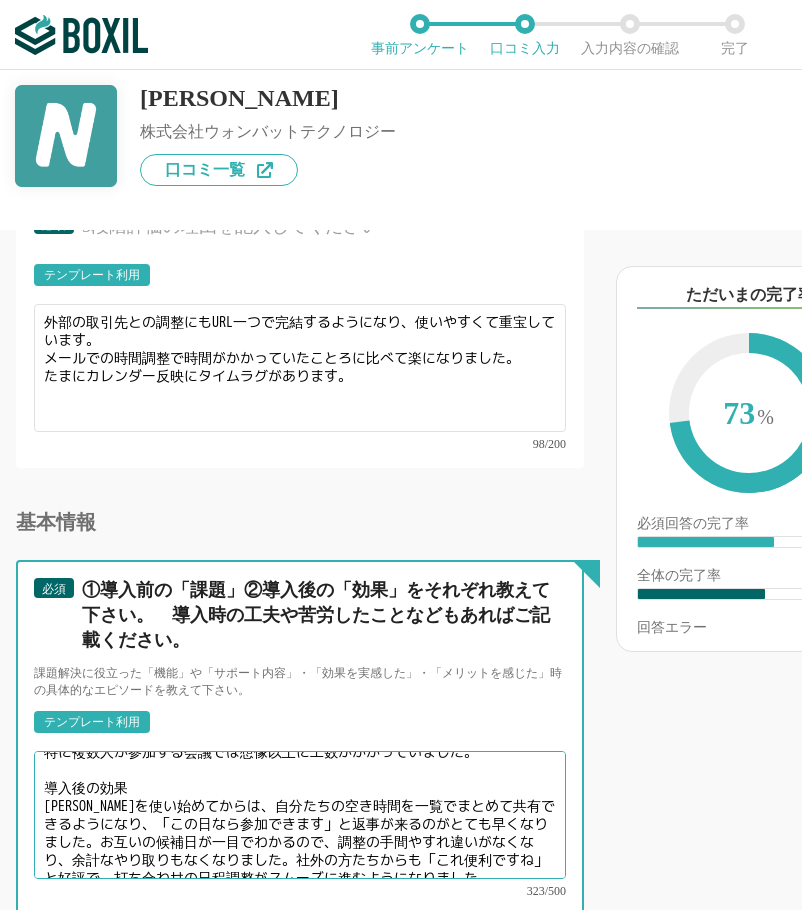 scroll, scrollTop: 112, scrollLeft: 0, axis: vertical 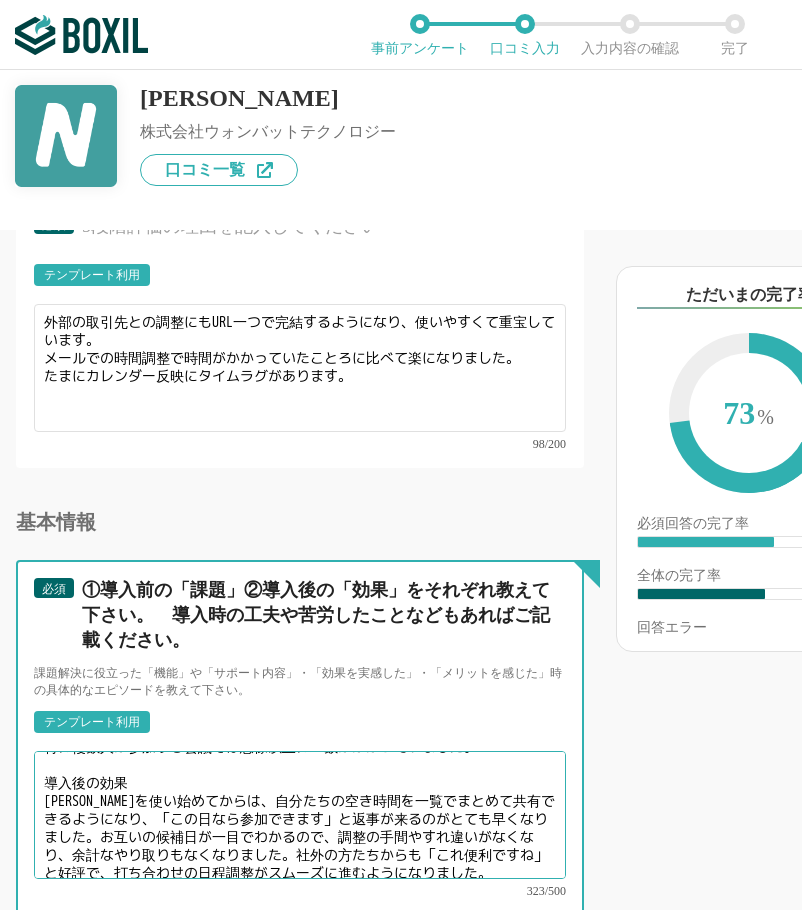 click on "導入前の課題
クライアントや外部パートナーとの打ち合わせを調整するとき、候補日を何度もメールでやり取りする必要がありました。
その度にメンバーや関係会社のスケジュールを一つずつ確認して、日程の変更が発生するたびに全員へ再度連絡。
特に複数人が参加する会議では想像以上に工数がかかっていました。
導入後の効果
Nitteを使い始めてからは、自分たちの空き時間を一覧でまとめて共有できるようになり、「この日なら参加できます」と返事が来るのがとても早くなりました。お互いの候補日が一目でわかるので、調整の手間やすれ違いがなくなり、余計なやり取りもなくなりました。社外の方たちからも「これ便利ですね」と好評で、打ち合わせの日程調整がスムーズに進むようになりました。" at bounding box center (300, 815) 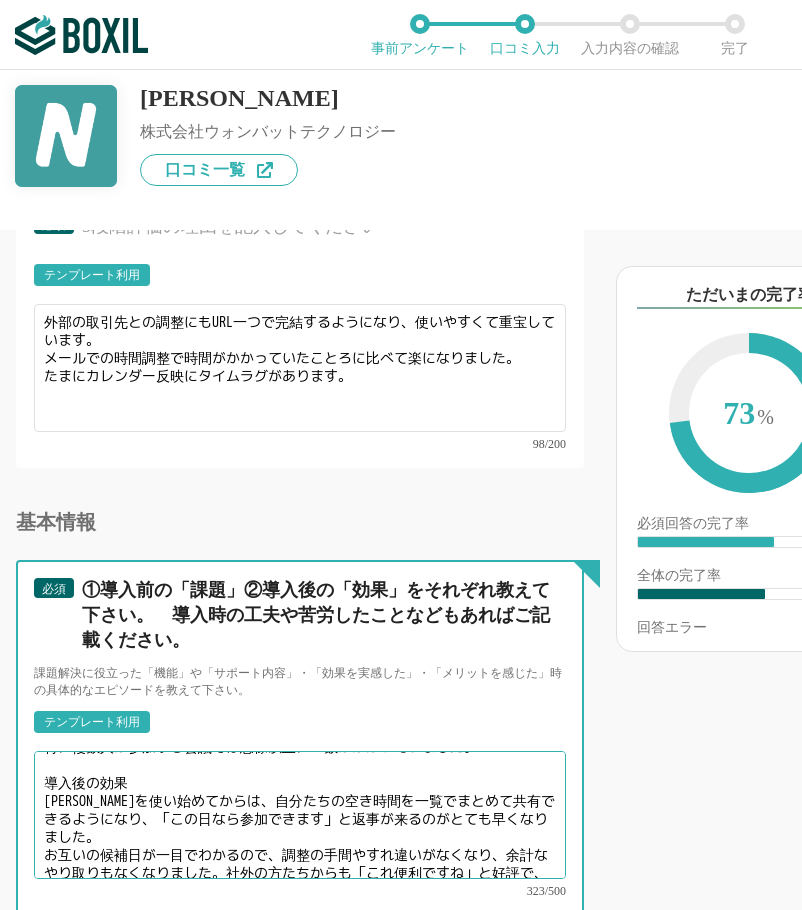 click on "導入前の課題
クライアントや外部パートナーとの打ち合わせを調整するとき、候補日を何度もメールでやり取りする必要がありました。
その度にメンバーや関係会社のスケジュールを一つずつ確認して、日程の変更が発生するたびに全員へ再度連絡。
特に複数人が参加する会議では想像以上に工数がかかっていました。
導入後の効果
Nitteを使い始めてからは、自分たちの空き時間を一覧でまとめて共有できるようになり、「この日なら参加できます」と返事が来るのがとても早くなりました。
お互いの候補日が一目でわかるので、調整の手間やすれ違いがなくなり、余計なやり取りもなくなりました。社外の方たちからも「これ便利ですね」と好評で、打ち合わせの日程調整がスムーズに進むようになりました。" at bounding box center [300, 815] 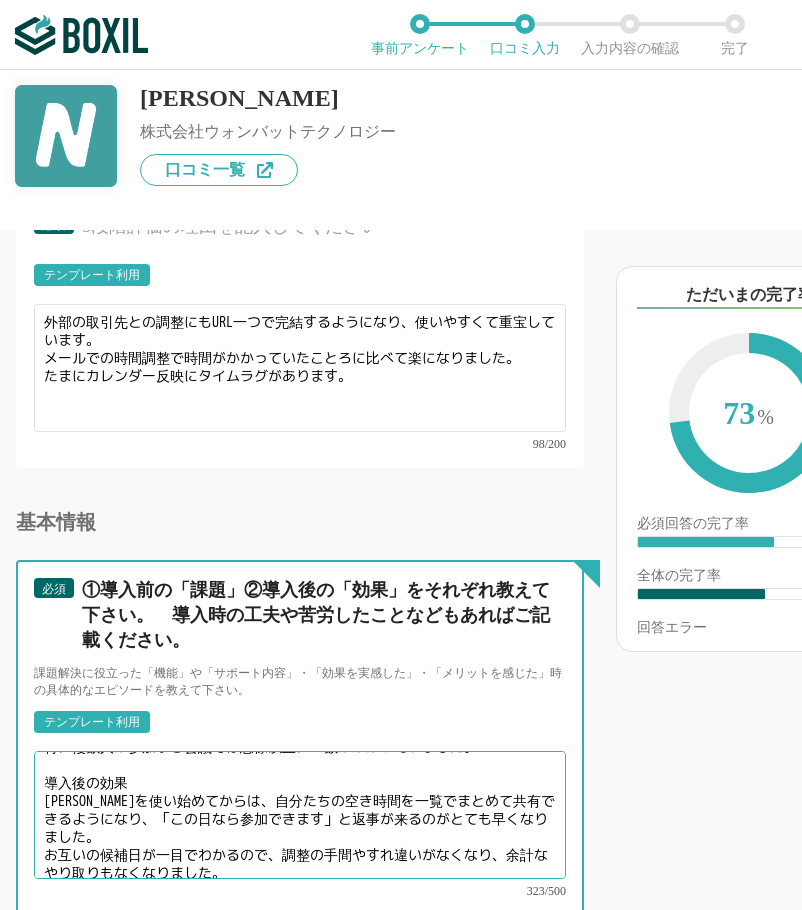 drag, startPoint x: 146, startPoint y: 782, endPoint x: 283, endPoint y: 799, distance: 138.05072 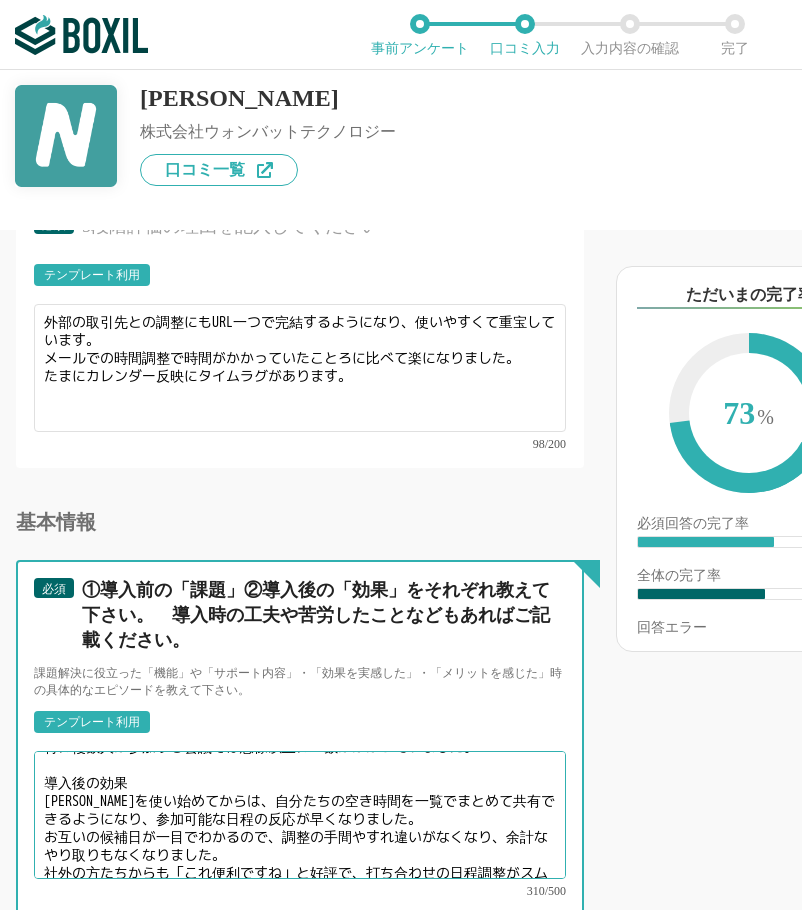 scroll, scrollTop: 2706, scrollLeft: 0, axis: vertical 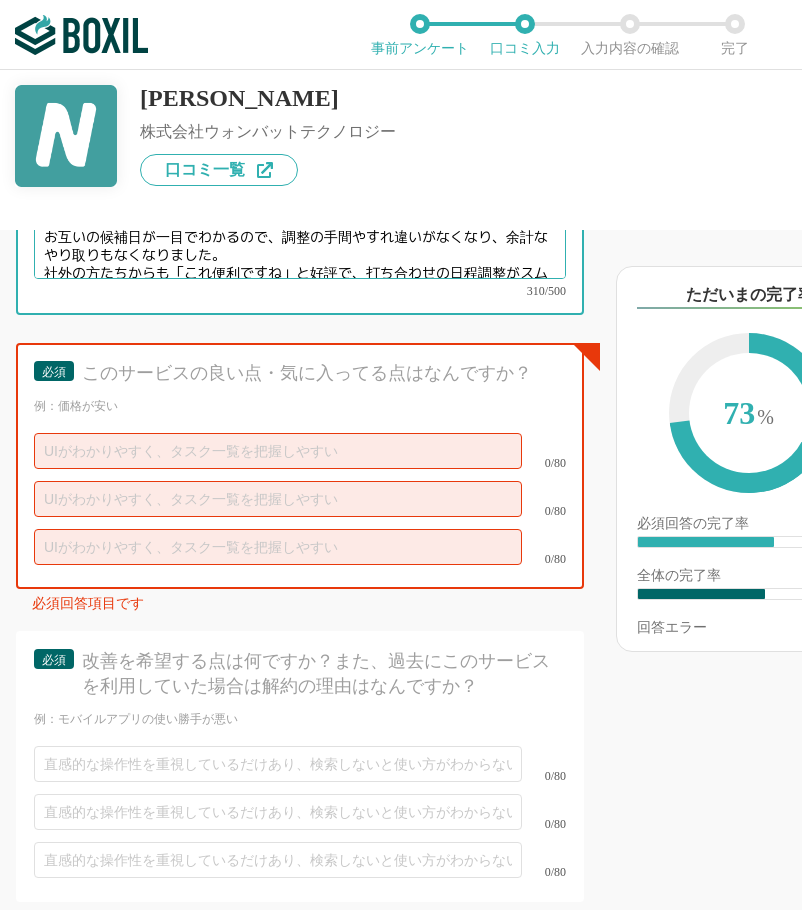 type on "導入前の課題
クライアントや外部パートナーとの打ち合わせを調整するとき、候補日を何度もメールでやり取りする必要がありました。
その度にメンバーや関係会社のスケジュールを一つずつ確認して、日程の変更が発生するたびに全員へ再度連絡。
特に複数人が参加する会議では想像以上に工数がかかっていました。
導入後の効果
Nitteを使い始めてからは、自分たちの空き時間を一覧でまとめて共有できるようになり、参加可能な日程の反応が早くなりました。
お互いの候補日が一目でわかるので、調整の手間やすれ違いがなくなり、余計なやり取りもなくなりました。
社外の方たちからも「これ便利ですね」と好評で、打ち合わせの日程調整がスムーズに進むようになりました。" 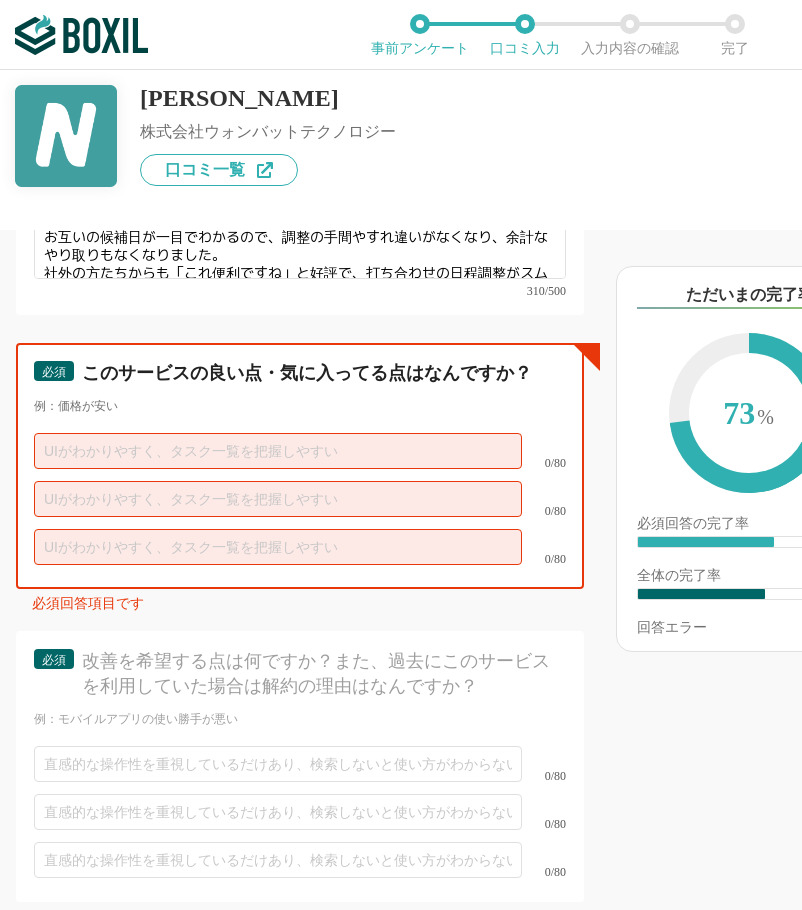 click at bounding box center (278, 451) 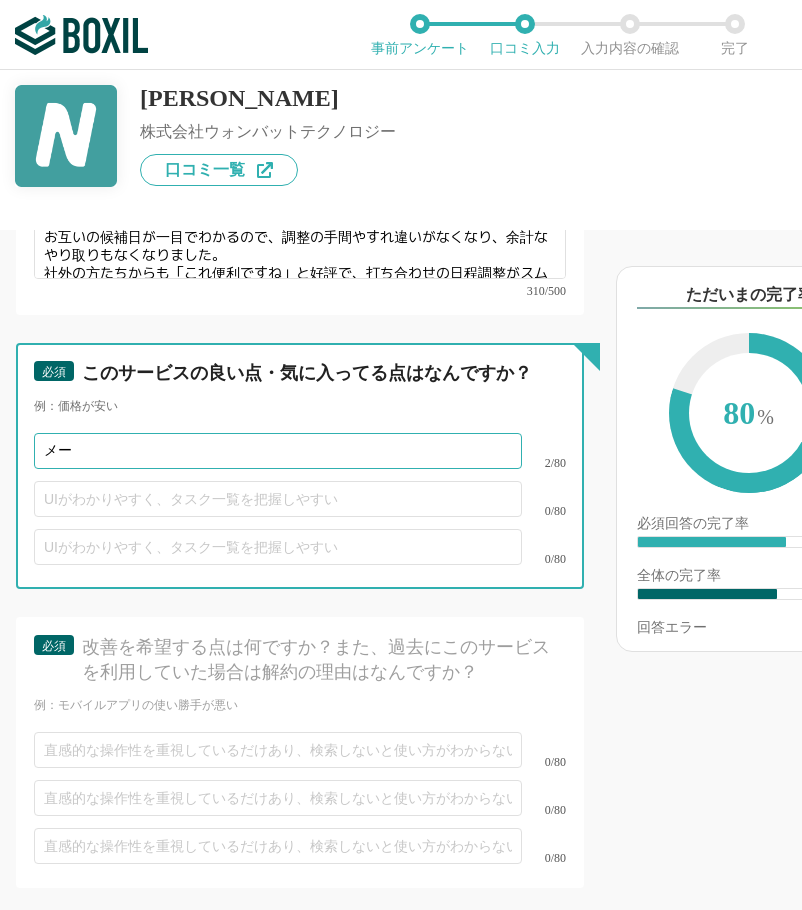 type on "メ" 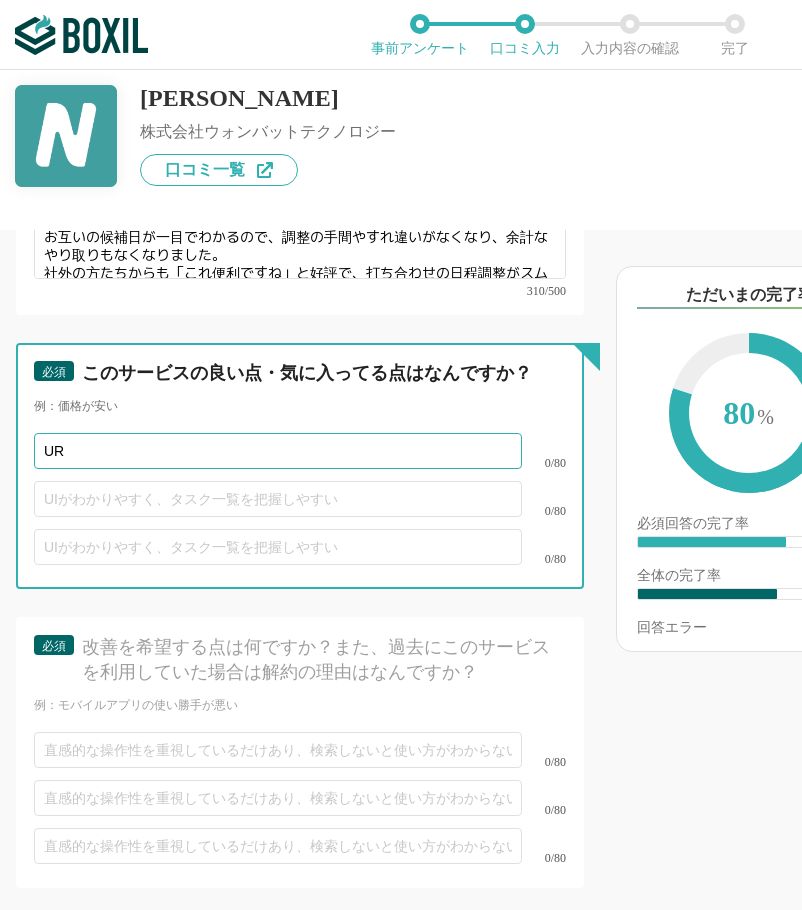 type on "U" 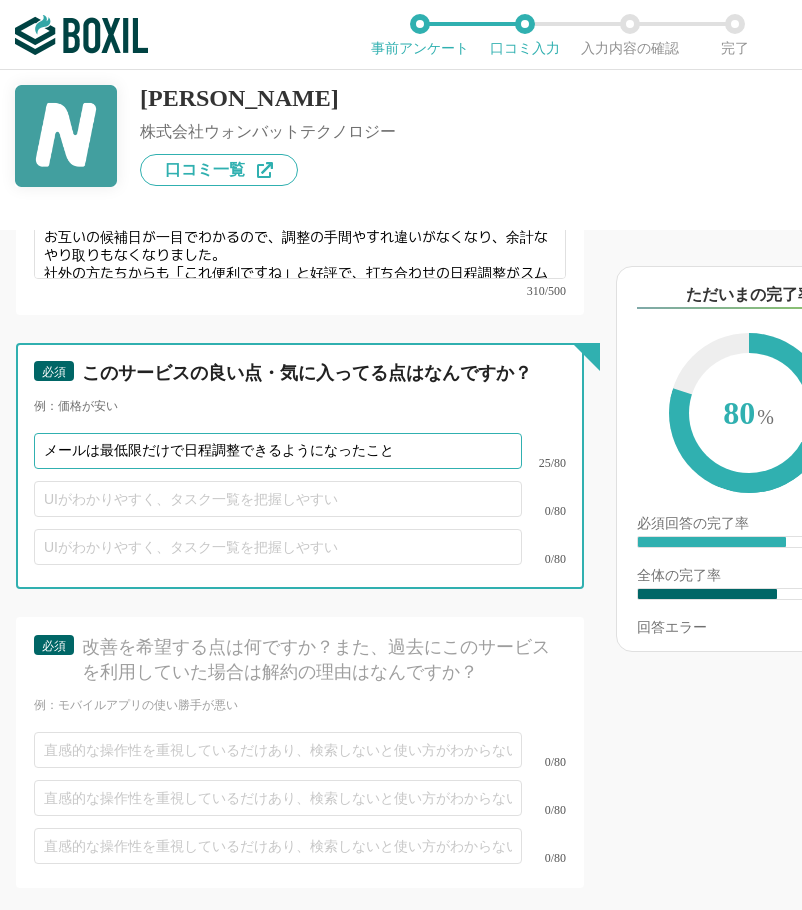 type on "メールは最低限だけで日程調整できるようになったこと" 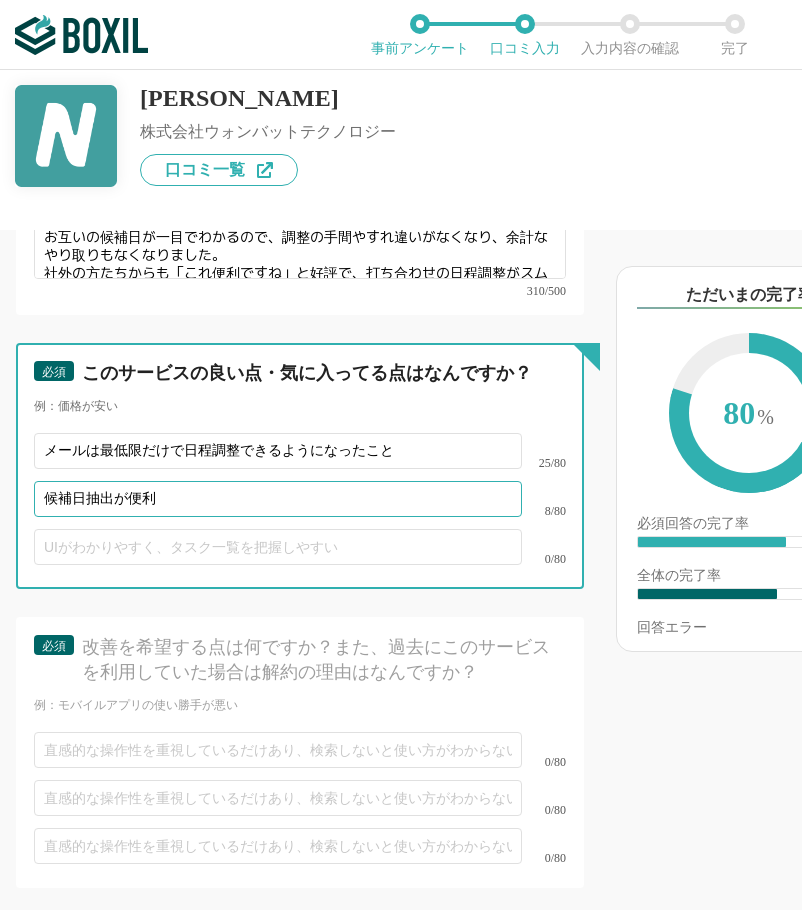 type on "候補日抽出が便利" 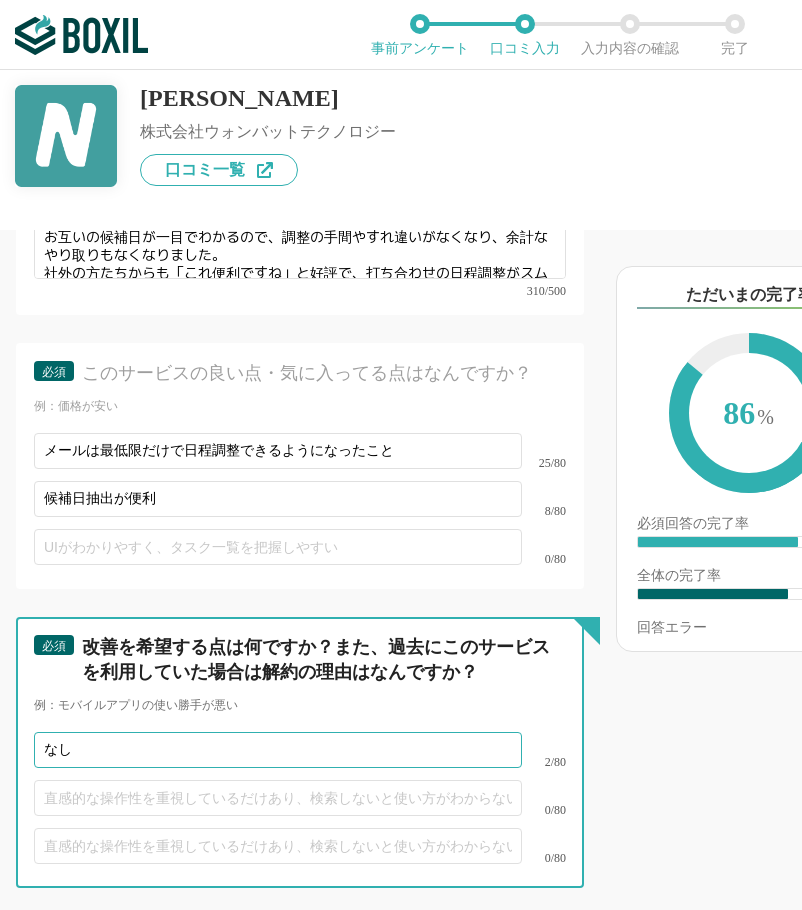 scroll, scrollTop: 3010, scrollLeft: 0, axis: vertical 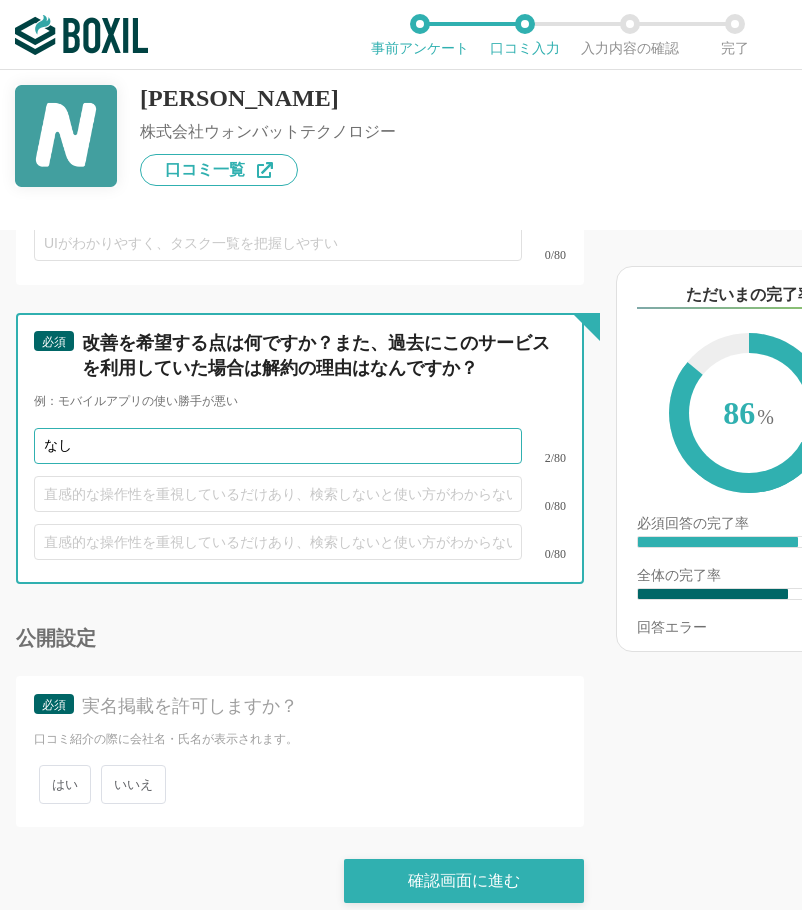 type on "なし" 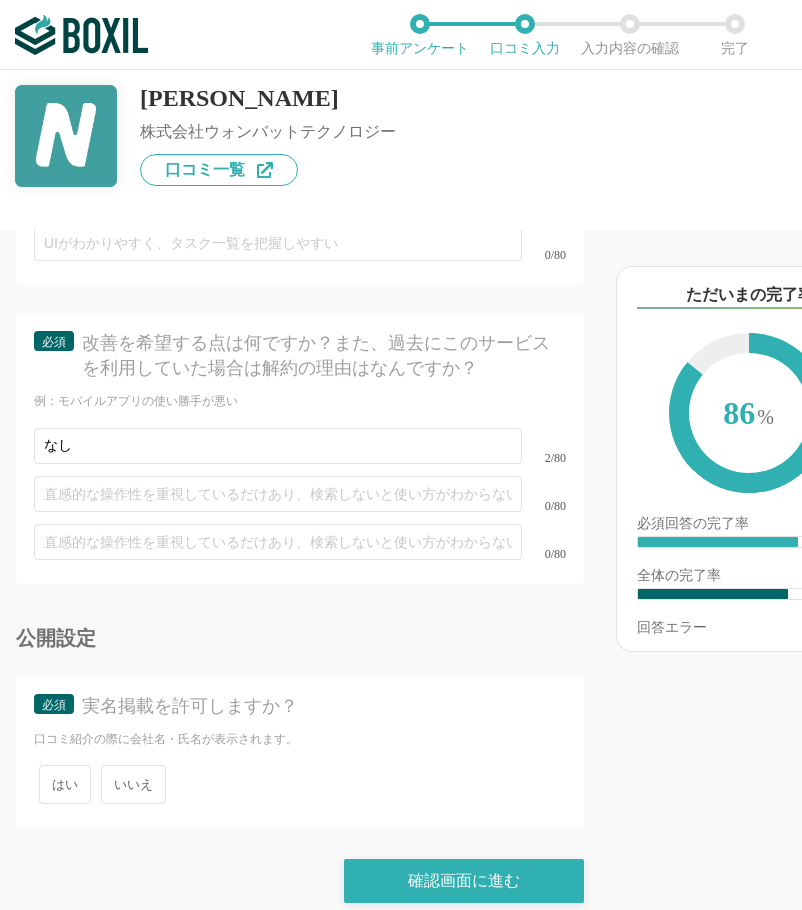click on "いいえ" at bounding box center [133, 784] 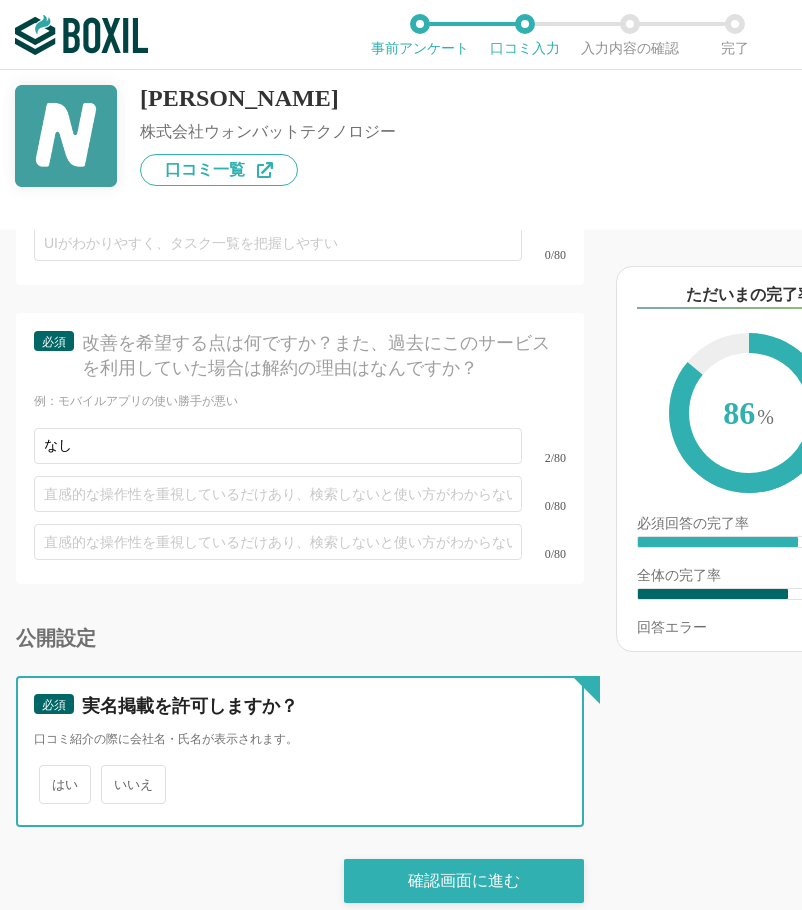 click on "いいえ" at bounding box center [112, 774] 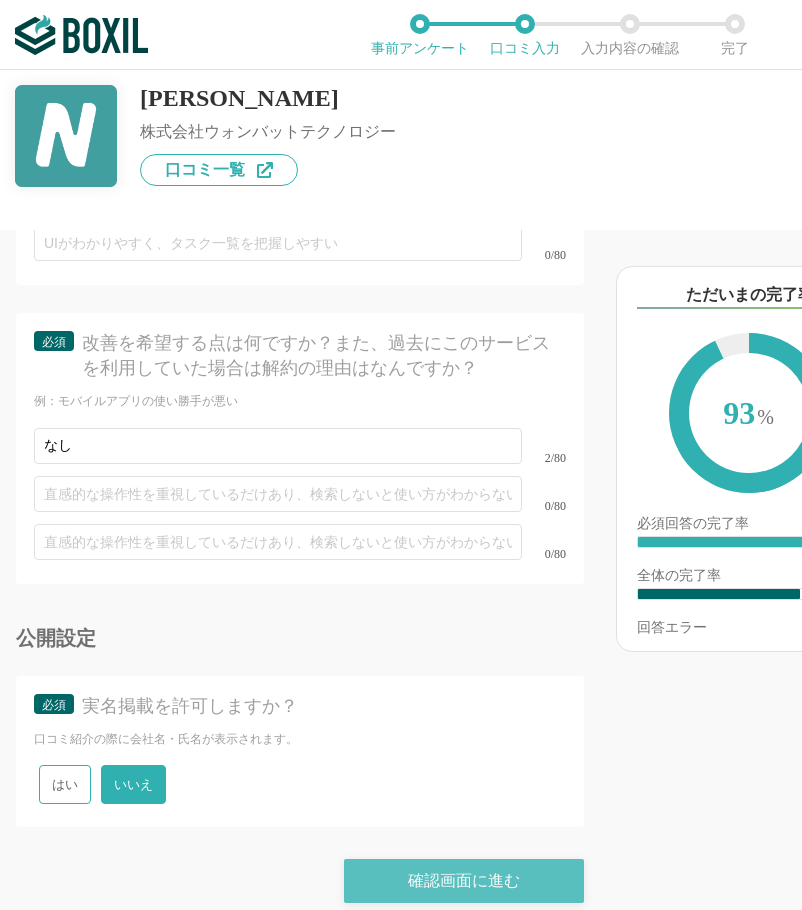 click on "確認画面に進む" at bounding box center (464, 881) 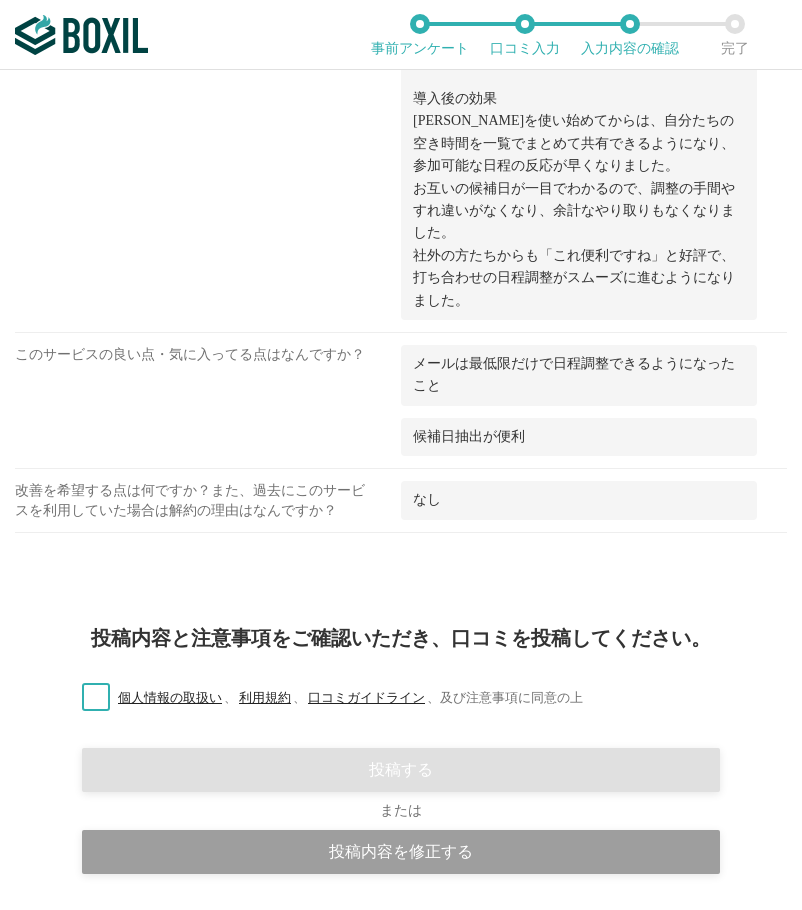 scroll, scrollTop: 1683, scrollLeft: 0, axis: vertical 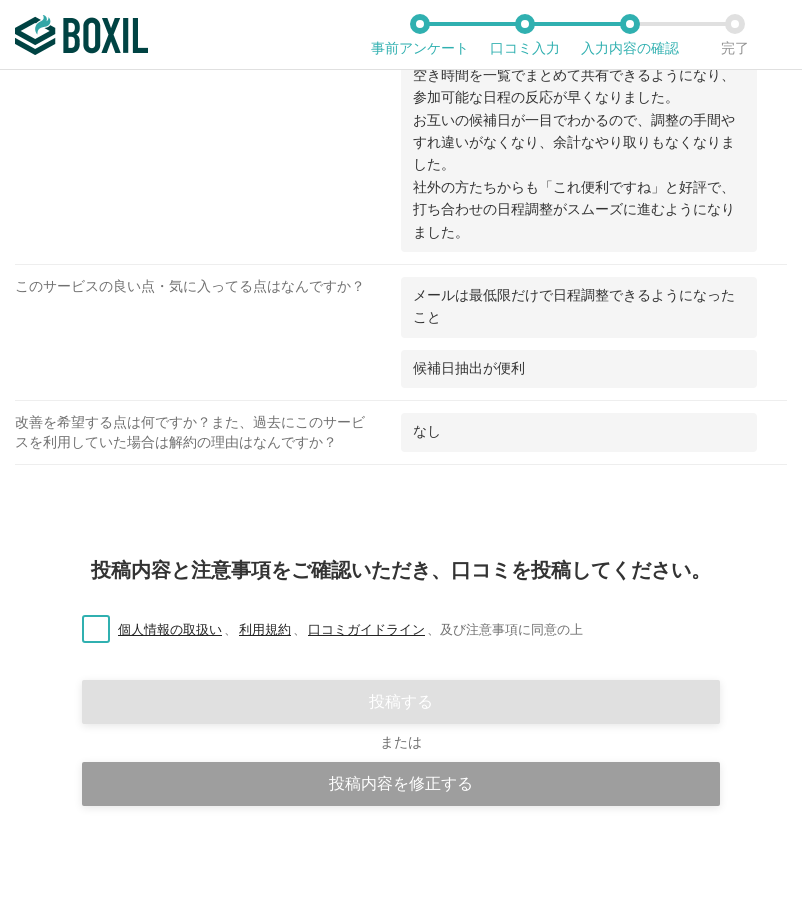 click on "個人情報の取扱い 、 利用規約 、 口コミガイドライン 、 及び注意事項に同意の上" at bounding box center [324, 630] 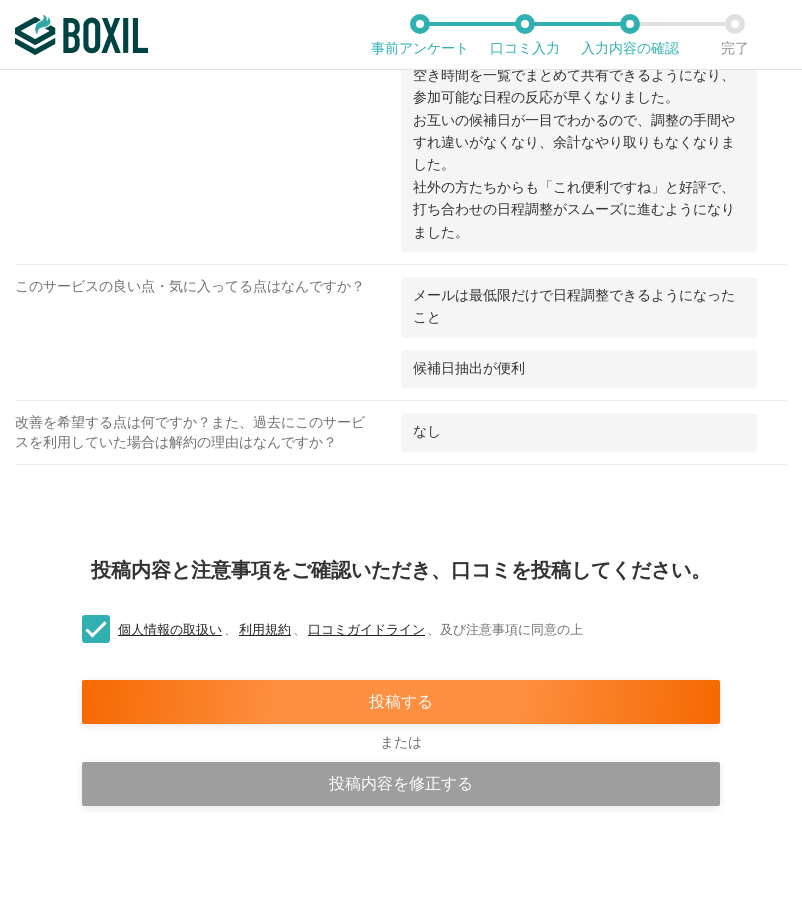 click on "投稿内容と注意事項をご確認いただき、口コミを投稿してください。 個人情報の取扱い 、 利用規約 、 口コミガイドライン 、 及び注意事項に同意の上 投稿する または 投稿内容を修正する" at bounding box center (401, 720) 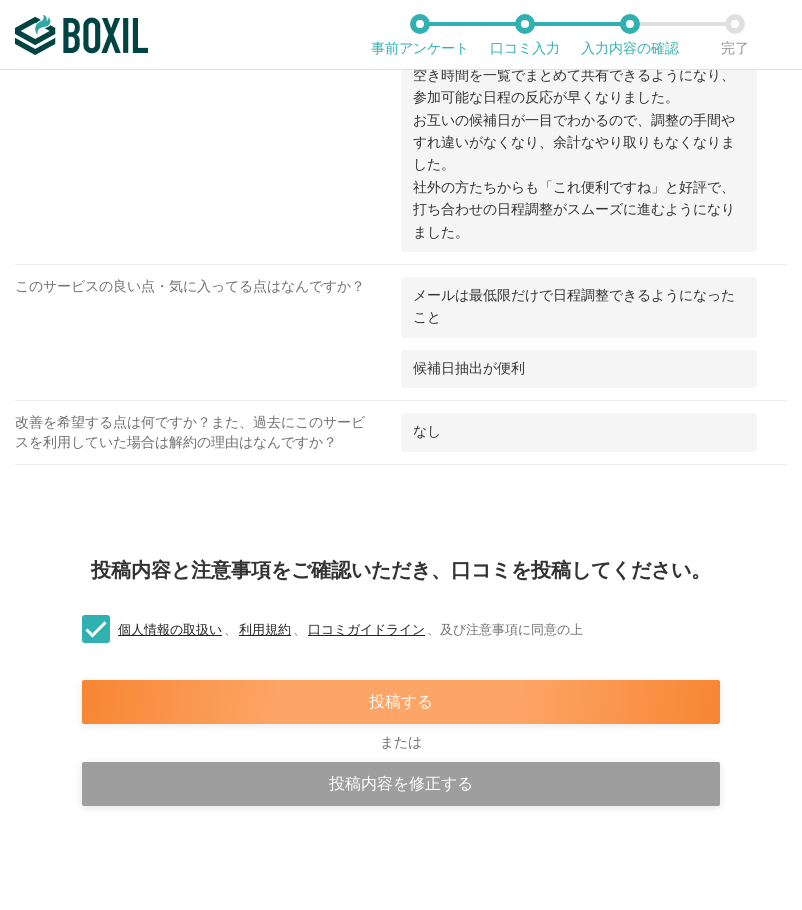 click on "投稿する" at bounding box center (401, 702) 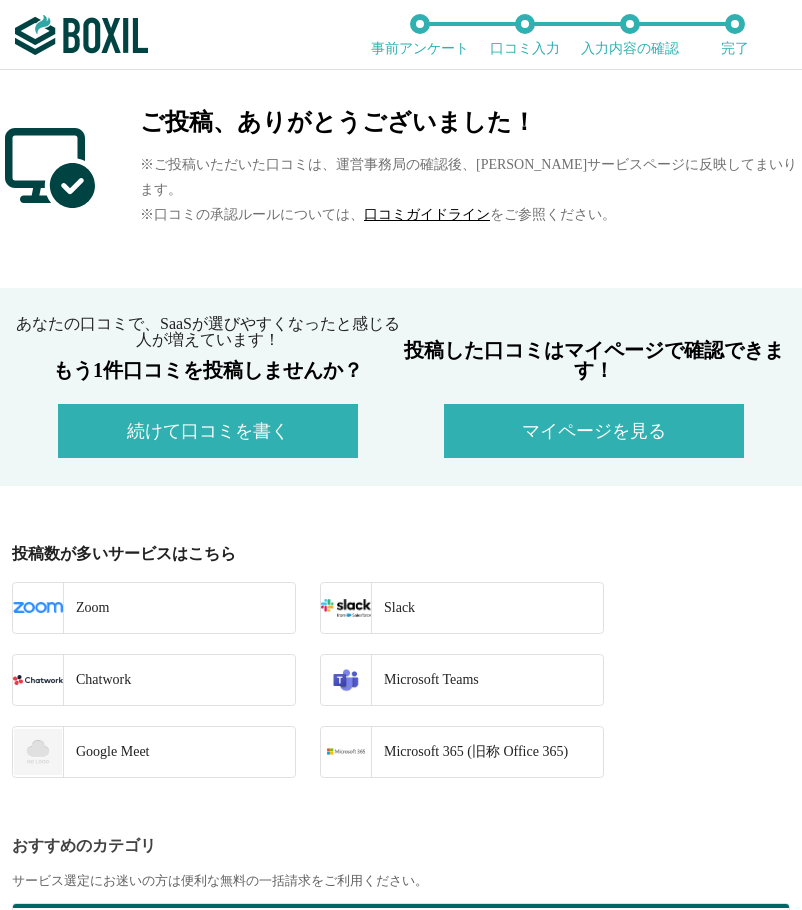 click on "ご投稿、ありがとうございました！ ※ご投稿いただいた口コミは、運営事務局の確認後、順次サービスページに反映してまいります。 ※口コミの承認ルールについては、 口コミガイドライン をご参照ください。" at bounding box center (401, 179) 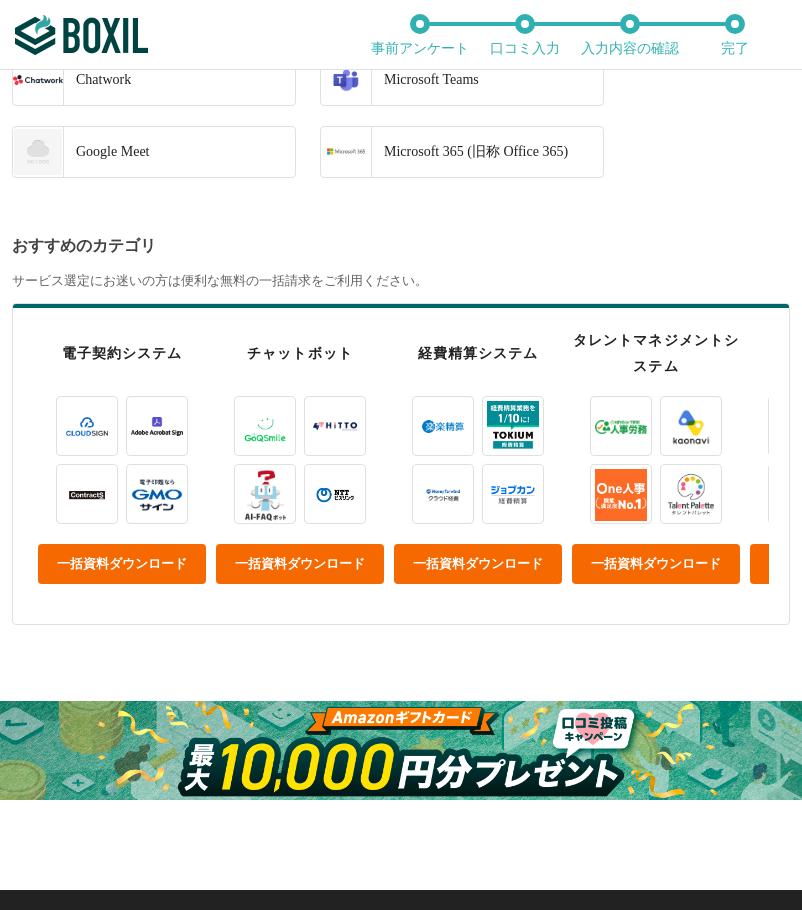 click at bounding box center (401, 751) 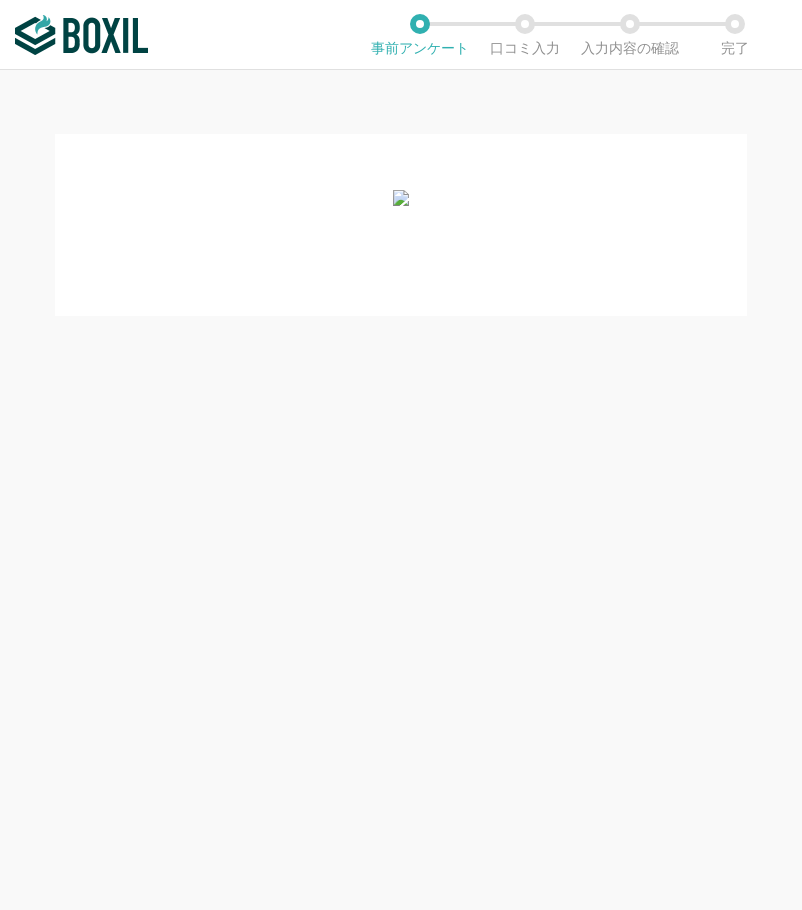scroll, scrollTop: 0, scrollLeft: 0, axis: both 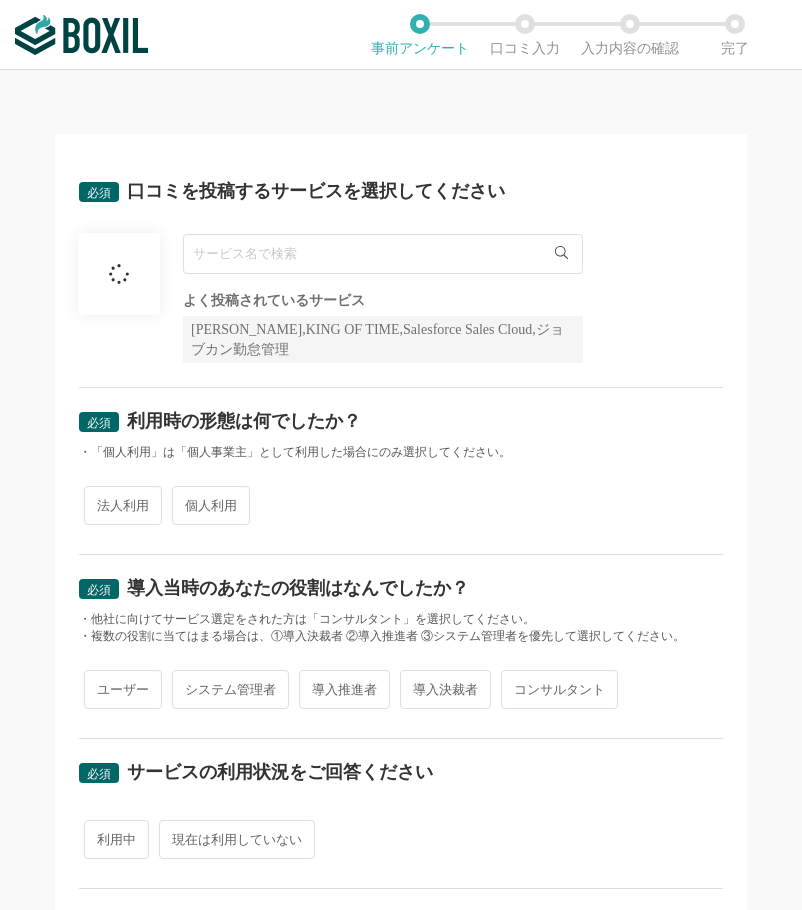 click at bounding box center [383, 254] 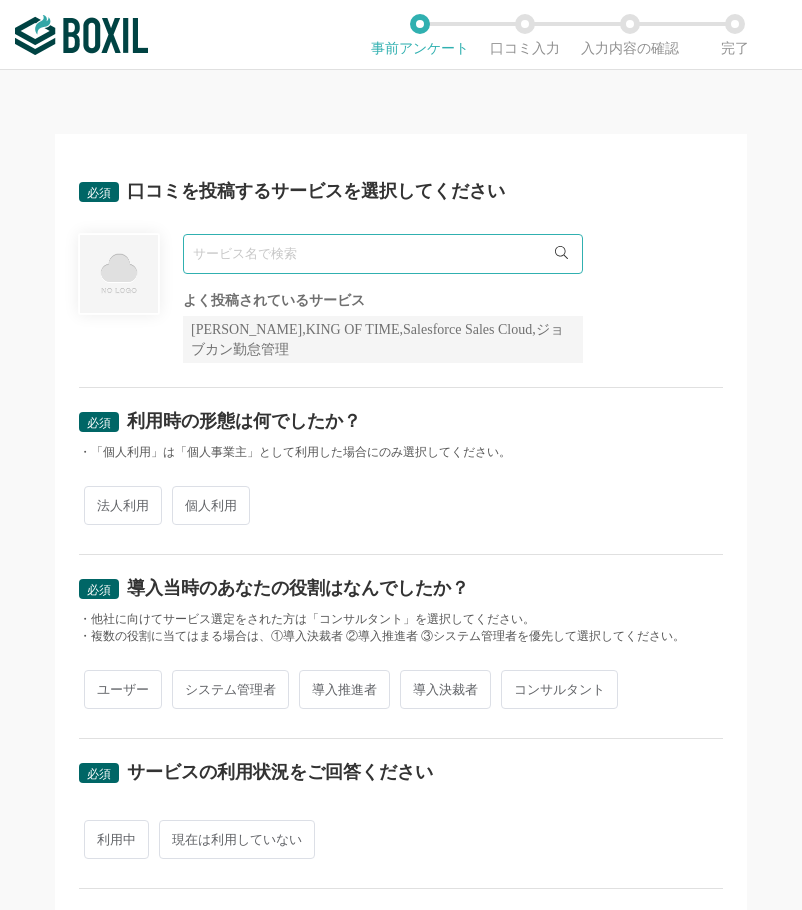paste on "SKYSEA Client View" 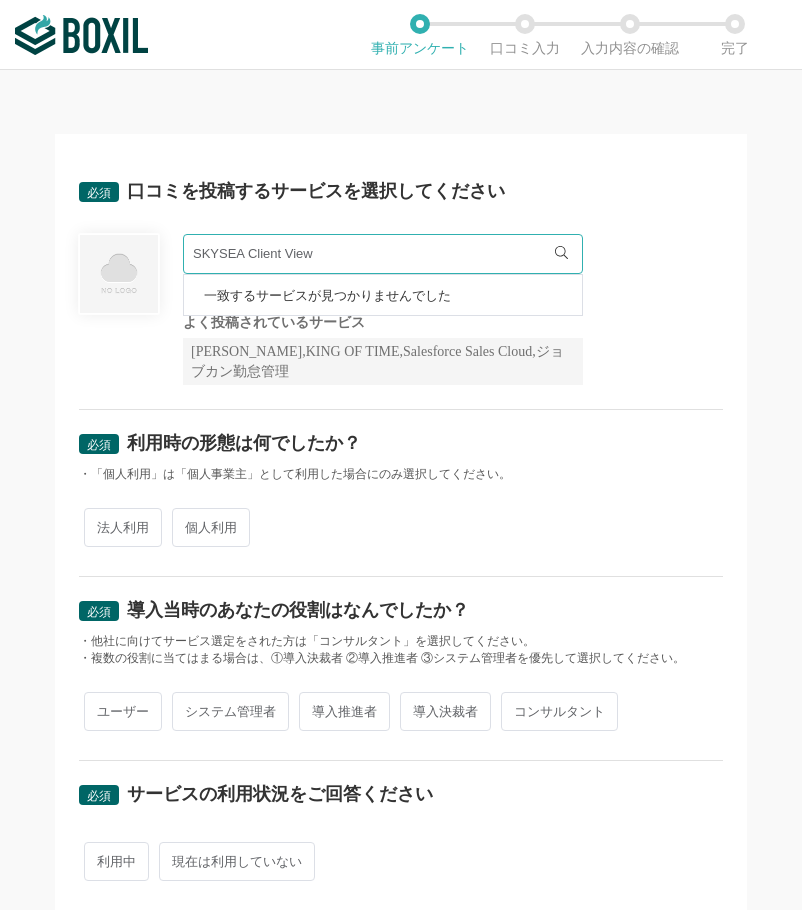 click on "一致するサービスが見つかりませんでした" at bounding box center (327, 295) 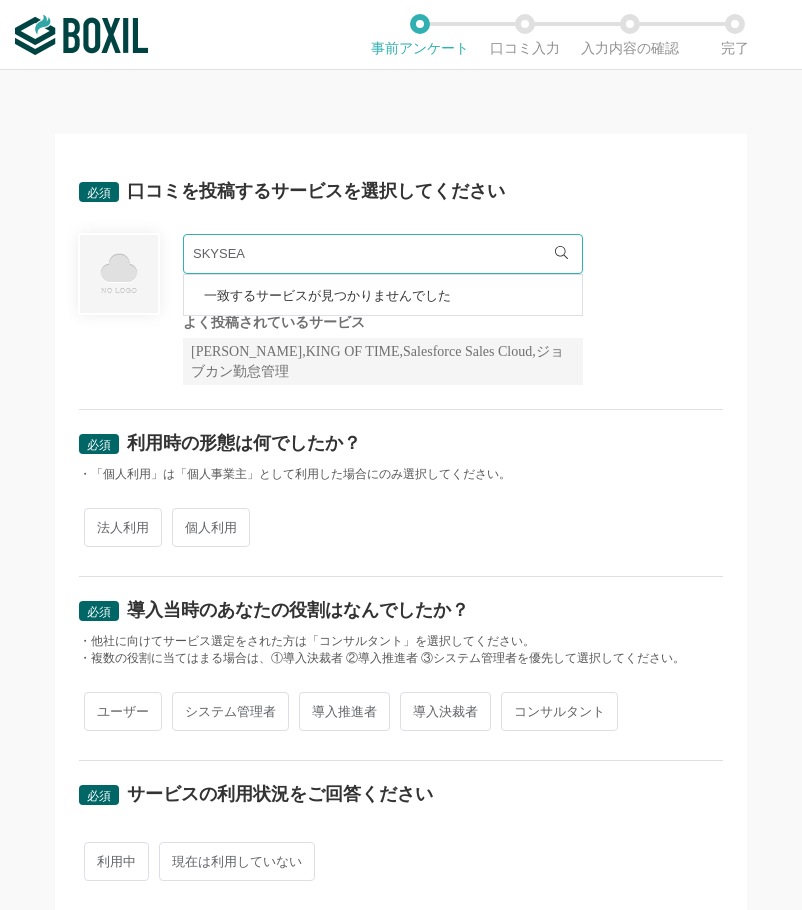 click on "SKYSEA" at bounding box center [383, 254] 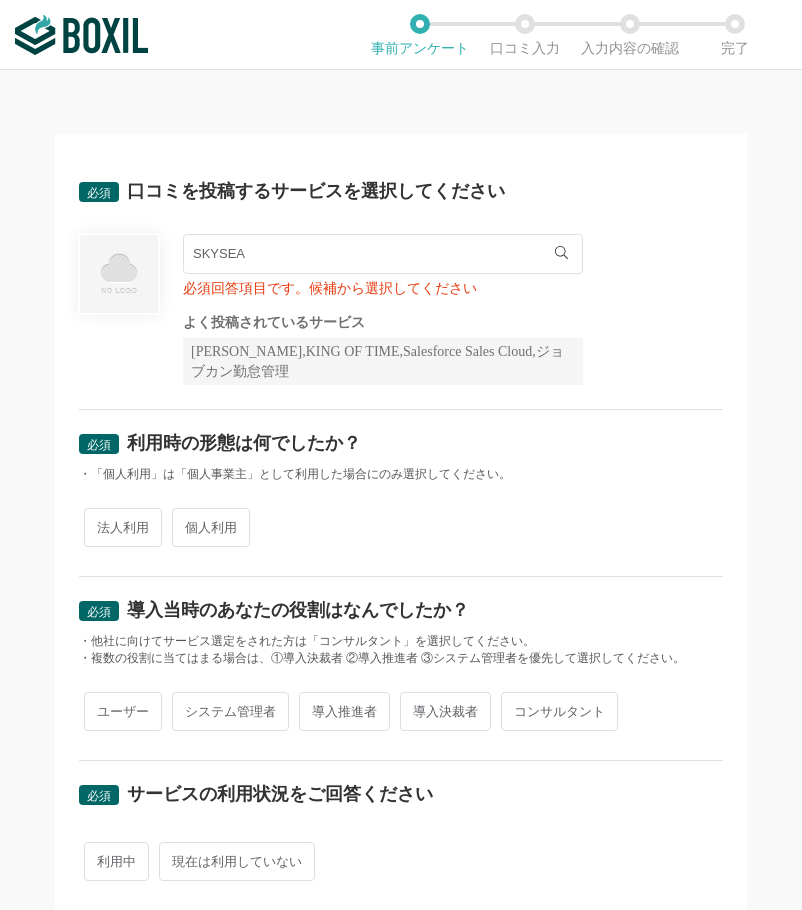 paste on "Whereby" 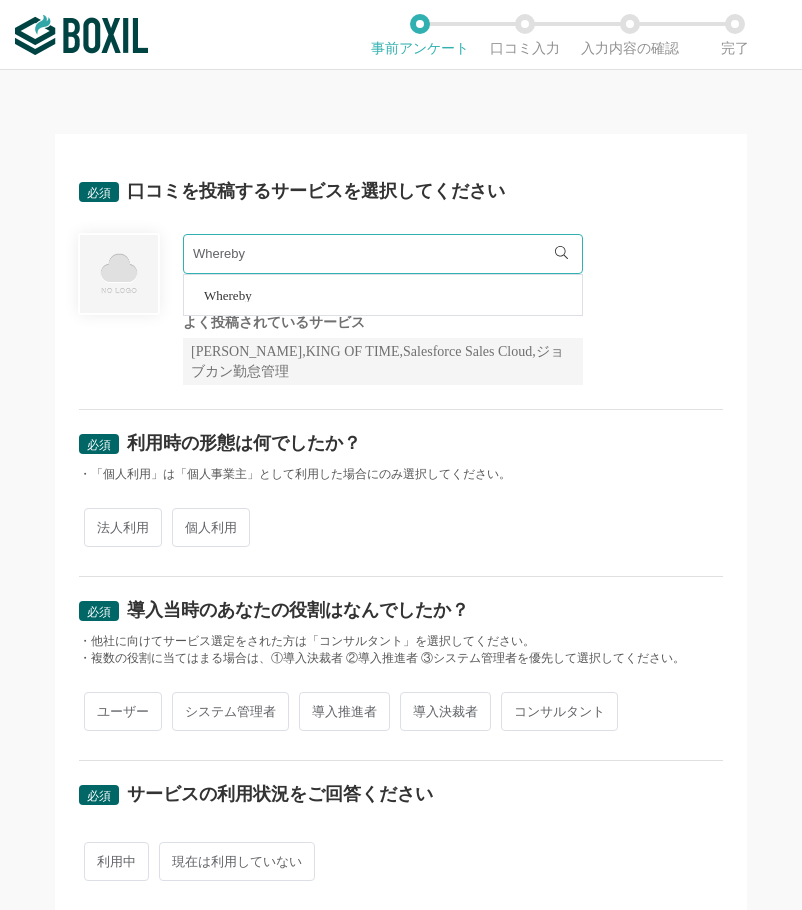type on "Whereby" 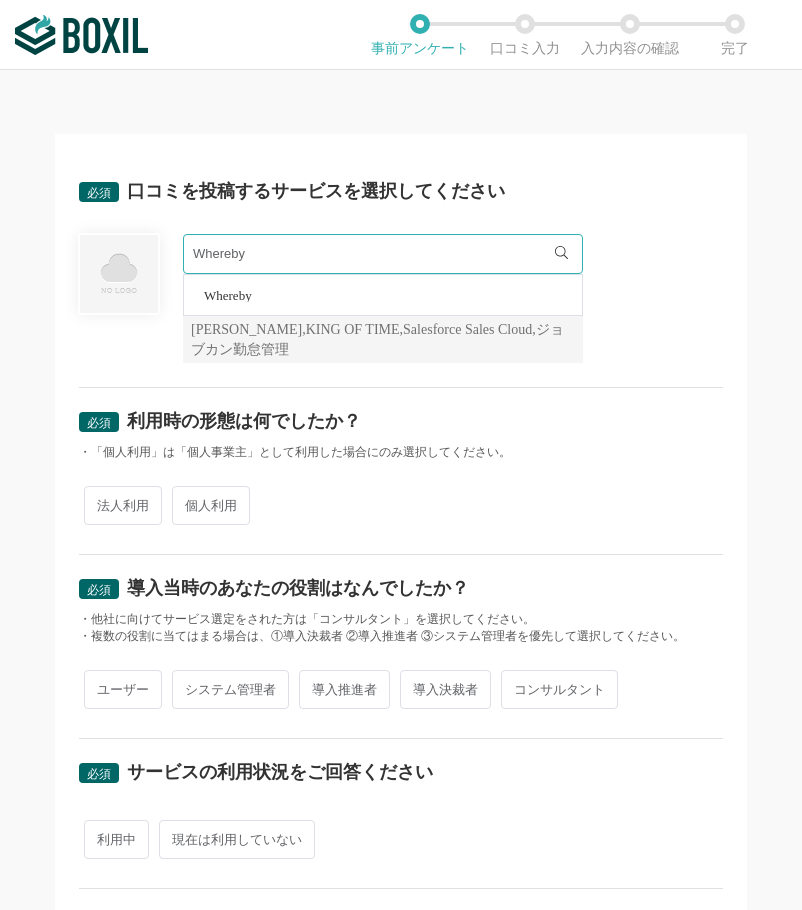 click on "法人利用" at bounding box center (123, 505) 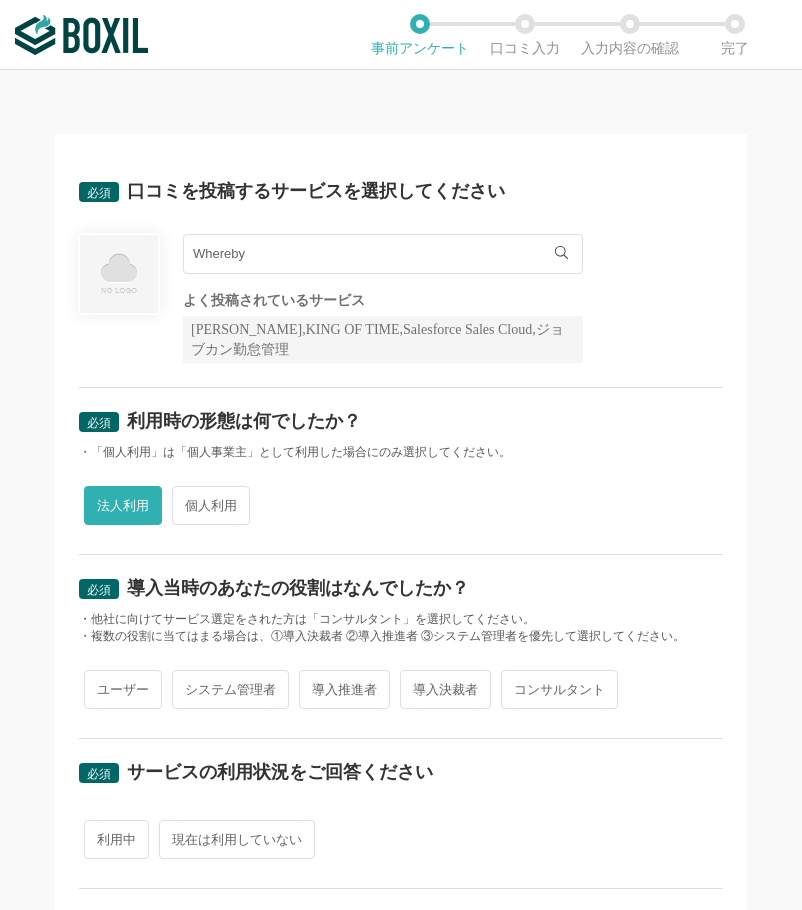 click on "ユーザー システム管理者 導入推進者 導入決裁者 コンサルタント" at bounding box center [401, 689] 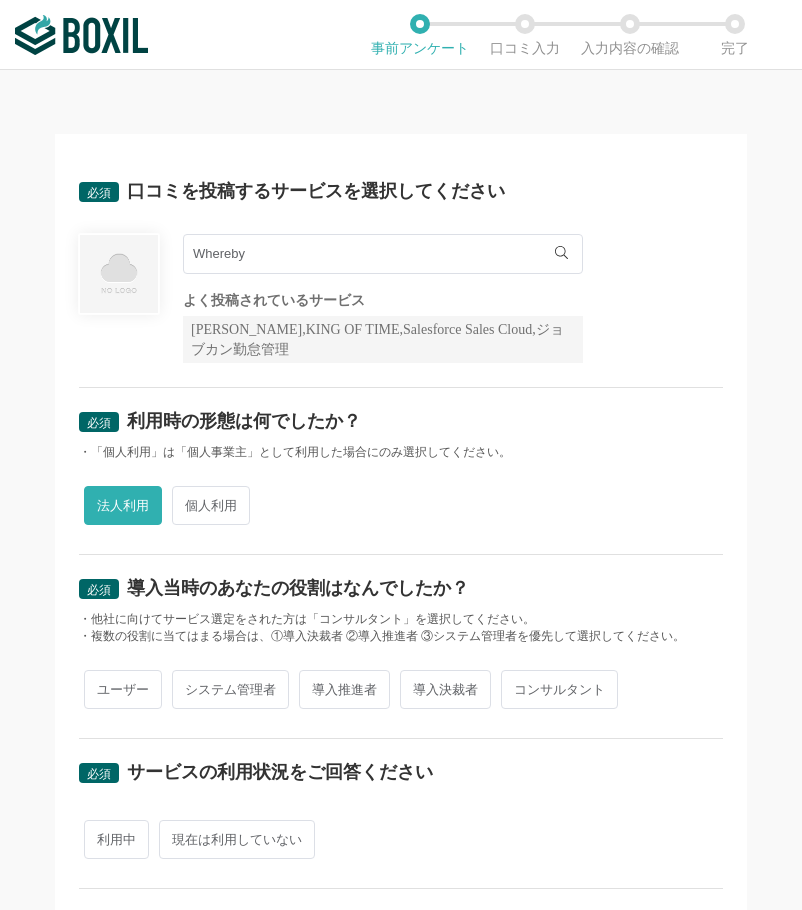 radio on "true" 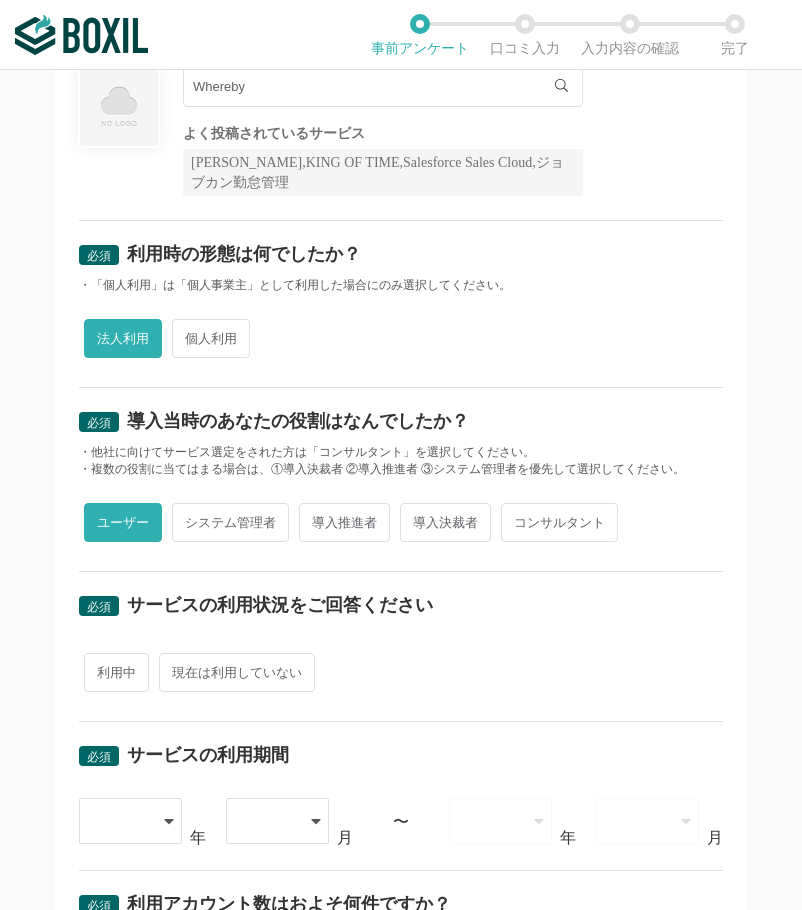 scroll, scrollTop: 400, scrollLeft: 0, axis: vertical 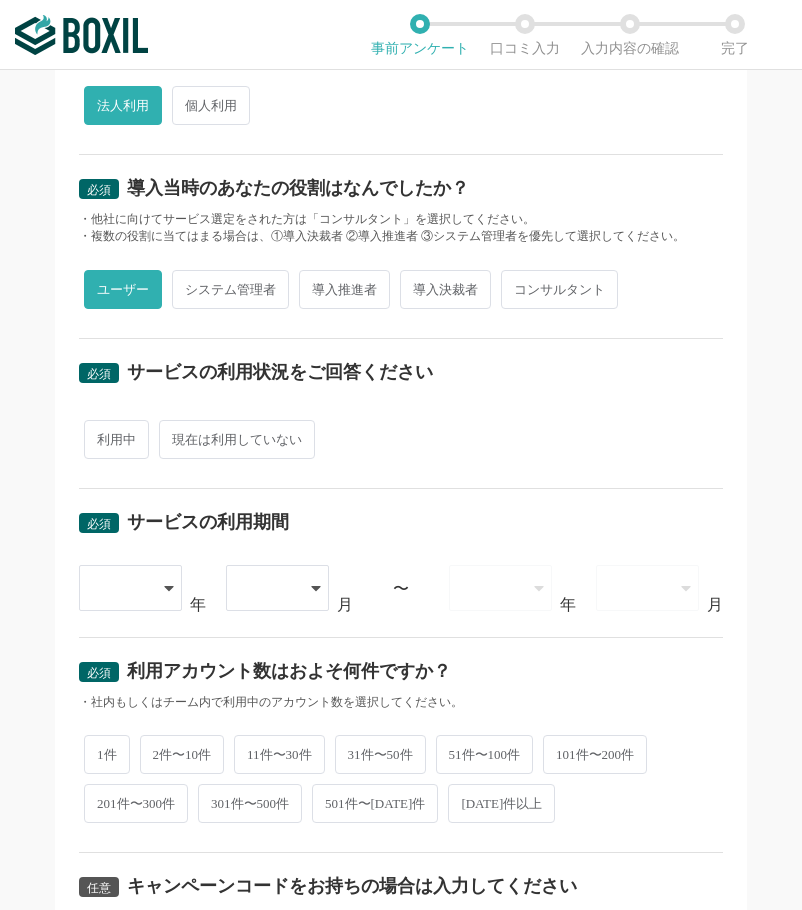 click on "現在は利用していない" at bounding box center [237, 439] 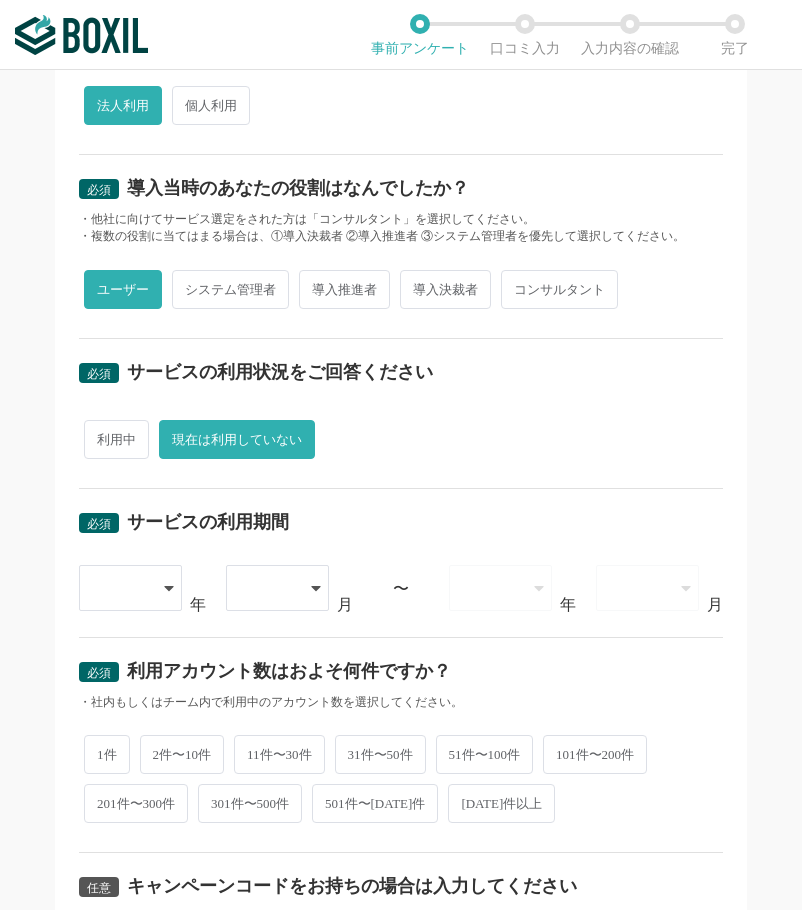 click on "利用中" at bounding box center (116, 439) 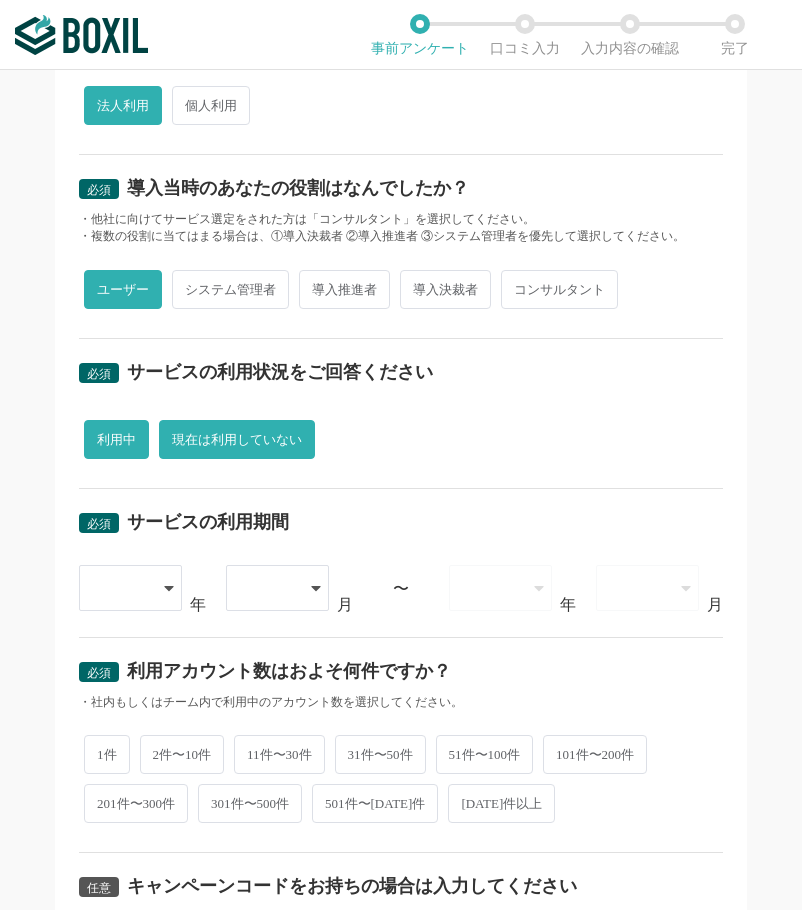 radio on "false" 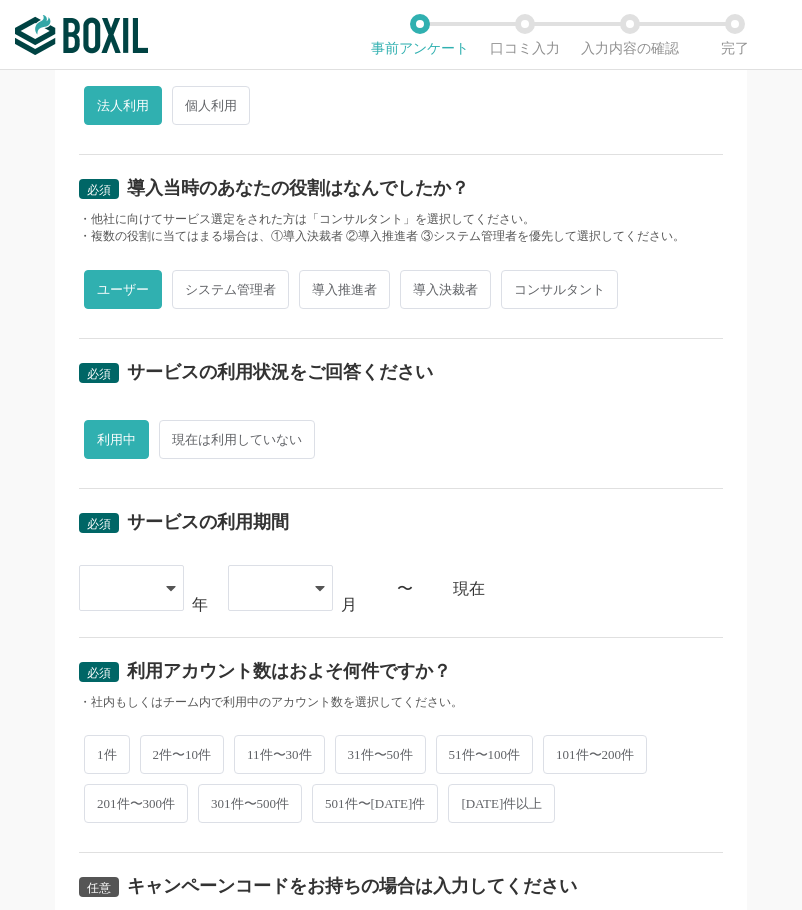 click at bounding box center [121, 588] 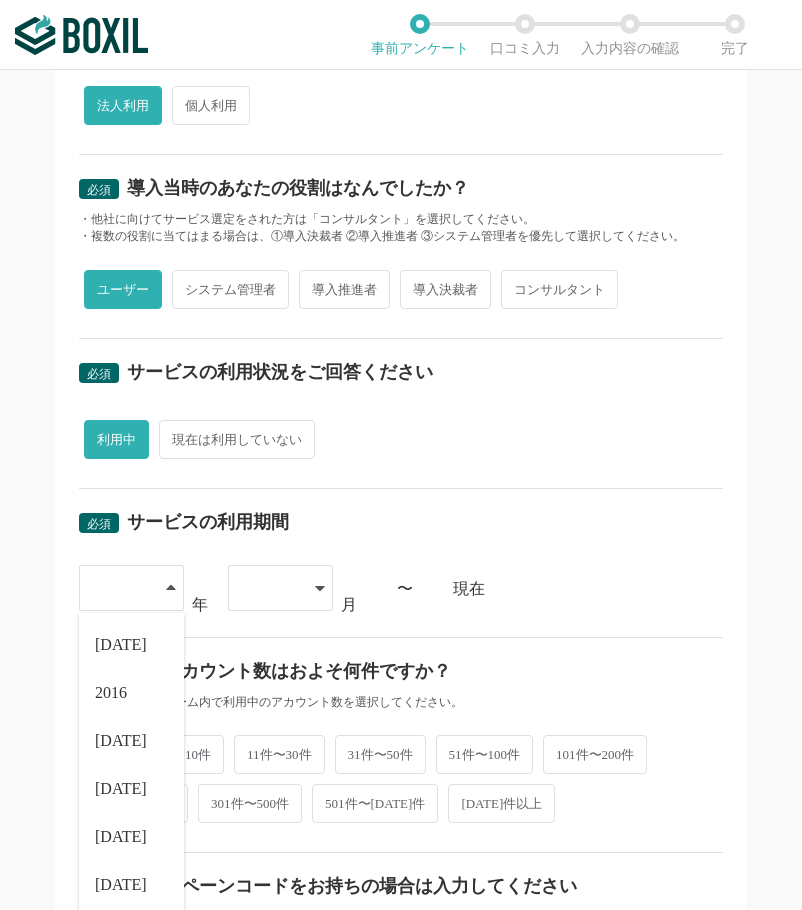 scroll, scrollTop: 684, scrollLeft: 0, axis: vertical 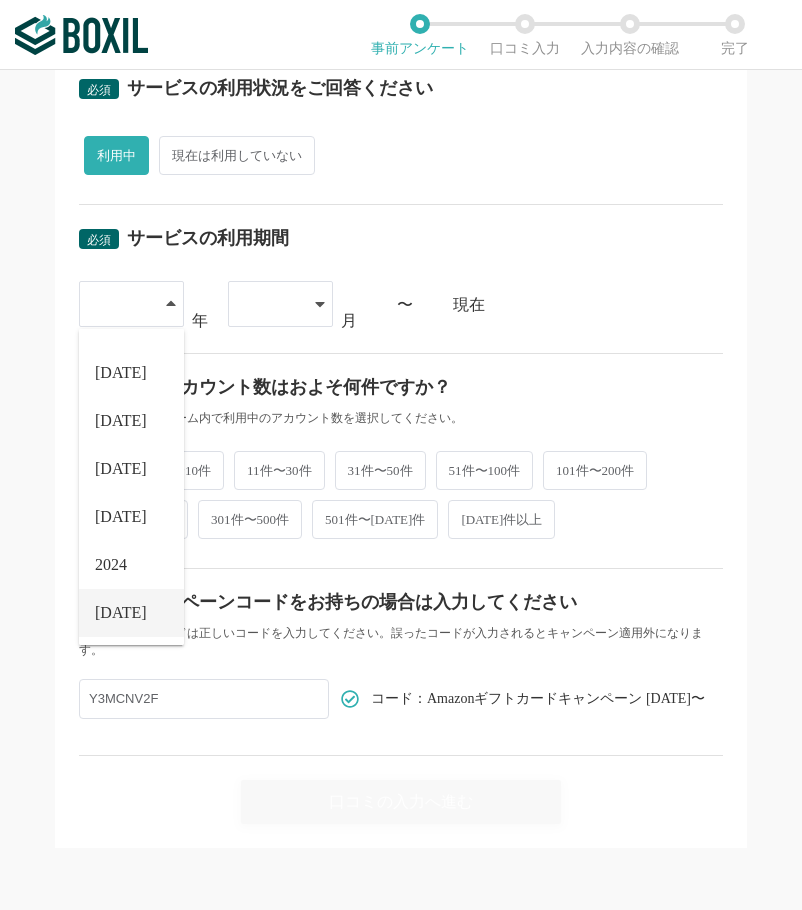 click on "[DATE]" at bounding box center [121, 613] 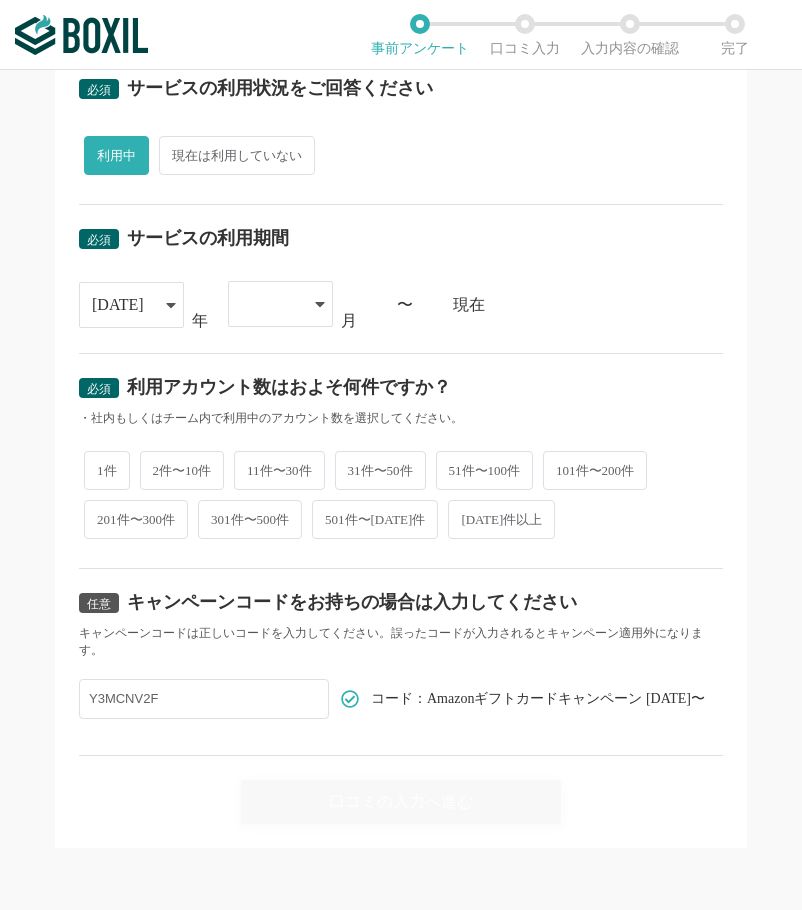click at bounding box center [270, 304] 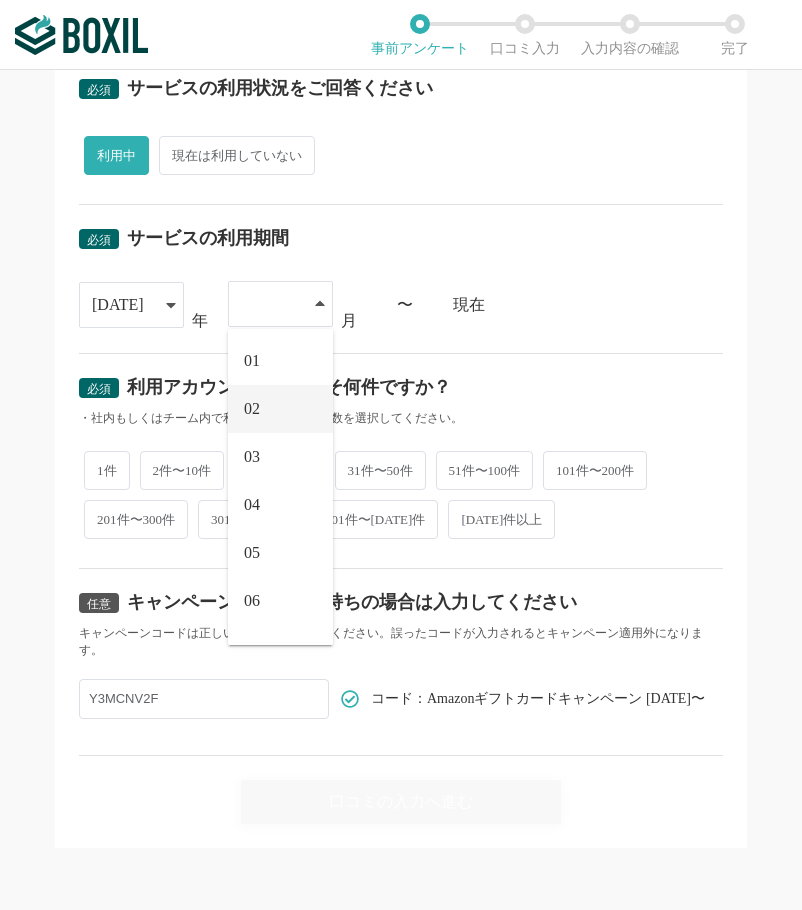 click on "02" at bounding box center (280, 409) 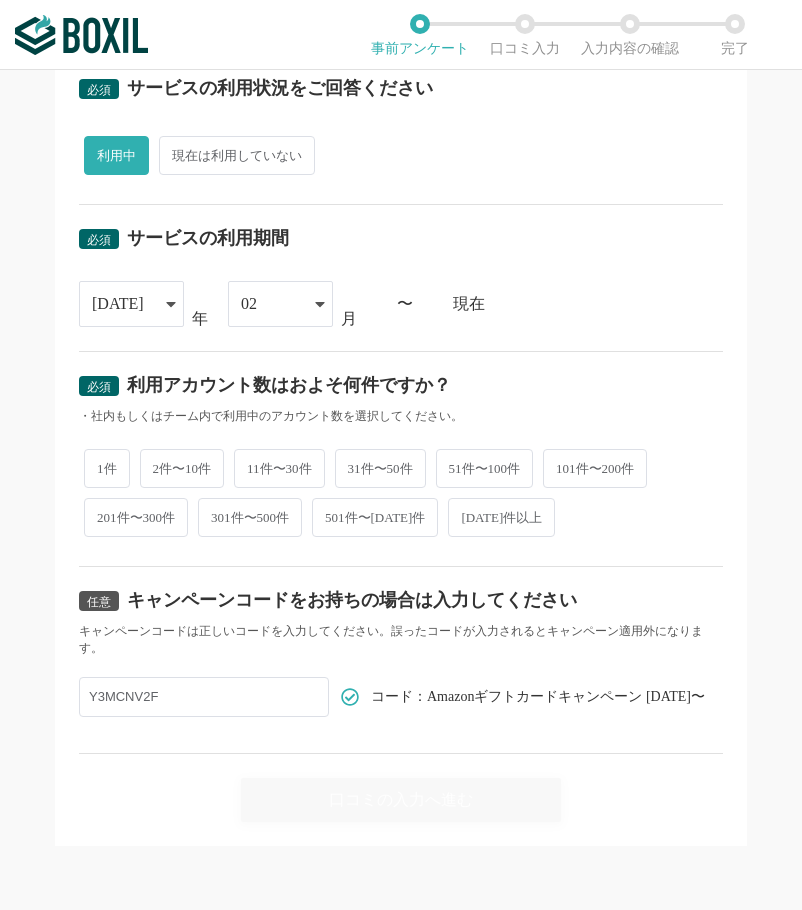 click on "2件〜10件" at bounding box center (182, 468) 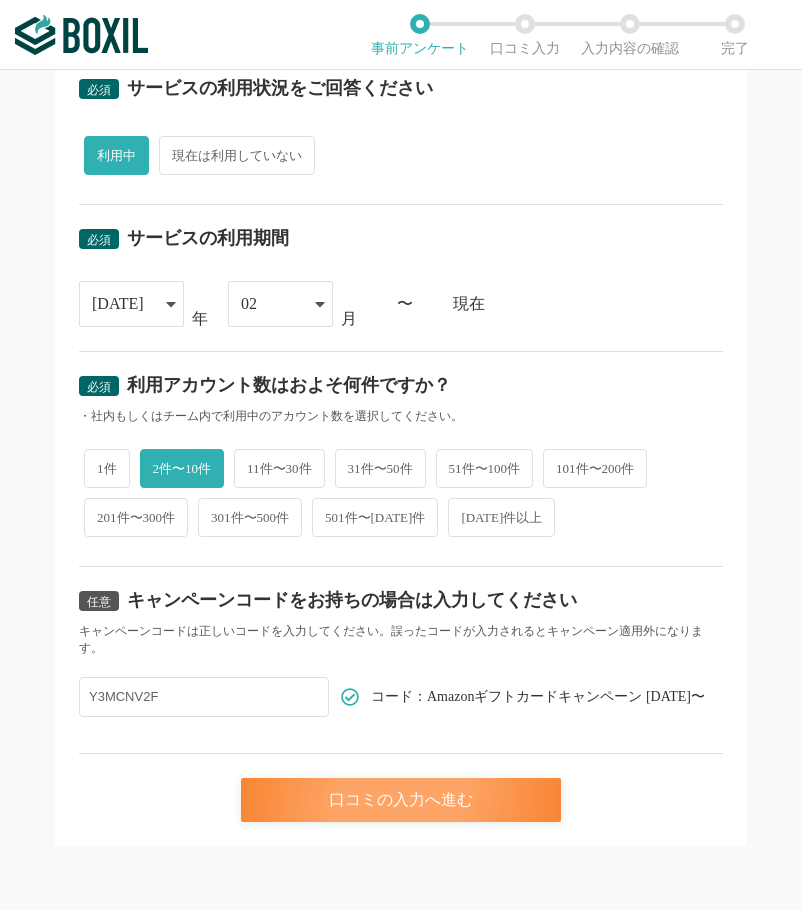 click on "口コミの入力へ進む" at bounding box center [401, 800] 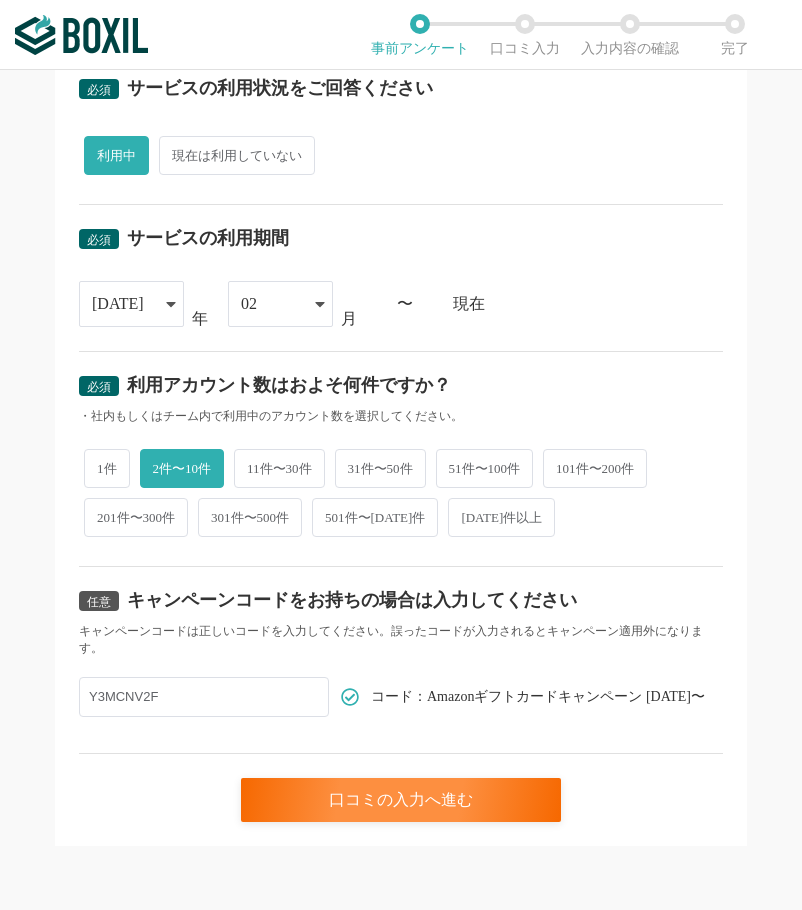 scroll, scrollTop: 0, scrollLeft: 0, axis: both 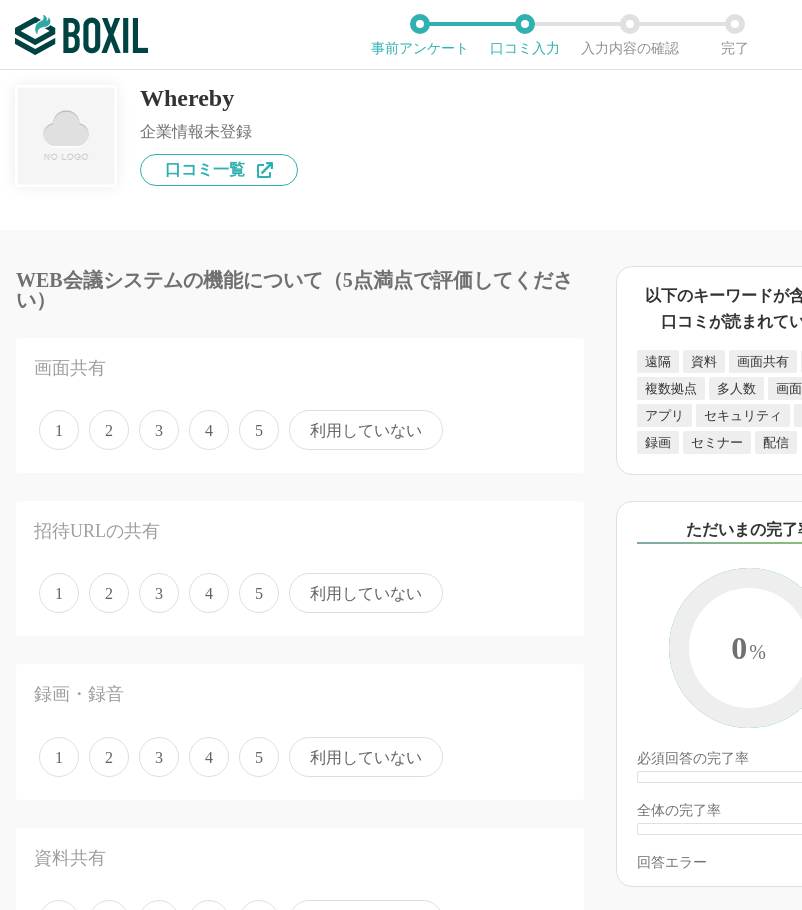 click on "WEB会議システムの機能について（5点満点で評価してください） 画面共有 1 2 3 4 5 利用していない 招待URLの共有 1 2 3 4 5 利用していない 録画・録音 1 2 3 4 5 利用していない 資料共有 1 2 3 4 5 利用していない チャット 1 2 3 4 5 利用していない 通話品質 1 2 3 4 5 利用していない 発言者の切替 1 2 3 4 5 利用していない カレンダー連携 1 2 3 4 5 利用していない ホワイトボード 1 2 3 4 5 利用していない 参加者の限定 1 2 3 4 5 利用していない ワンクリック参加 1 2 3 4 5 利用していない 通知 1 2 3 4 5 利用していない ストリーミング配信 1 2 3 4 5 利用していない 出席ログ 1 2 3 4 5 利用していない スマホアプリ 1 2 3 4 5 利用していない 多言語対応 1 2 3 4 5 利用していない バーチャル背景 1 2 3 4 5 利用していない 他のサービス・ツールと連携していますか？ ※複数選択可 未選択 1 2 3" at bounding box center [300, 3500] 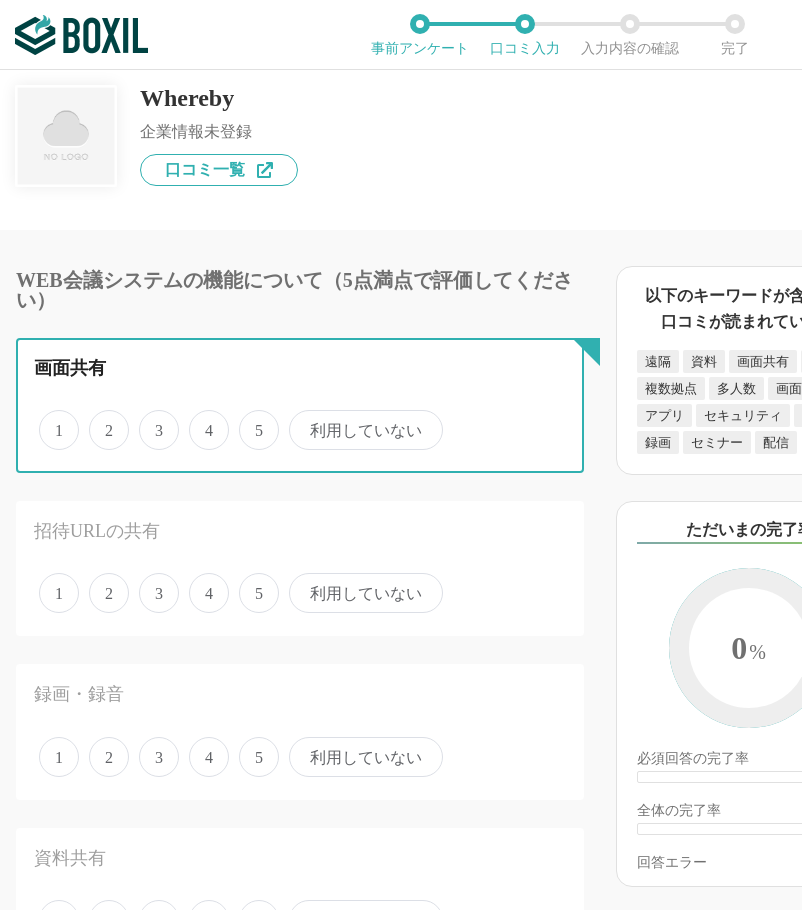 click on "4" at bounding box center (200, 419) 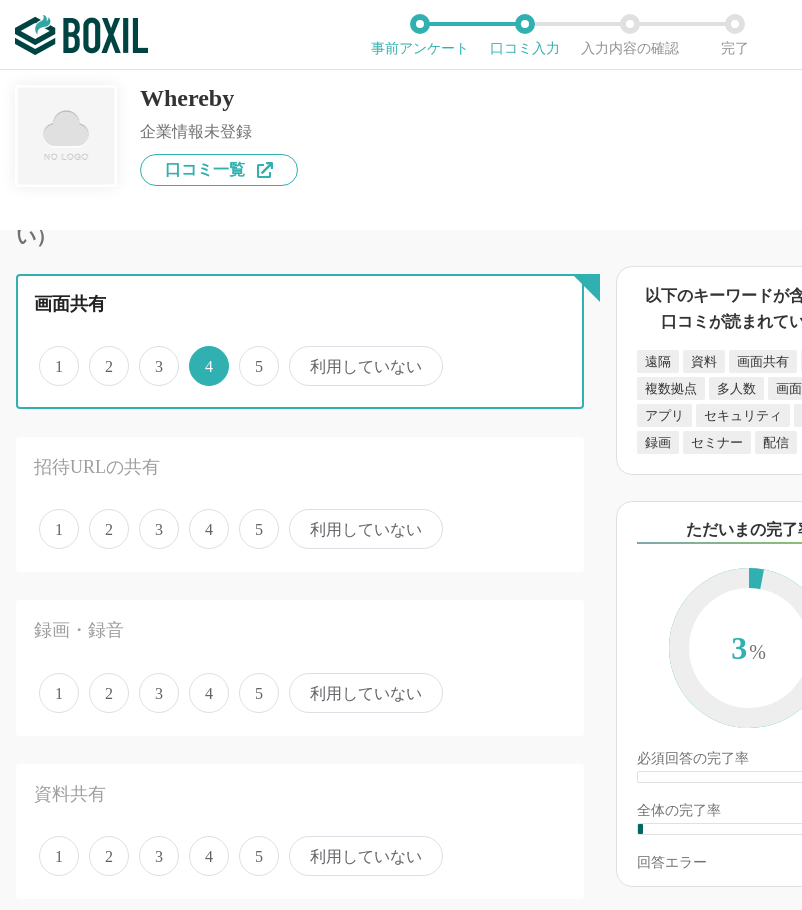 scroll, scrollTop: 100, scrollLeft: 0, axis: vertical 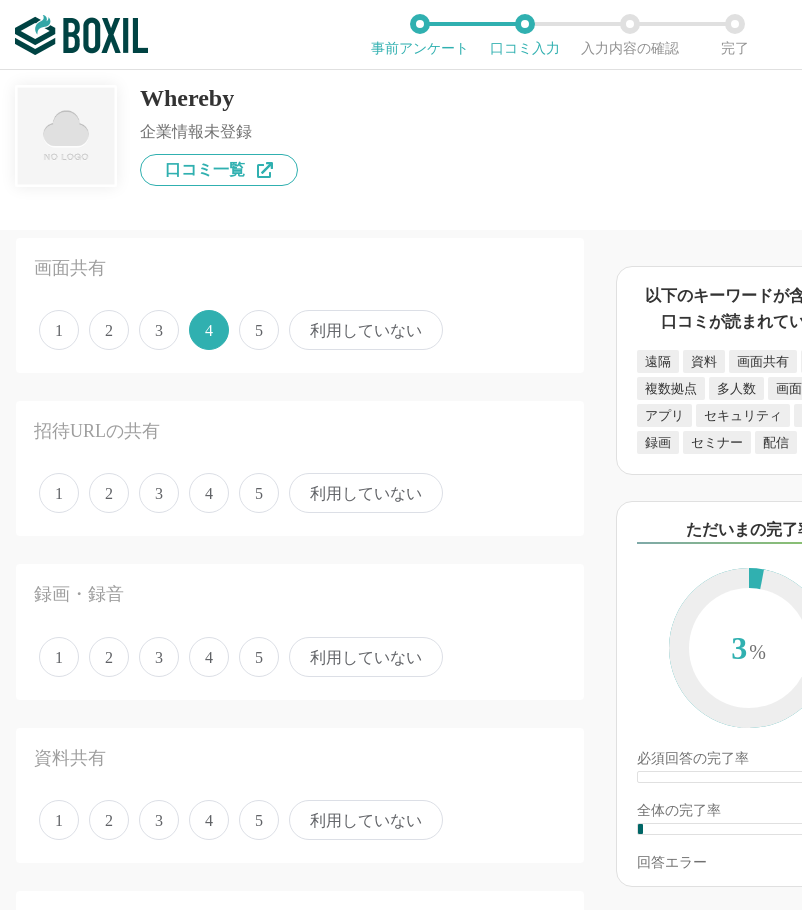click on "4" at bounding box center [209, 493] 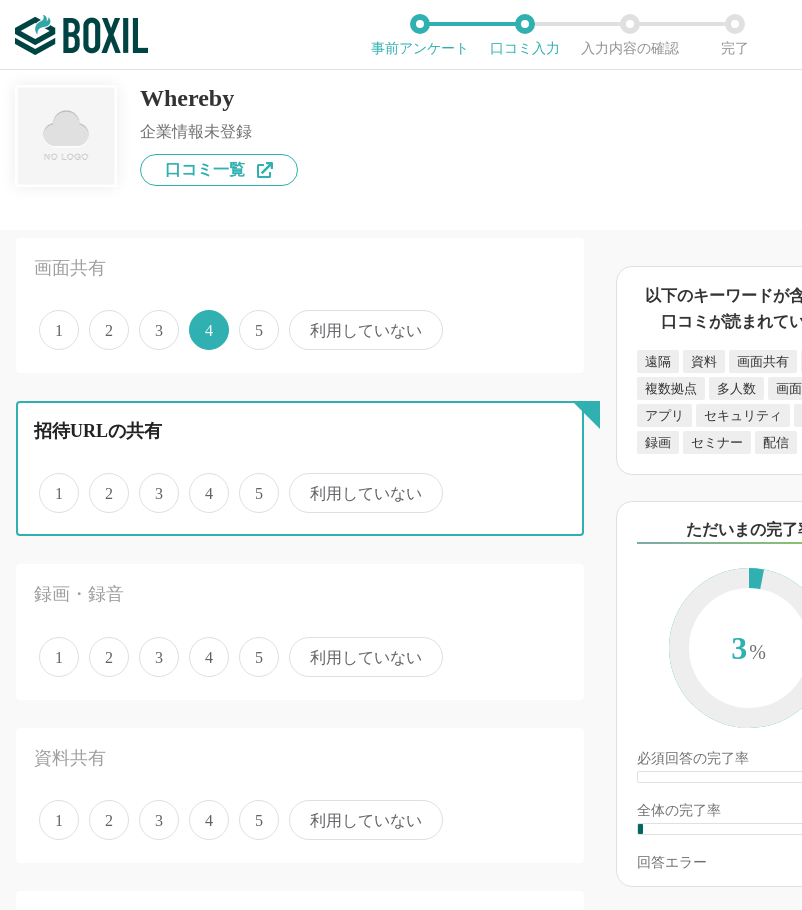 click on "4" at bounding box center (200, 482) 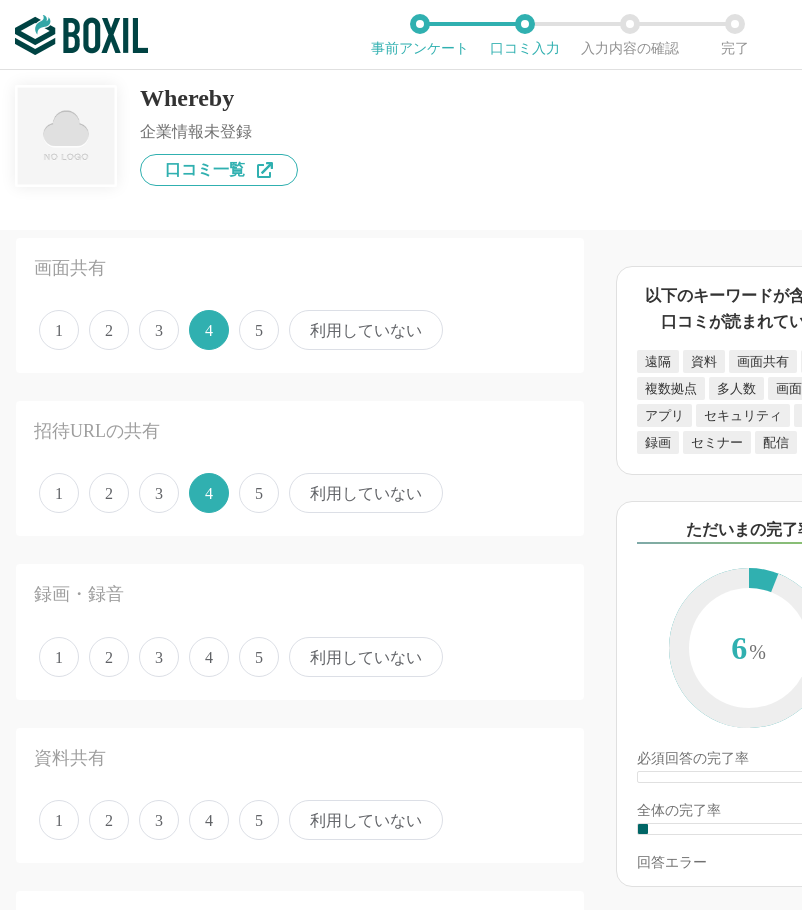 click on "1 2 3 4 5 利用していない" at bounding box center [300, 657] 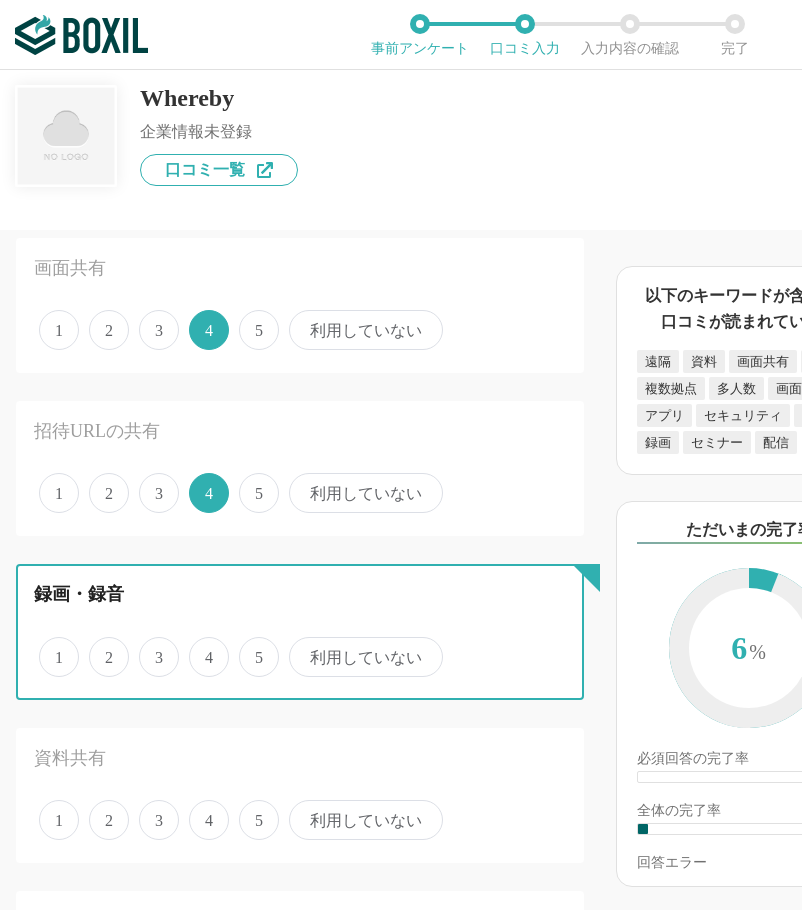 click on "5" at bounding box center (250, 646) 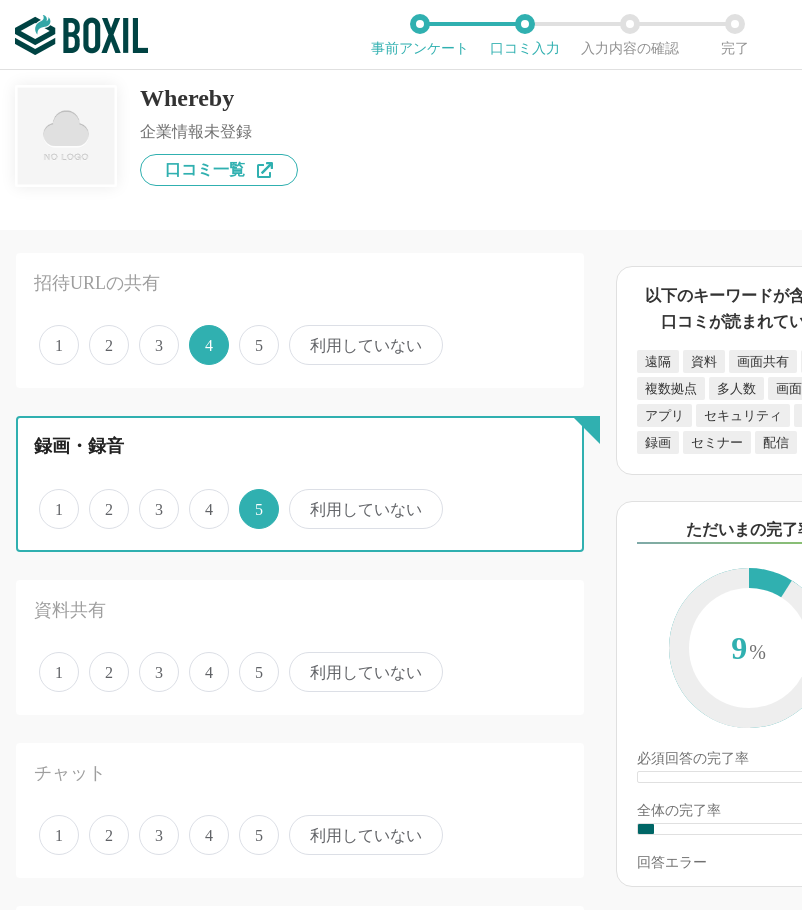 scroll, scrollTop: 500, scrollLeft: 0, axis: vertical 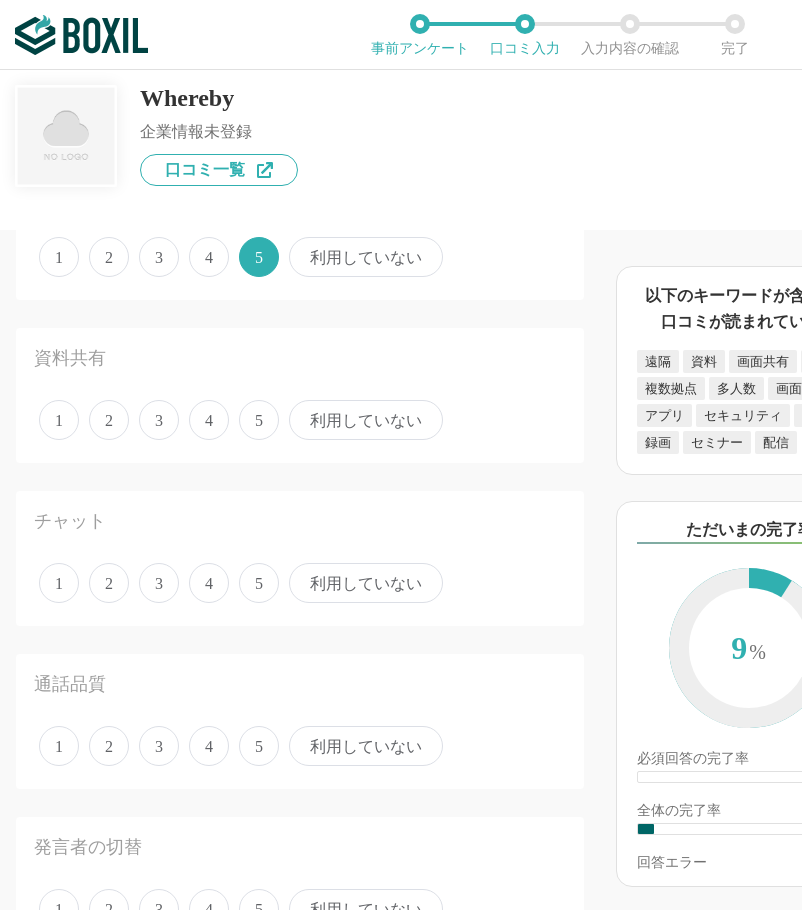 click on "5" at bounding box center [259, 420] 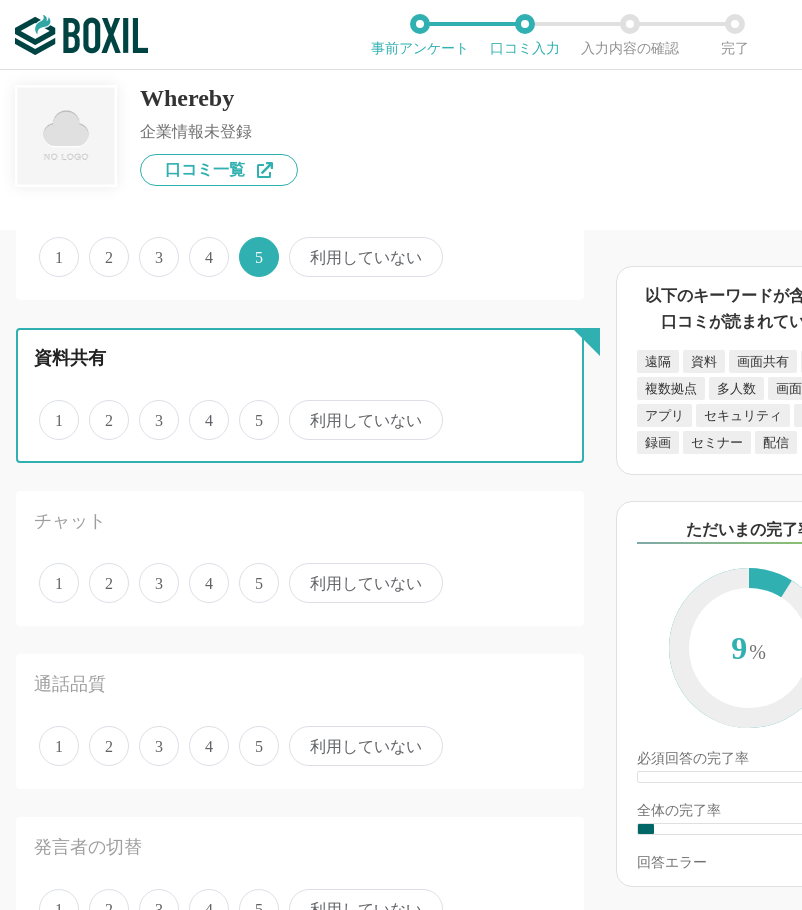 click on "5" at bounding box center (250, 409) 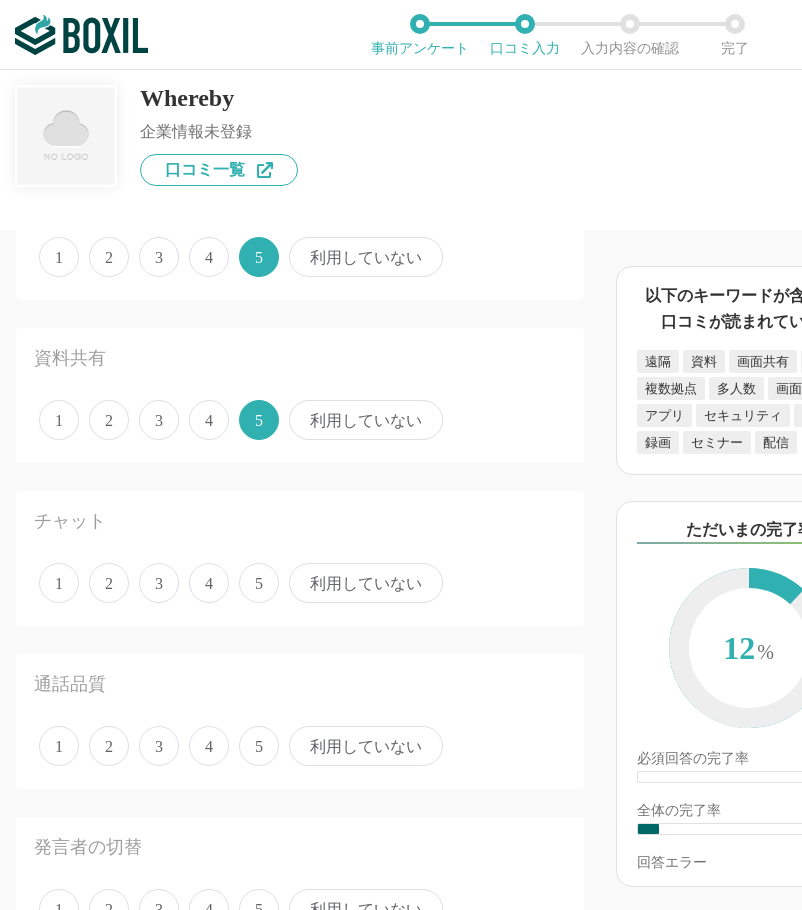 click on "5" at bounding box center (259, 583) 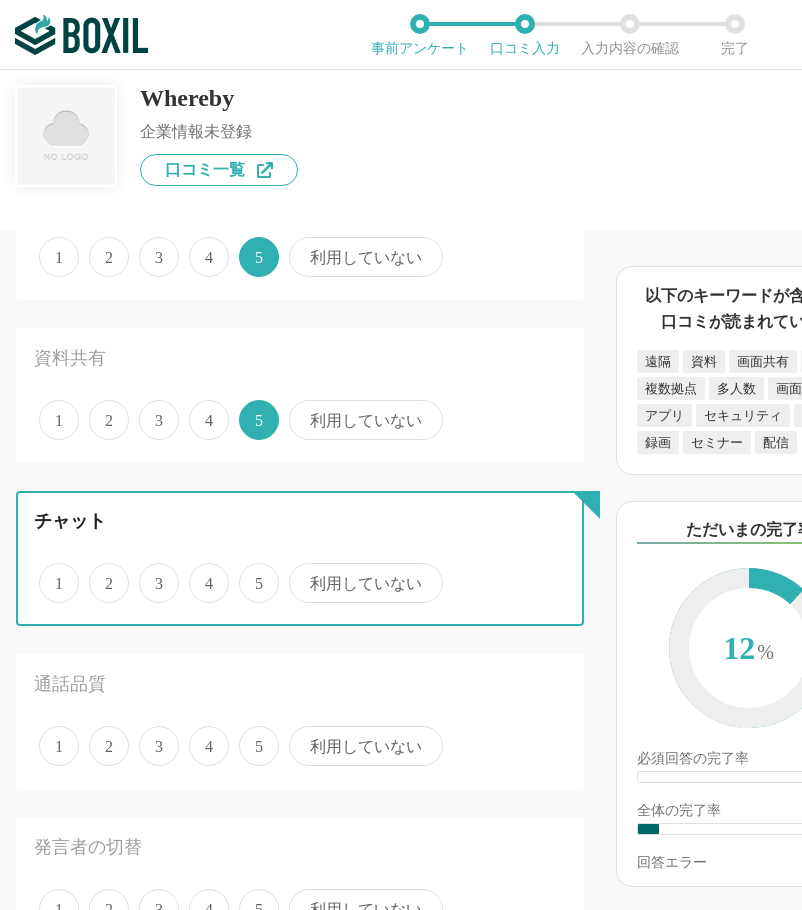 click on "5" at bounding box center (250, 572) 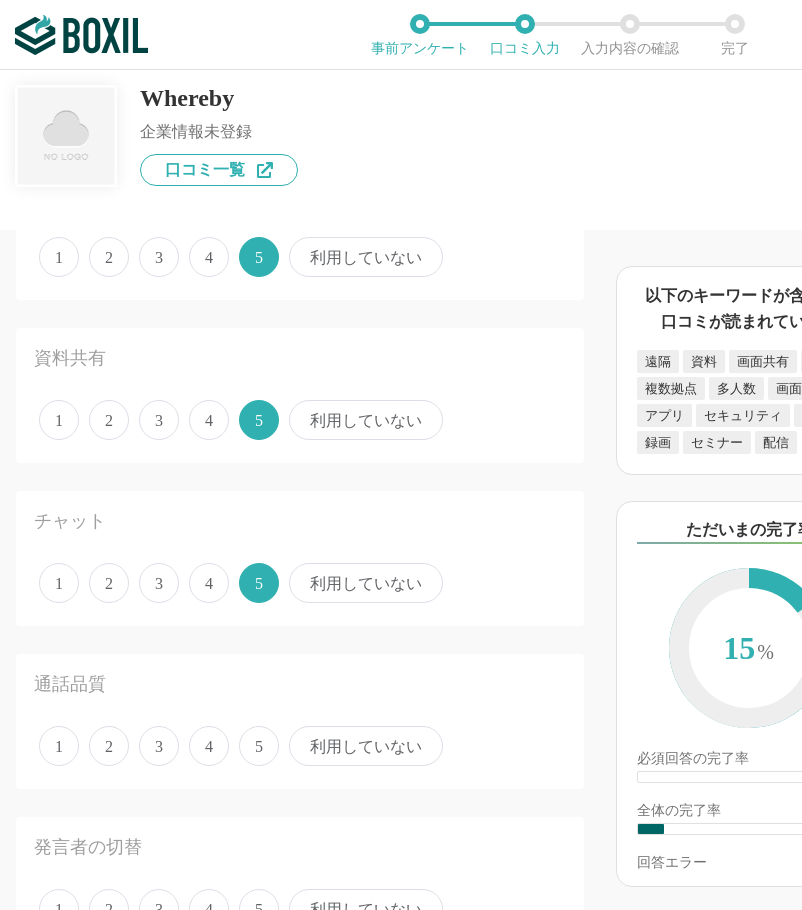 click on "通話品質 1 2 3 4 5 利用していない" at bounding box center (300, 721) 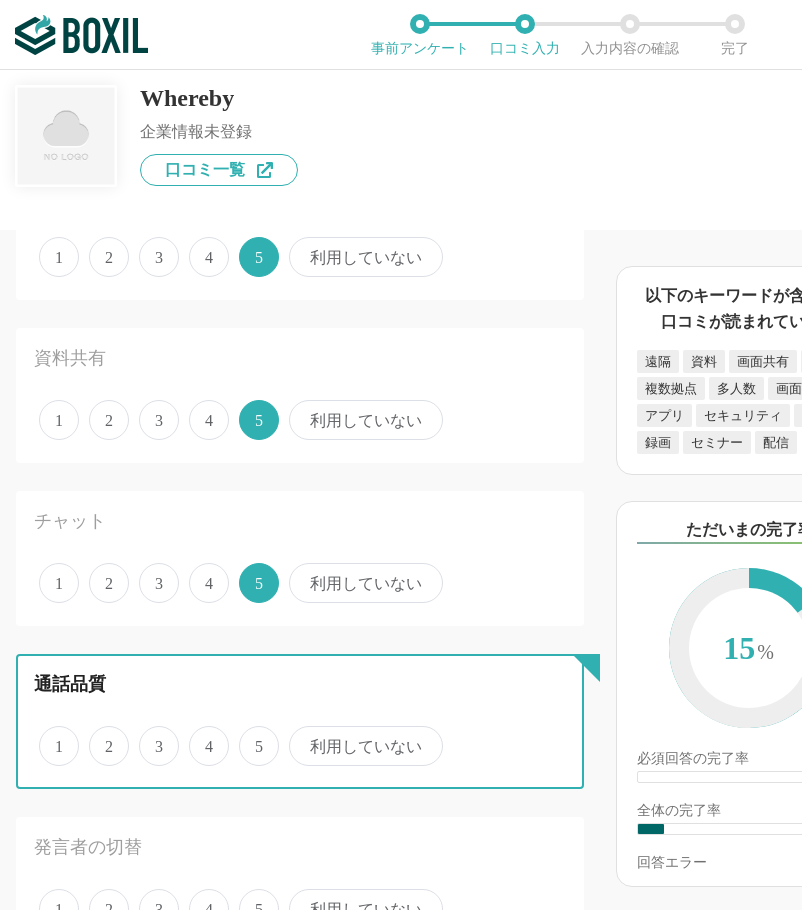 click on "4" at bounding box center (200, 735) 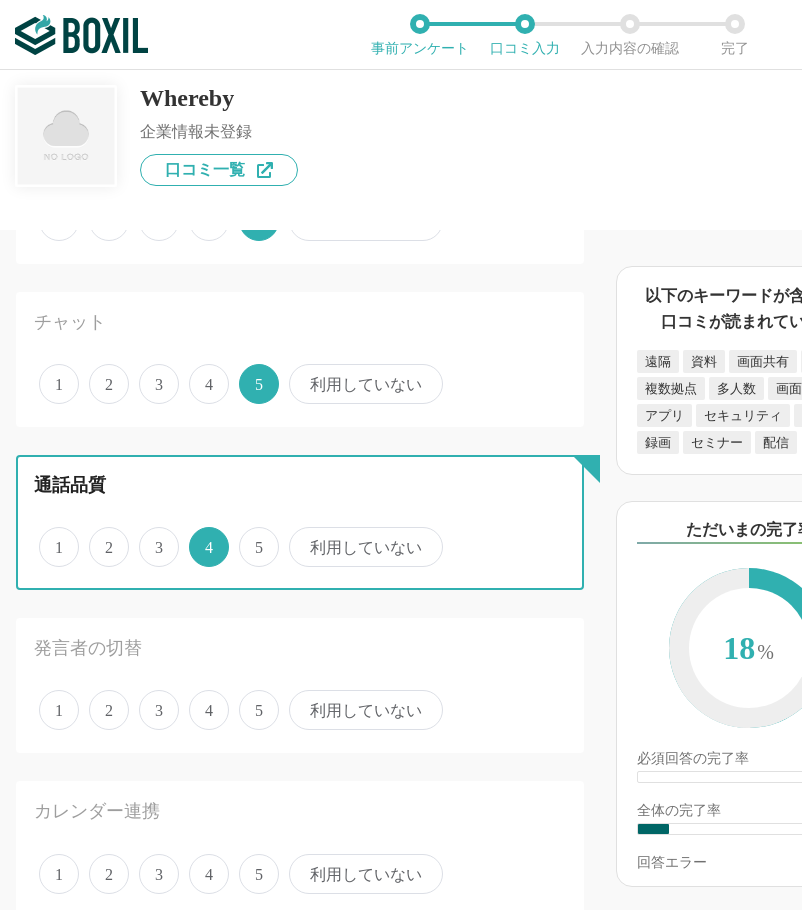 scroll, scrollTop: 1000, scrollLeft: 0, axis: vertical 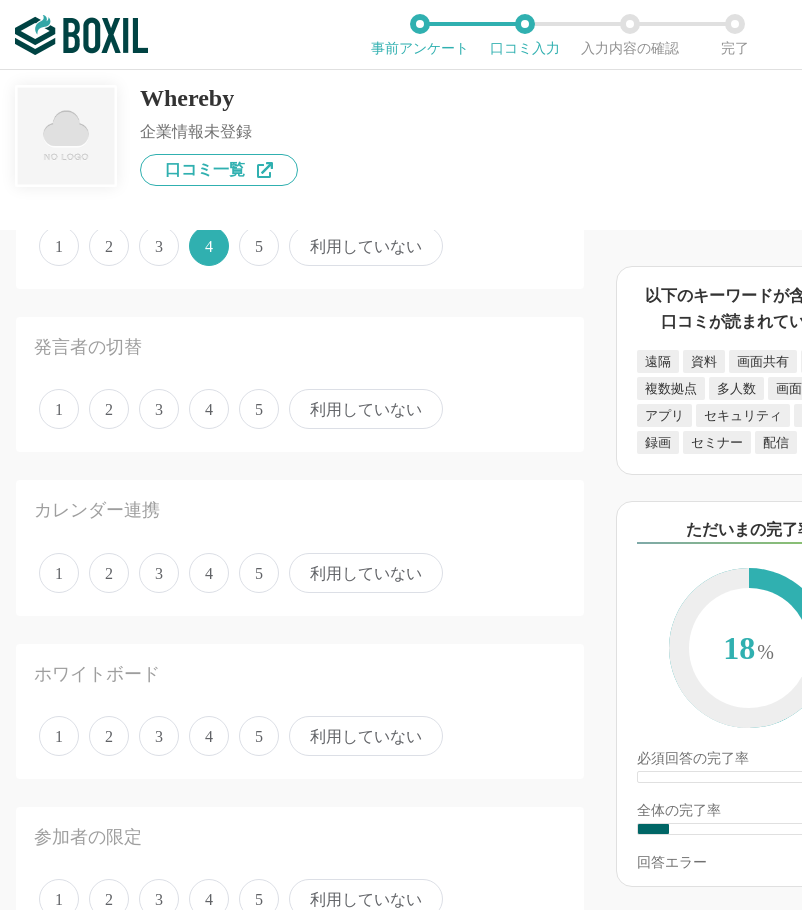 click on "4" at bounding box center (209, 409) 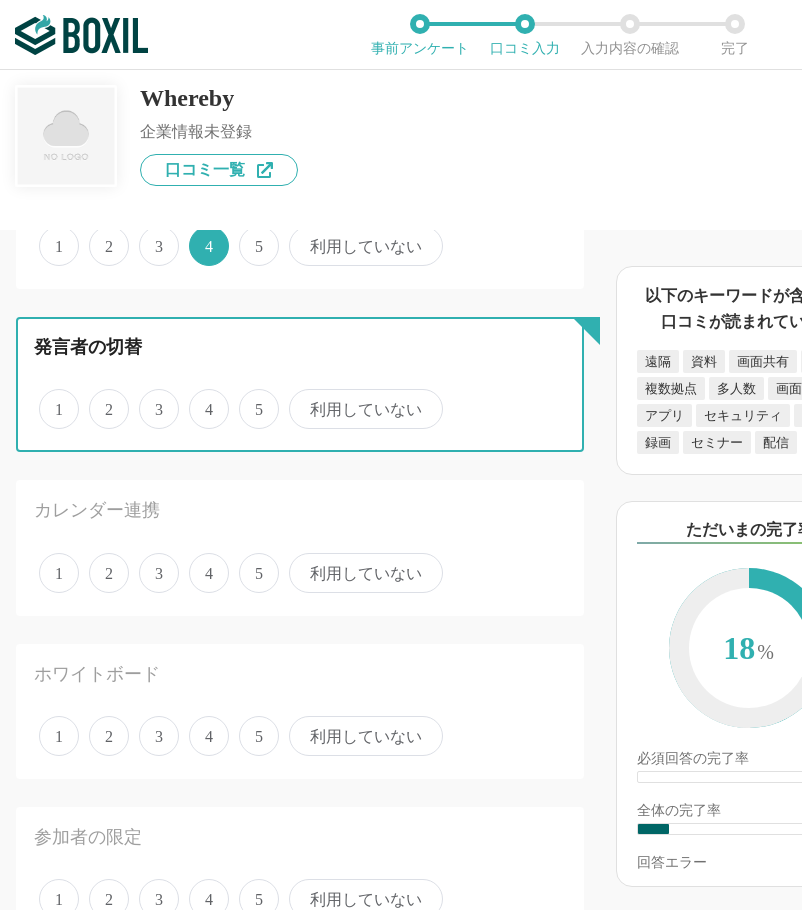 click on "4" at bounding box center (200, 398) 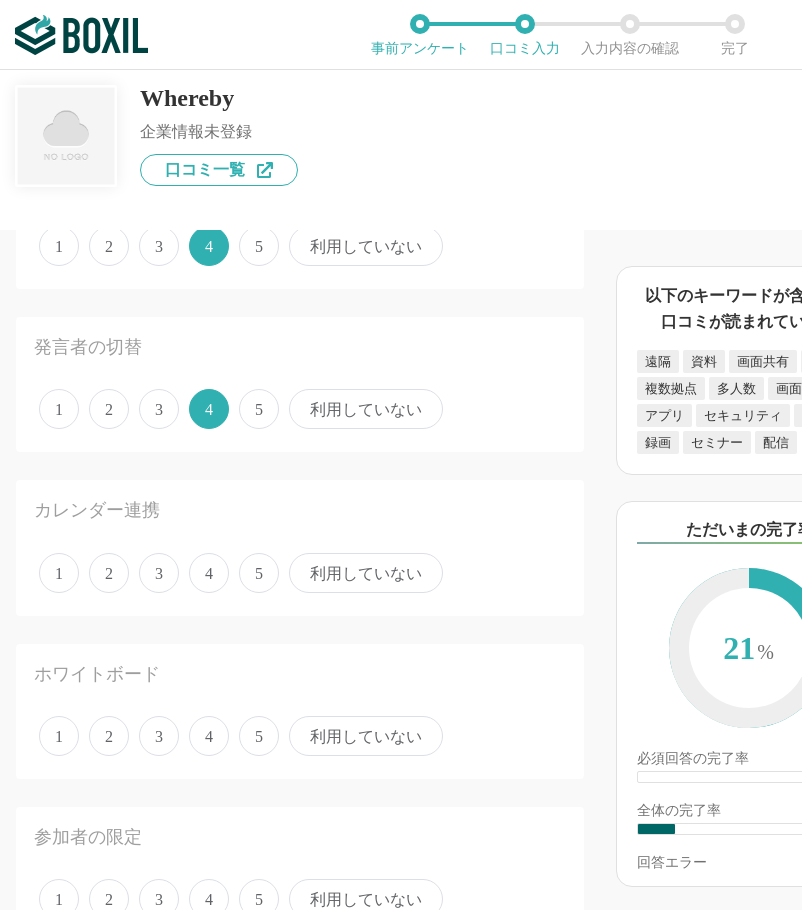 click on "4" at bounding box center (209, 573) 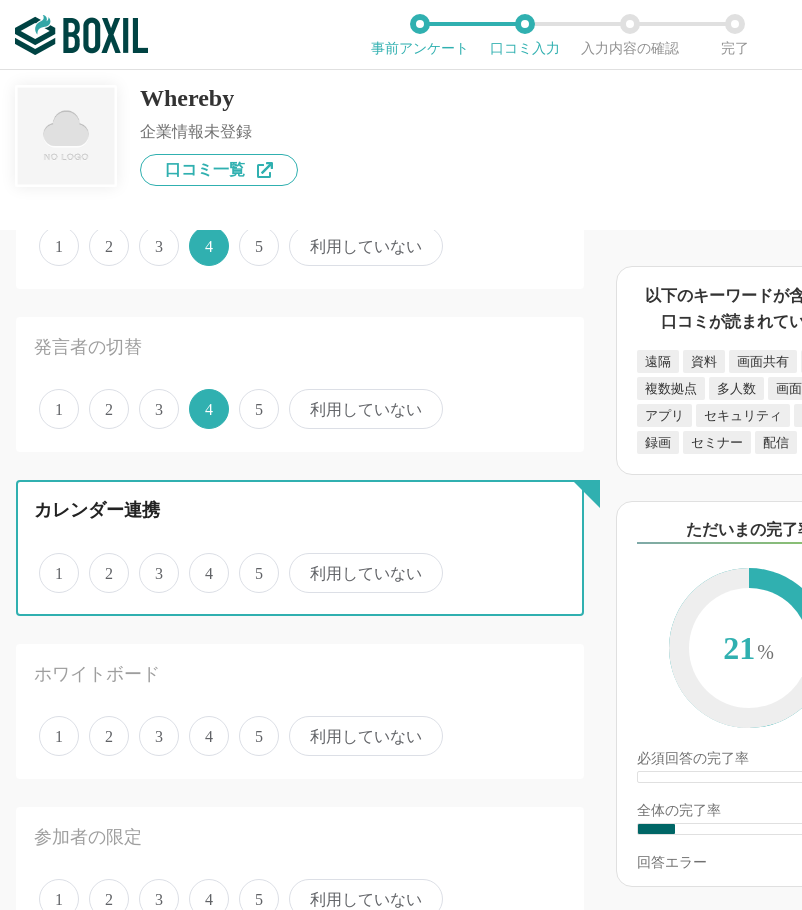 click on "4" at bounding box center (200, 562) 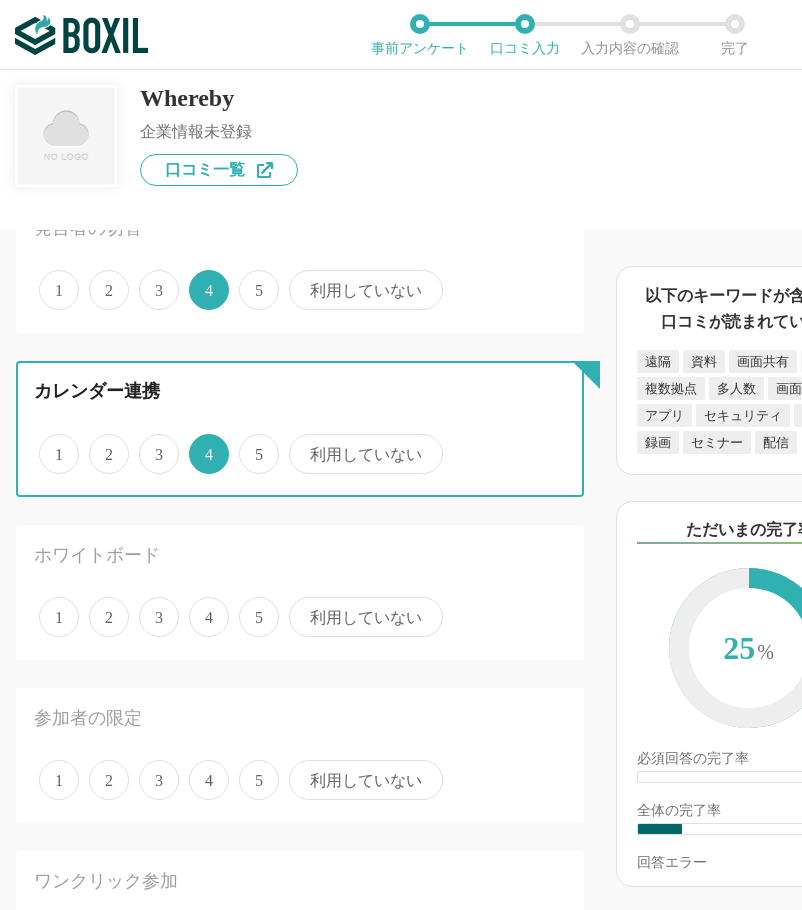 scroll, scrollTop: 1300, scrollLeft: 0, axis: vertical 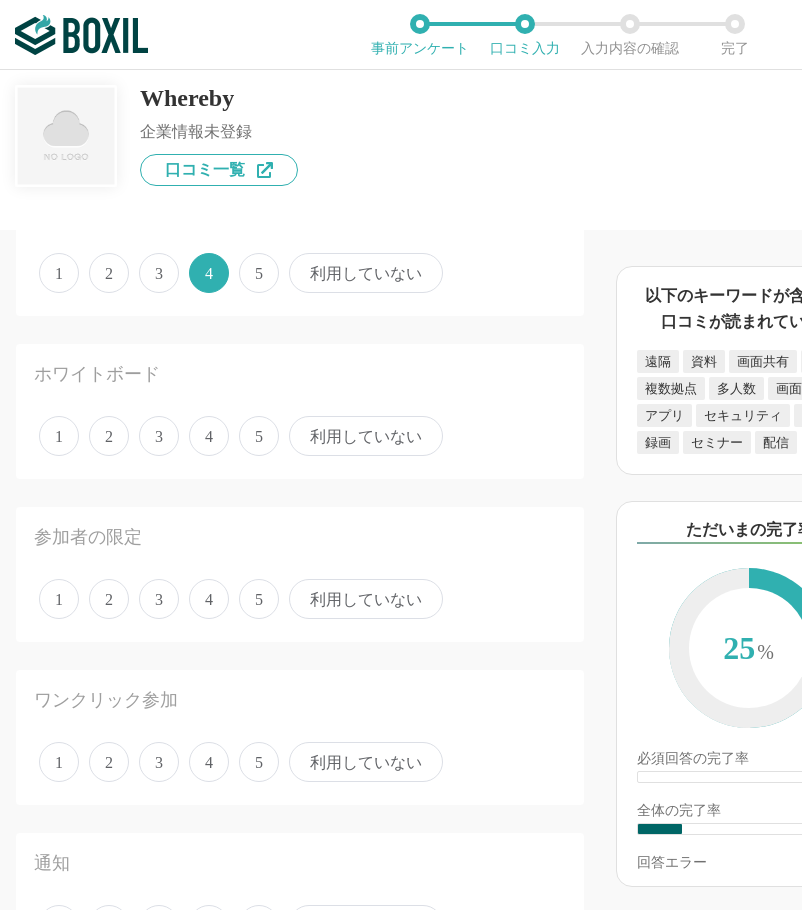 click on "5" at bounding box center [259, 436] 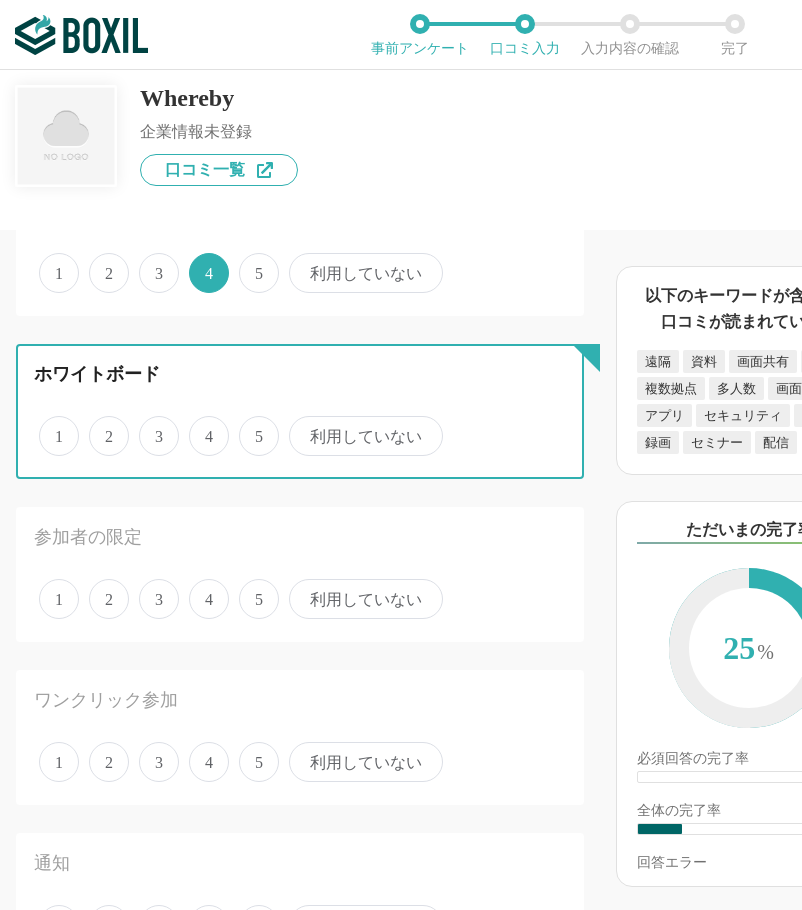 click on "5" at bounding box center [250, 425] 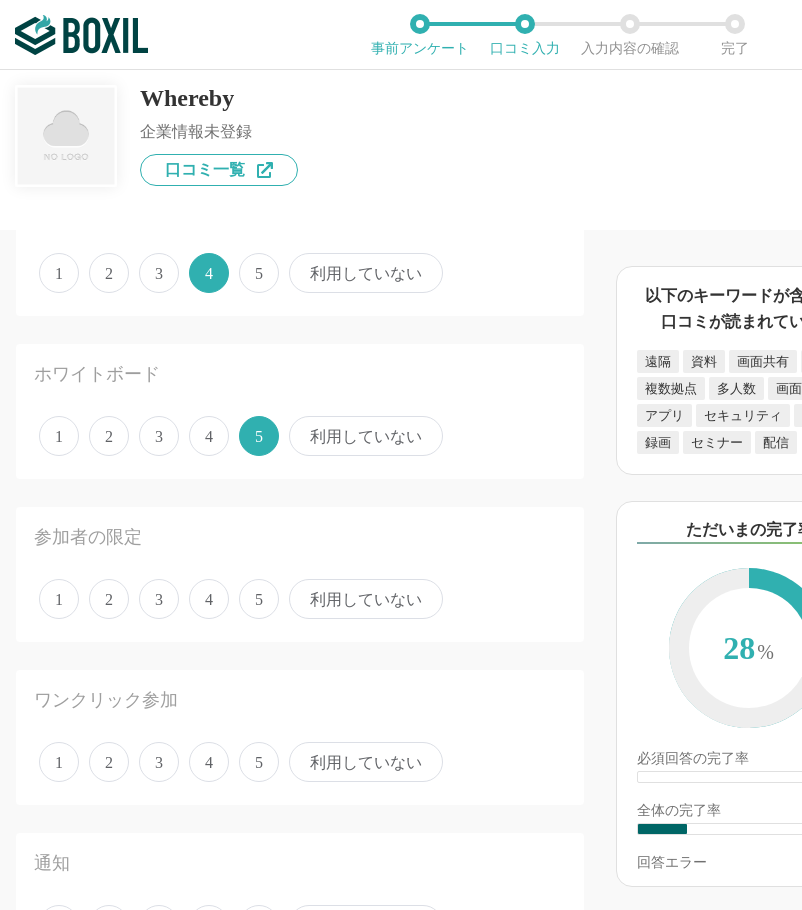 click on "4" at bounding box center [209, 599] 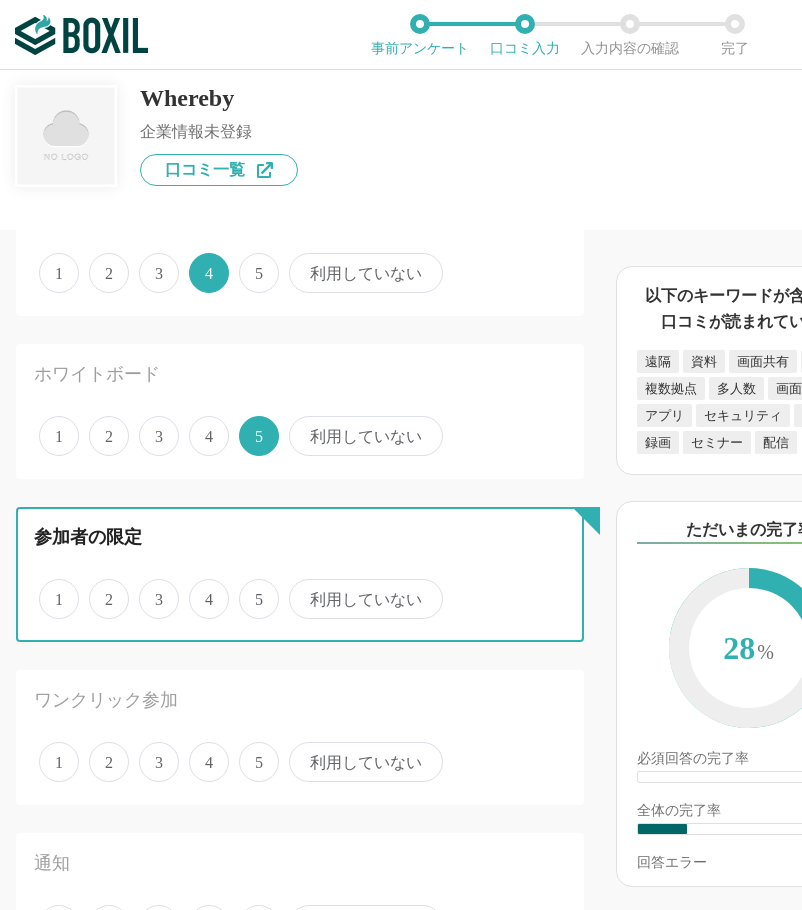 click on "4" at bounding box center (200, 588) 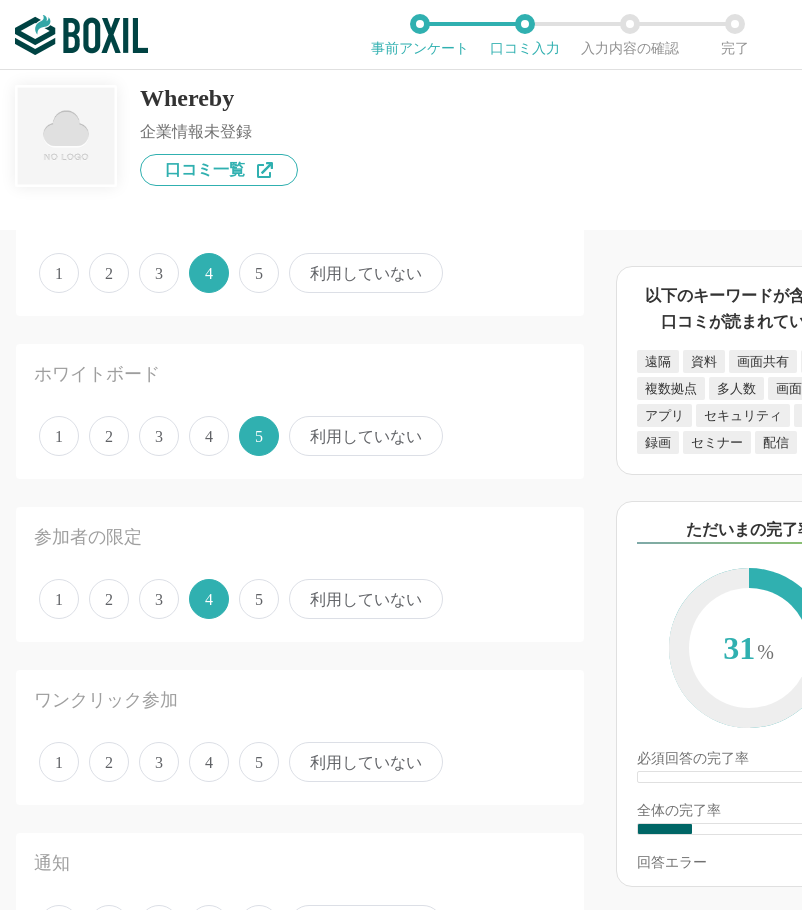 click on "1 2 3 4 5 利用していない" at bounding box center [300, 762] 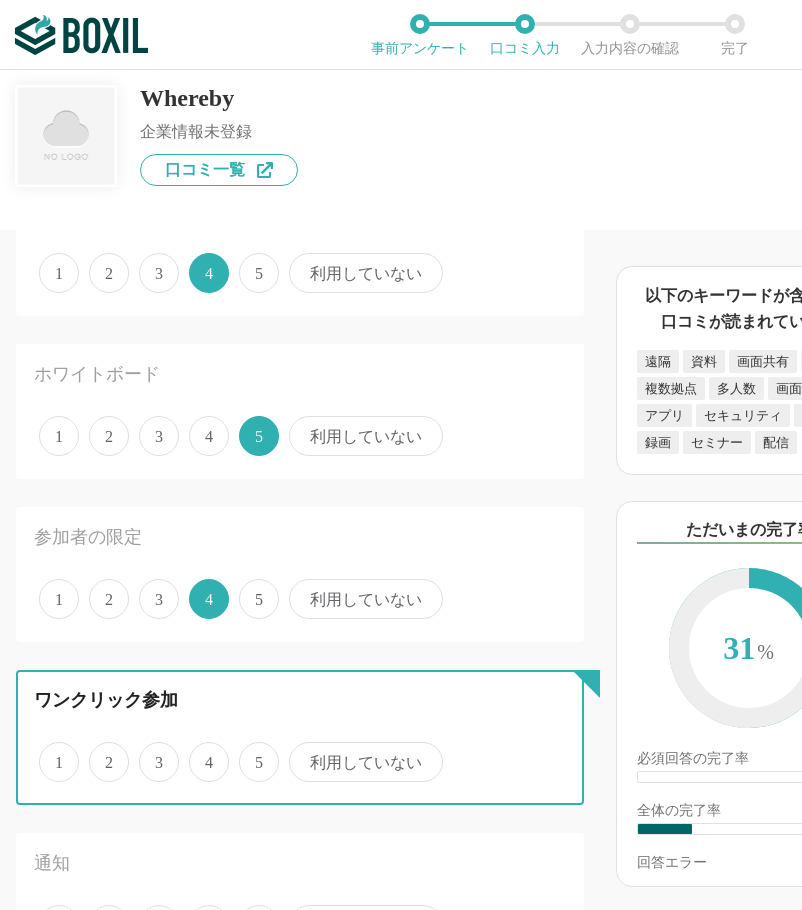 click on "4" at bounding box center [200, 751] 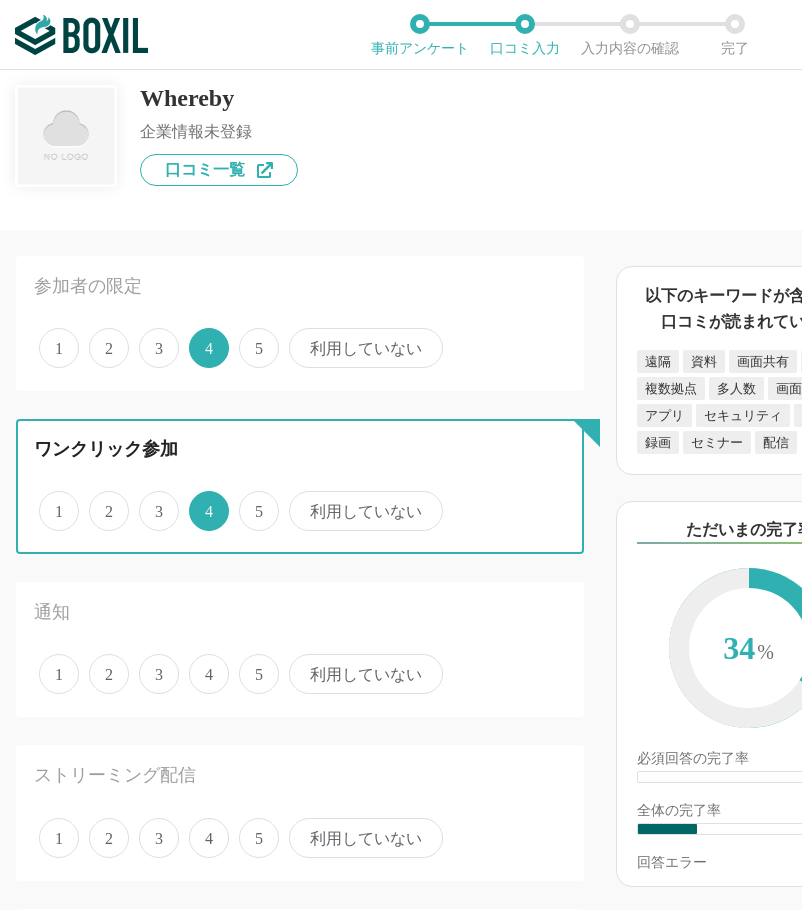 scroll, scrollTop: 1700, scrollLeft: 0, axis: vertical 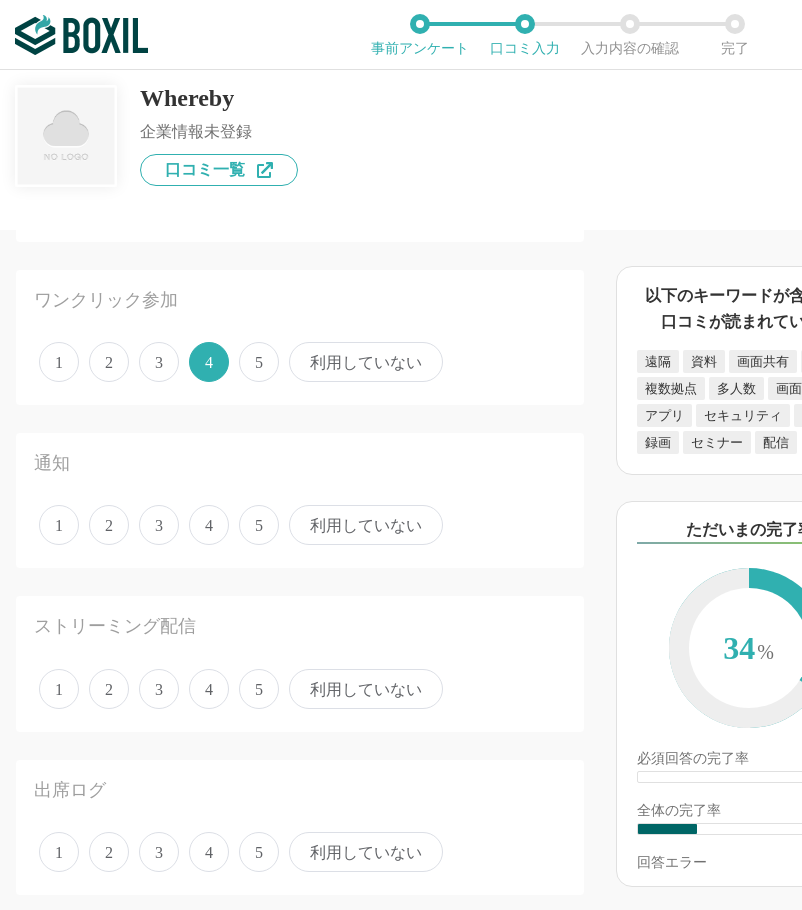 click on "4" at bounding box center (209, 525) 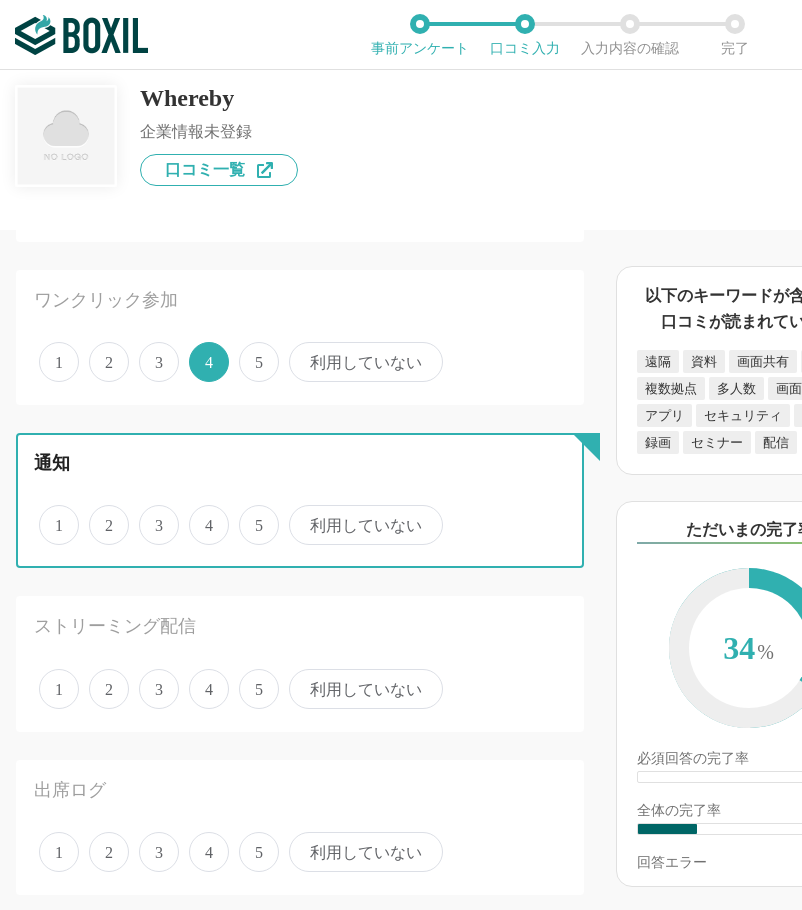 click on "4" at bounding box center [200, 514] 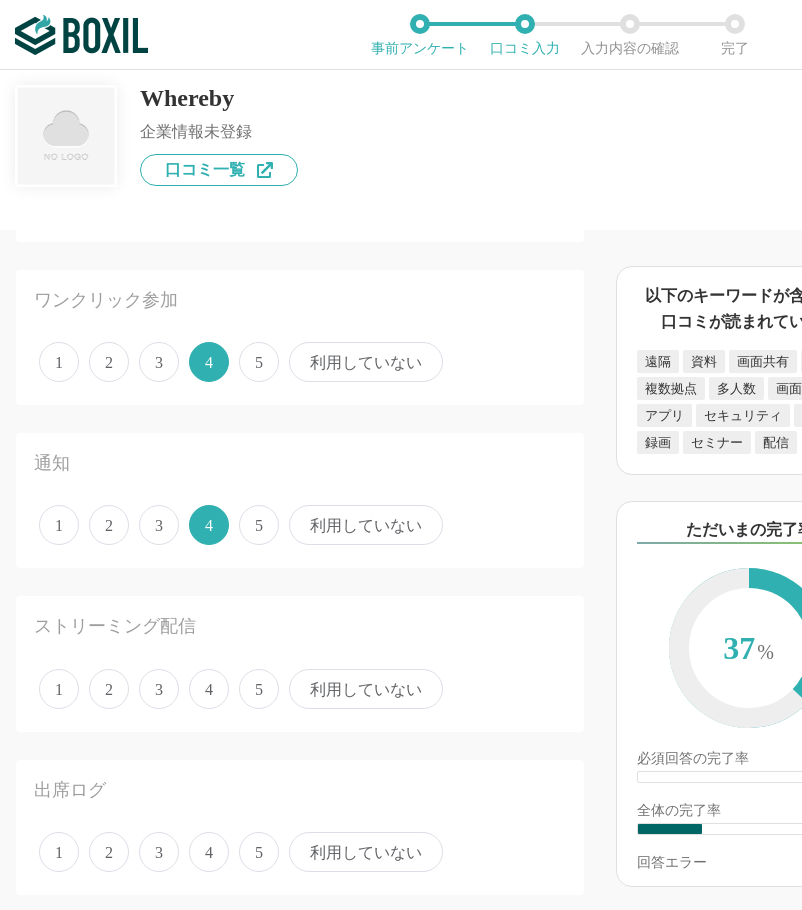 click on "利用していない" at bounding box center (366, 689) 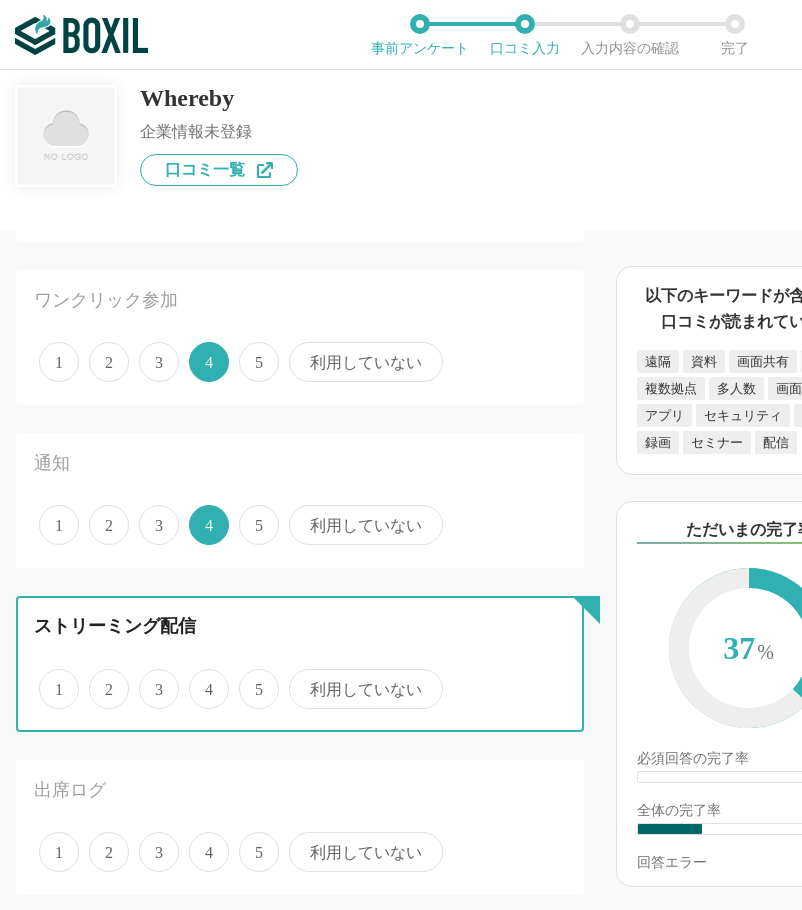 click on "利用していない" at bounding box center [300, 678] 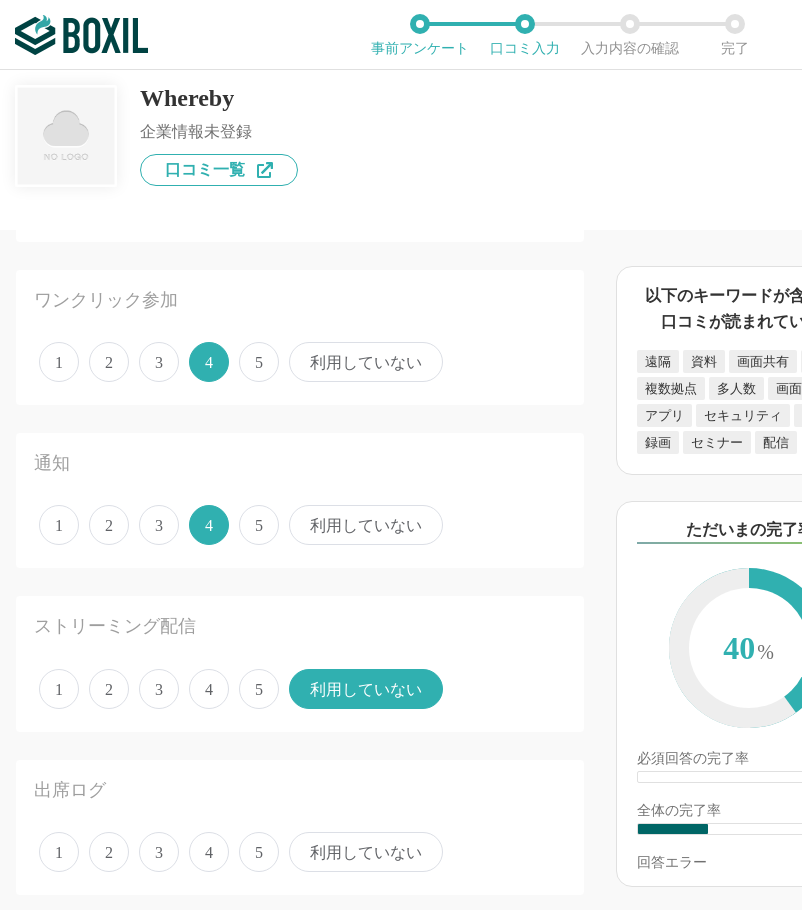 click on "5" at bounding box center (259, 689) 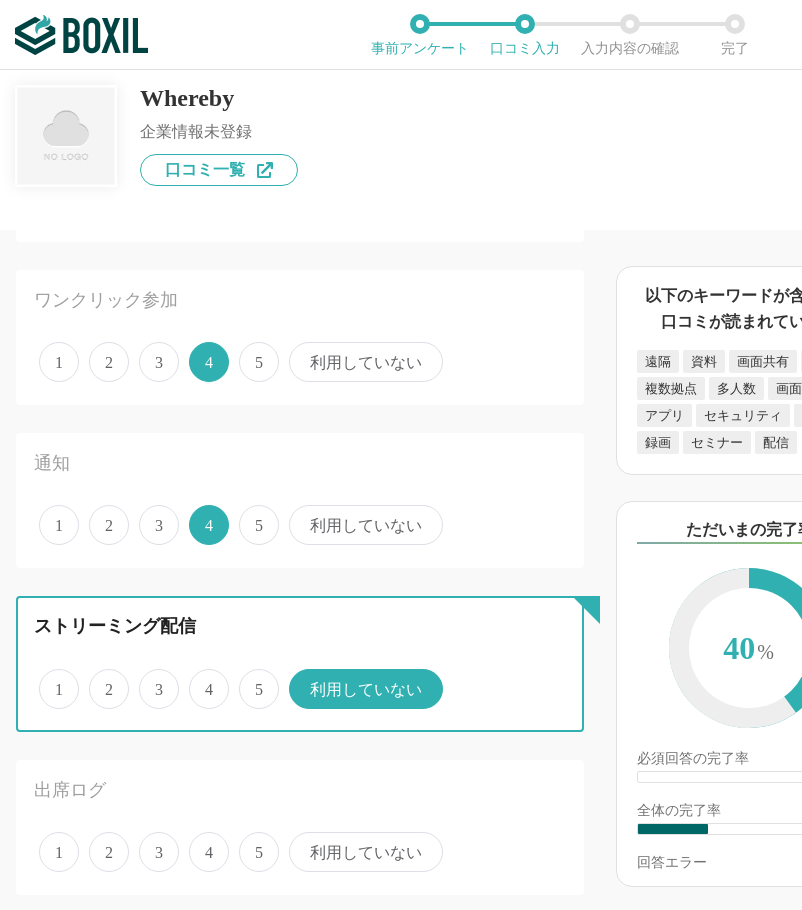 click on "5" at bounding box center [250, 678] 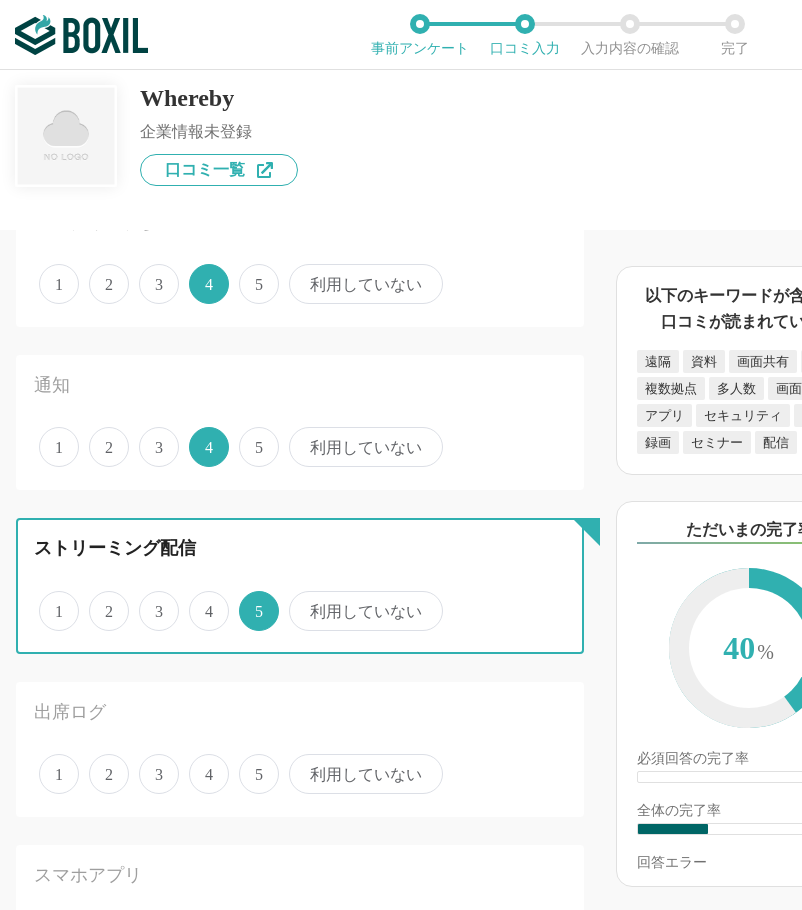 scroll, scrollTop: 2000, scrollLeft: 0, axis: vertical 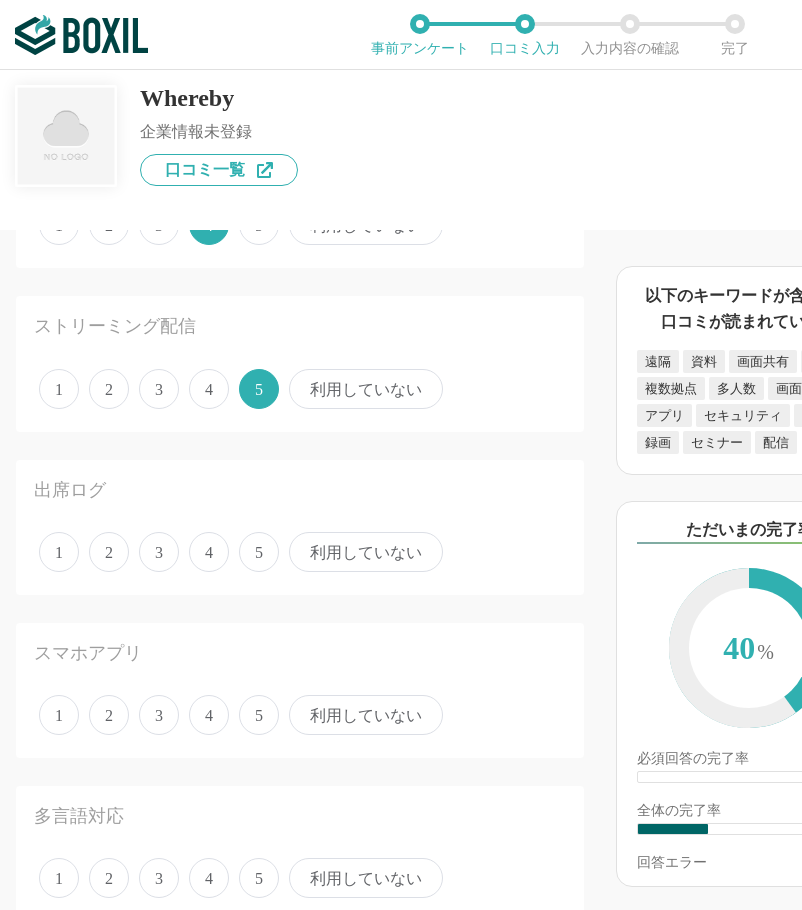 click on "5" at bounding box center [259, 552] 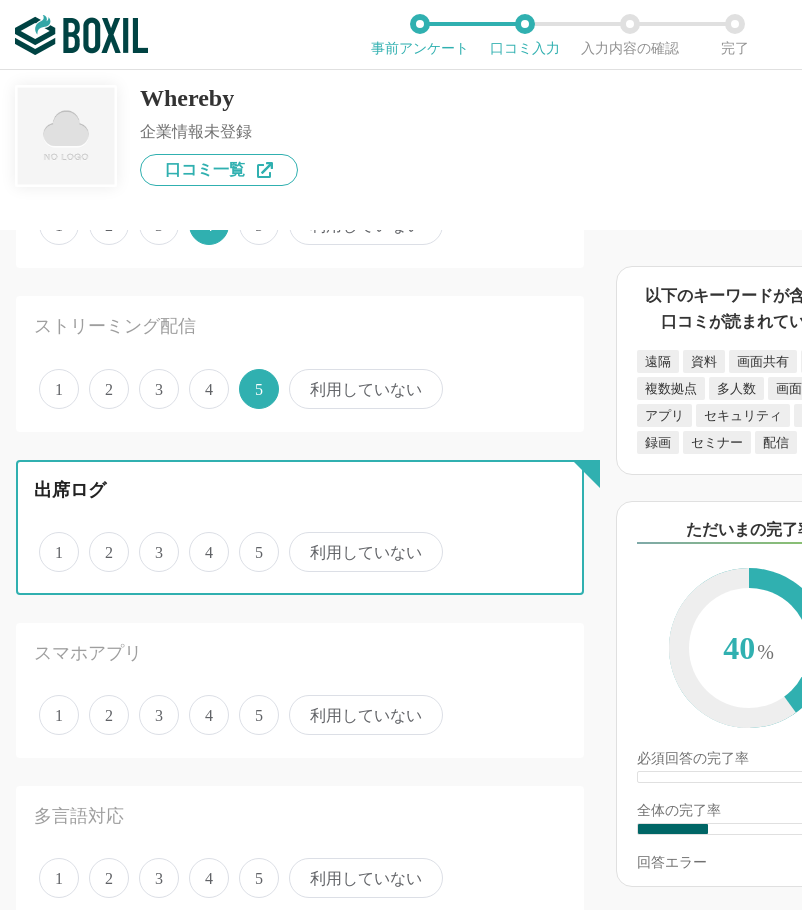 click on "5" at bounding box center (250, 541) 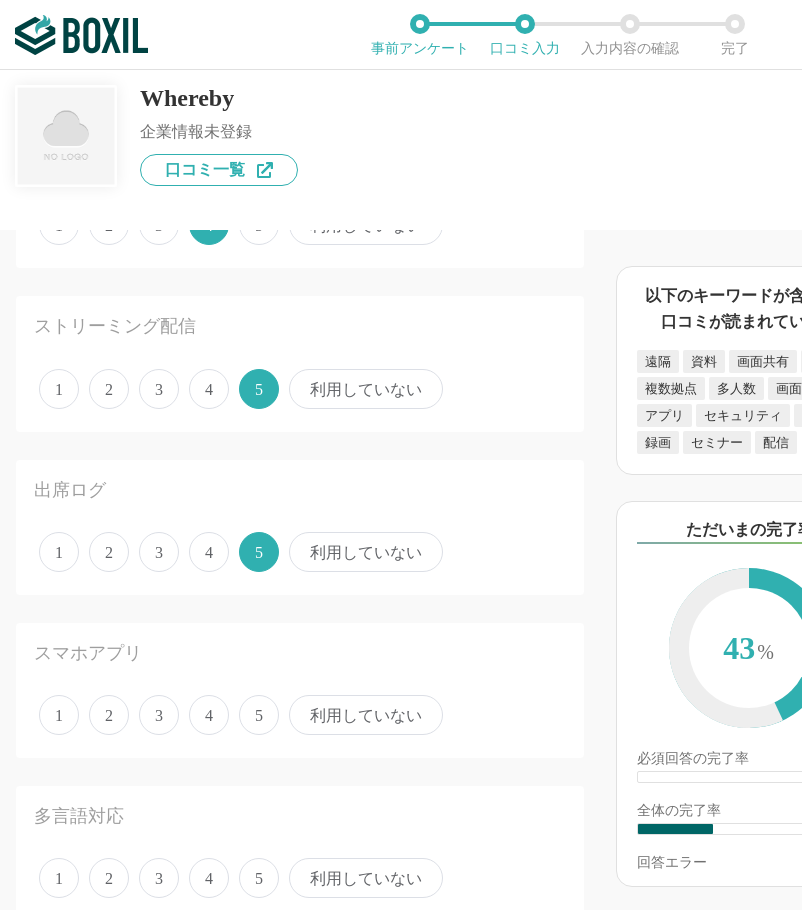 click on "4" at bounding box center [209, 715] 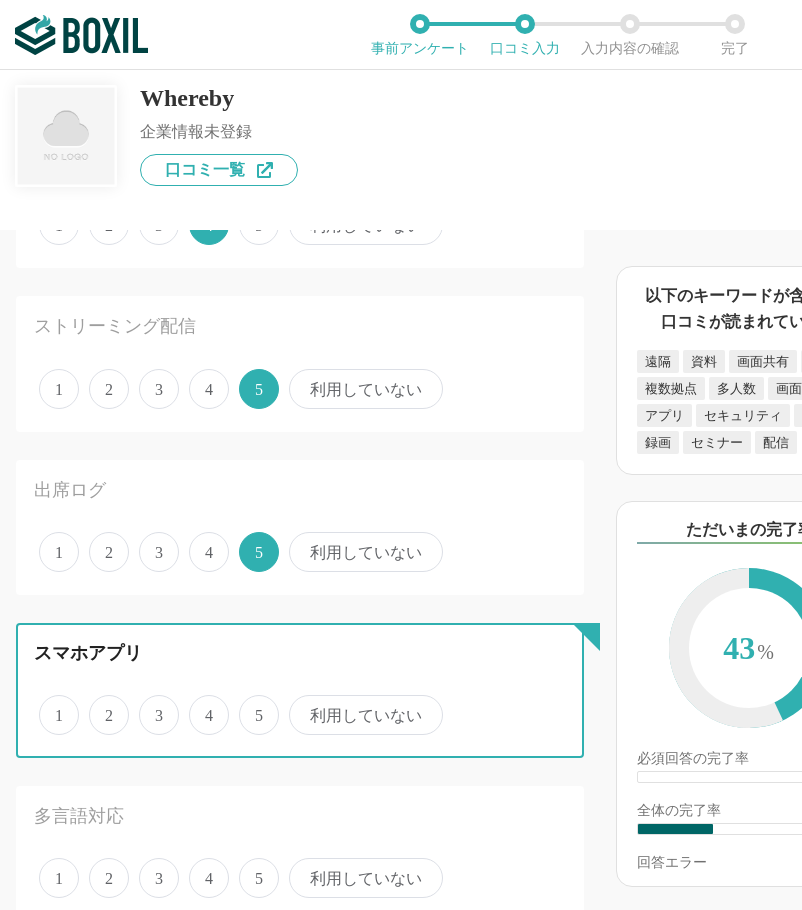 click on "4" at bounding box center (200, 704) 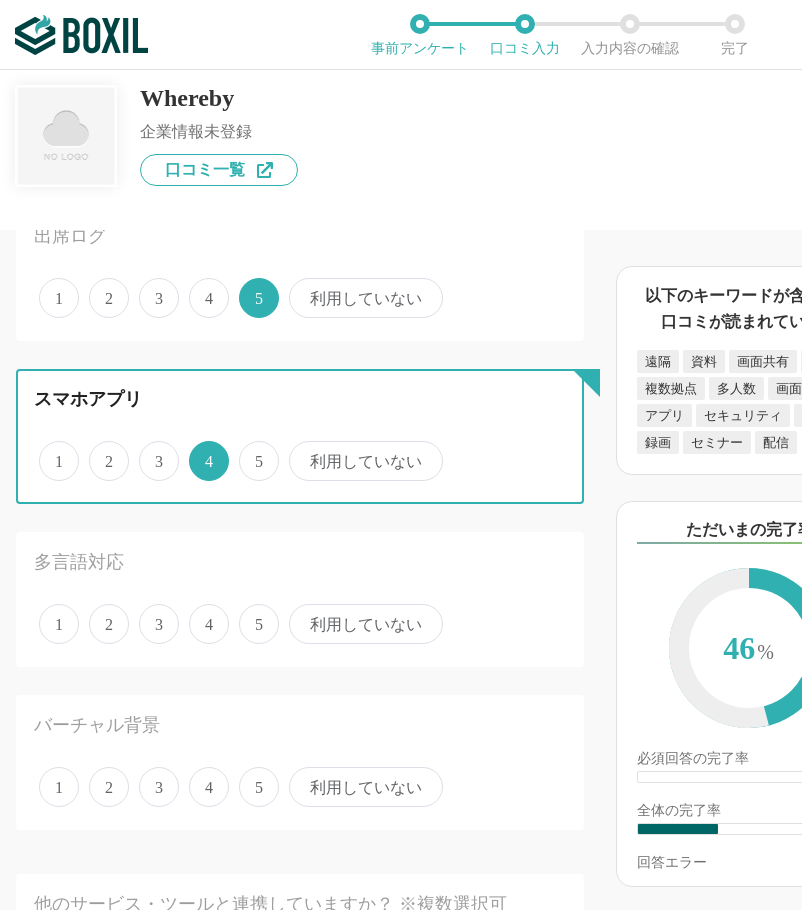 scroll, scrollTop: 2400, scrollLeft: 0, axis: vertical 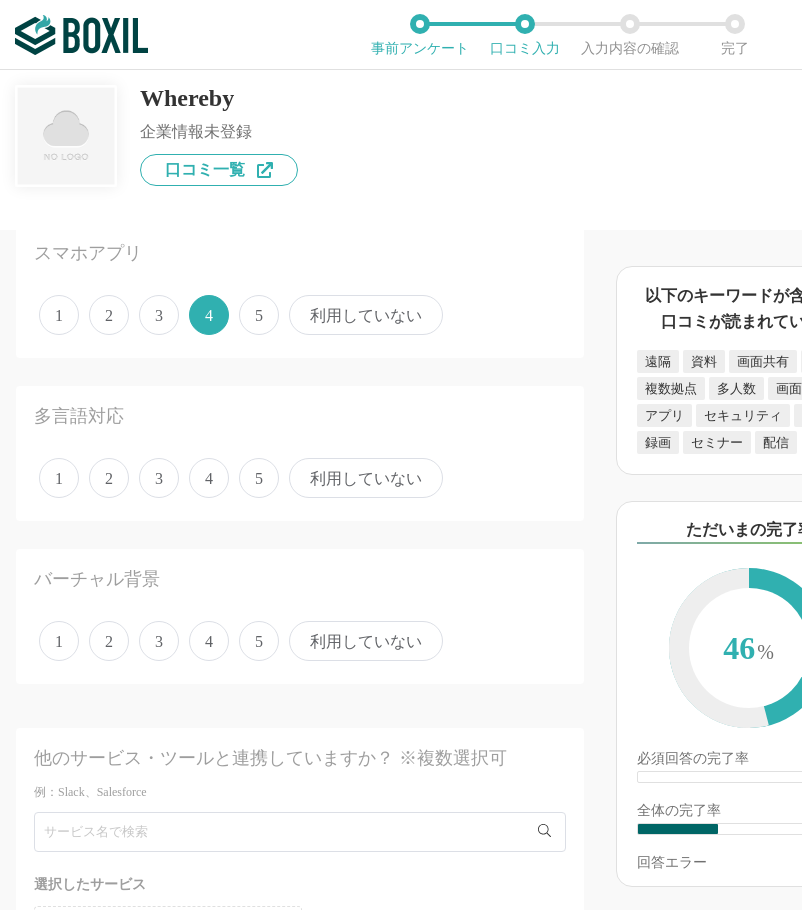 click on "5" at bounding box center [259, 478] 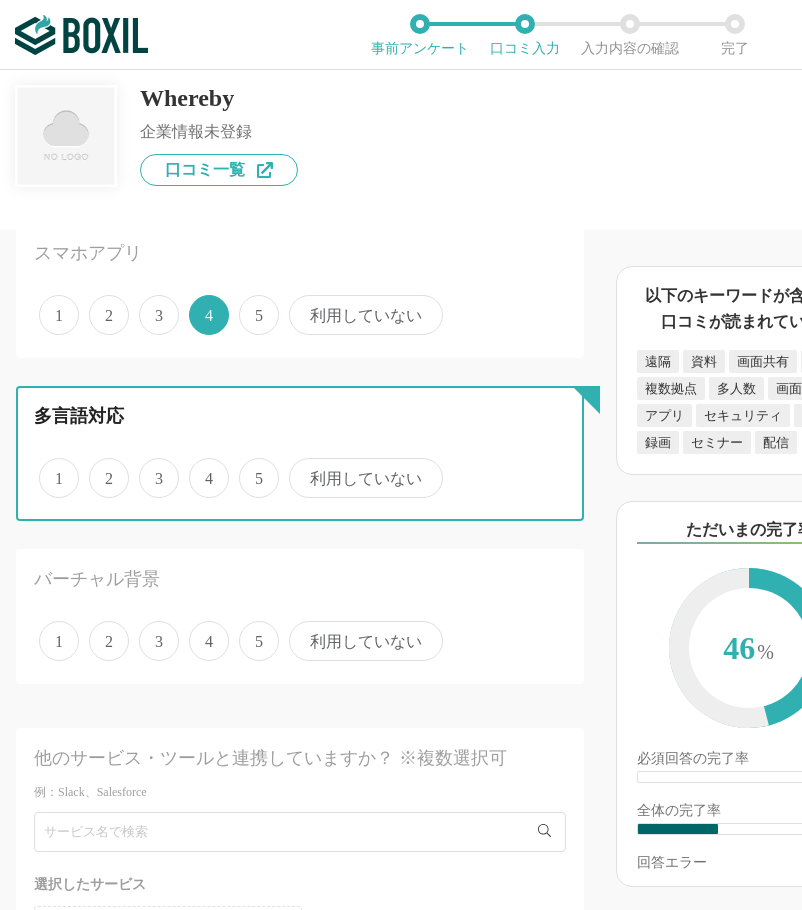 click on "5" at bounding box center [250, 467] 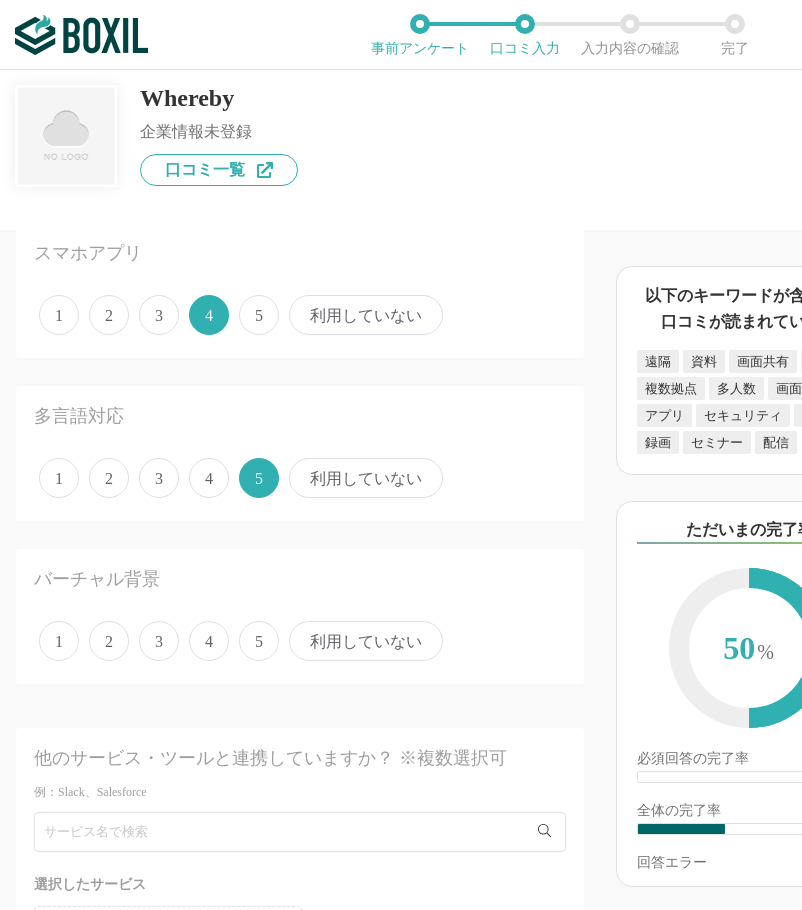 click on "4" at bounding box center (209, 641) 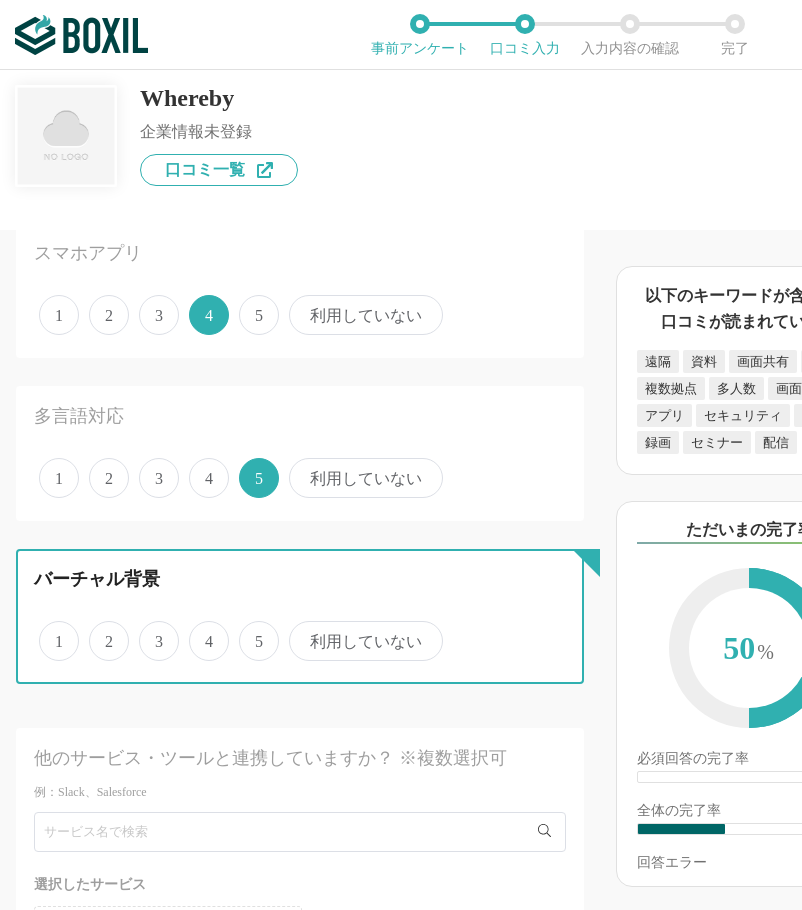 click on "4" at bounding box center (200, 630) 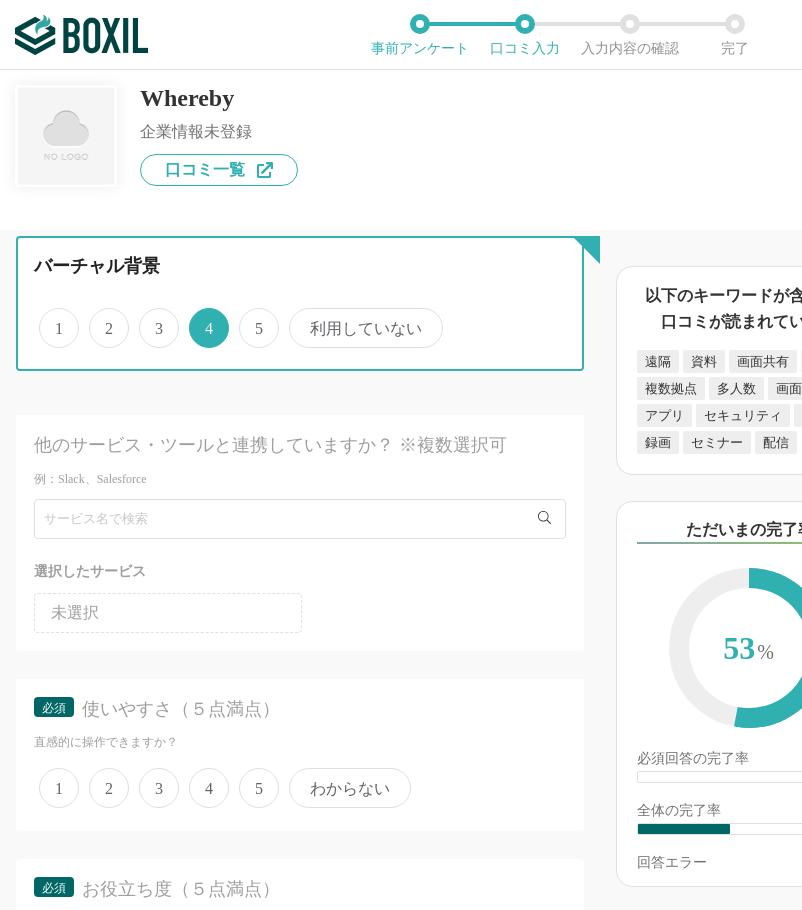 scroll, scrollTop: 2900, scrollLeft: 0, axis: vertical 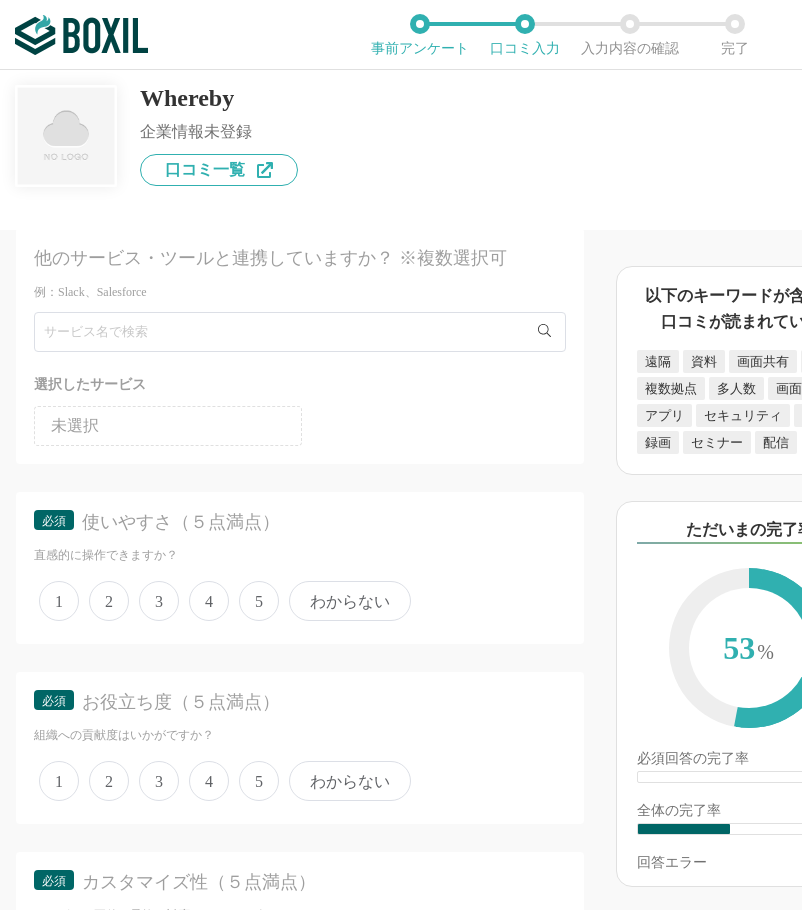 click on "1 2 3 4 5 わからない" at bounding box center [300, 601] 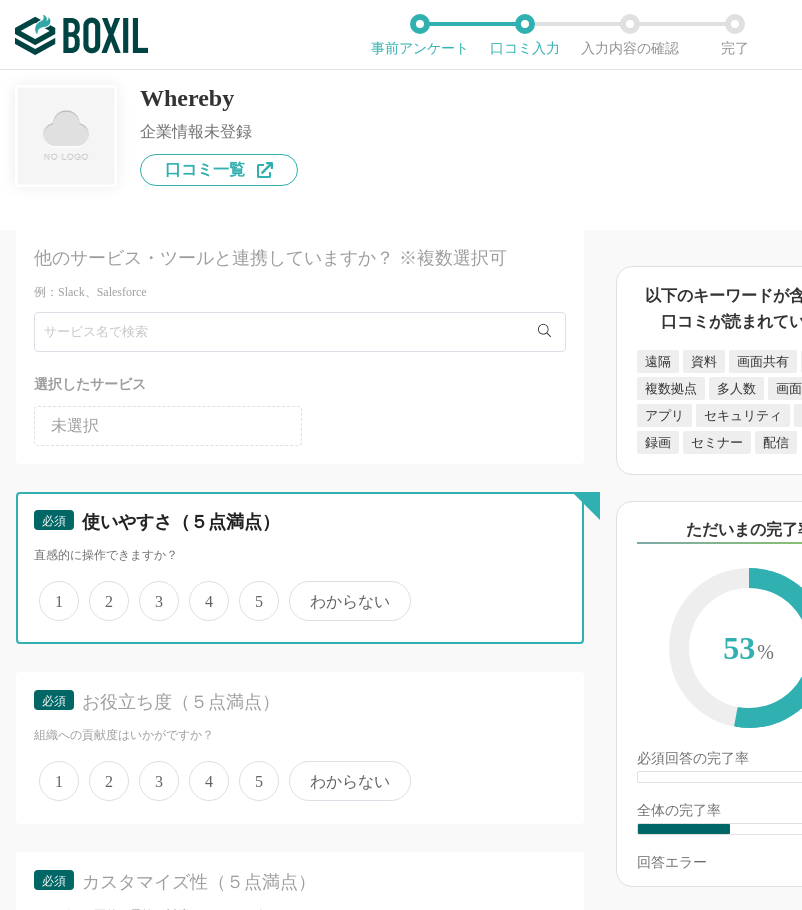 click on "4" at bounding box center (200, 590) 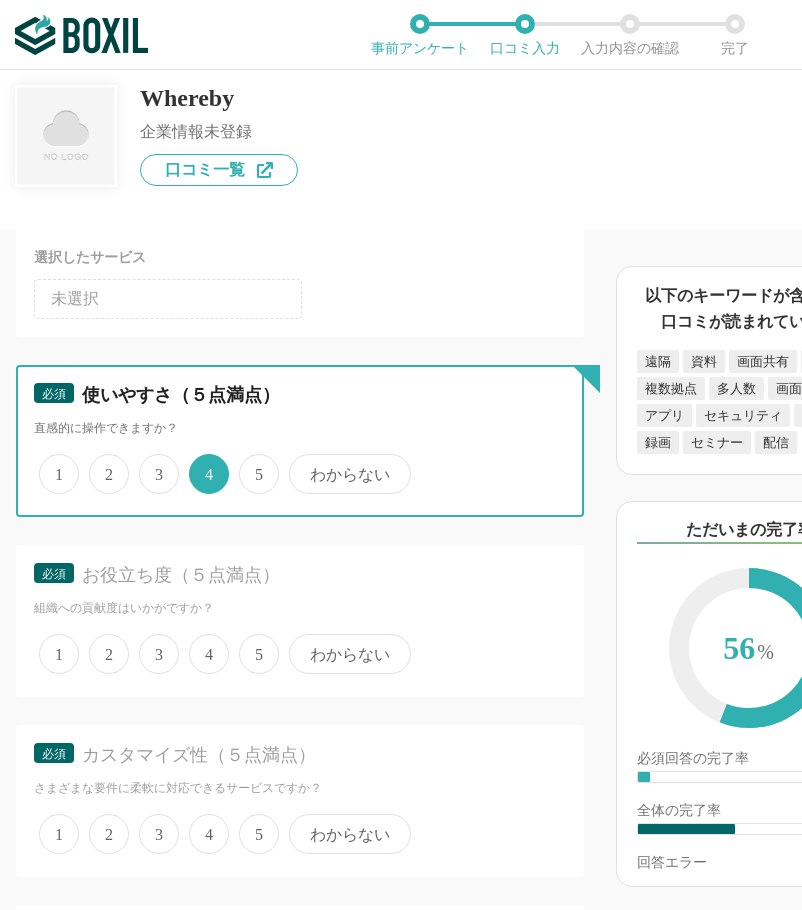 scroll, scrollTop: 3300, scrollLeft: 0, axis: vertical 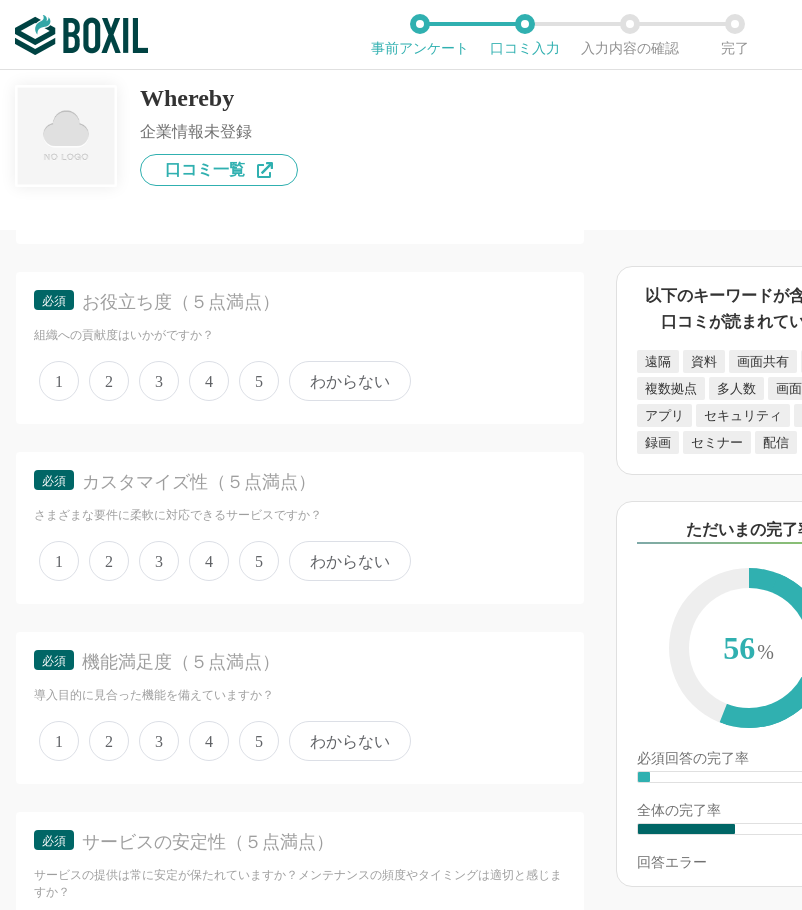 click on "5" at bounding box center (259, 381) 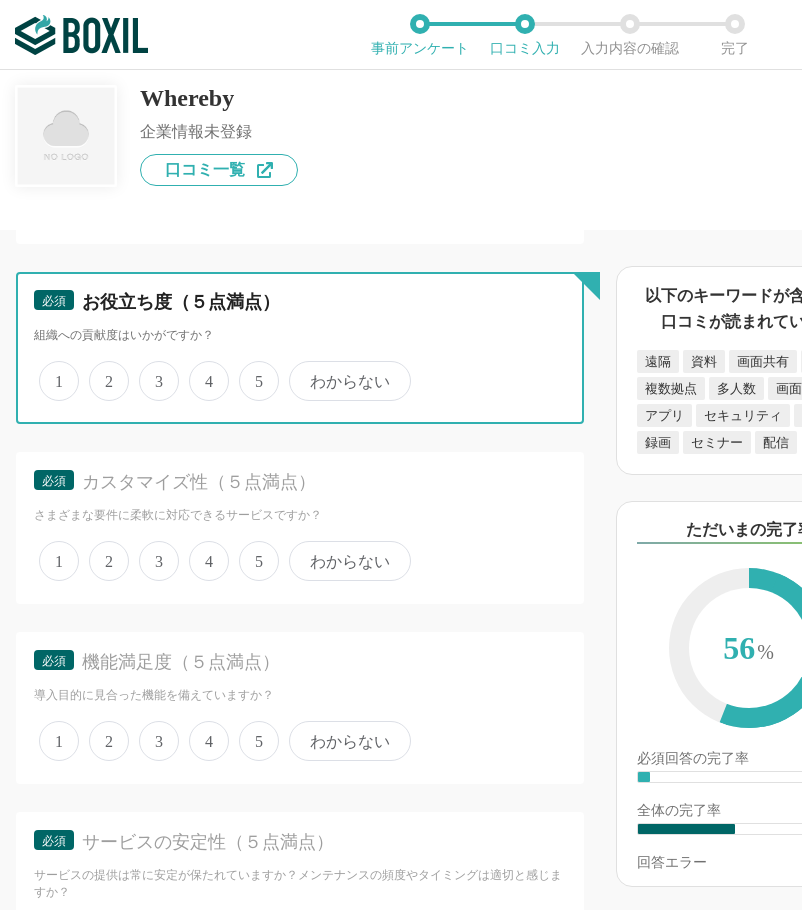 click on "5" at bounding box center [250, 370] 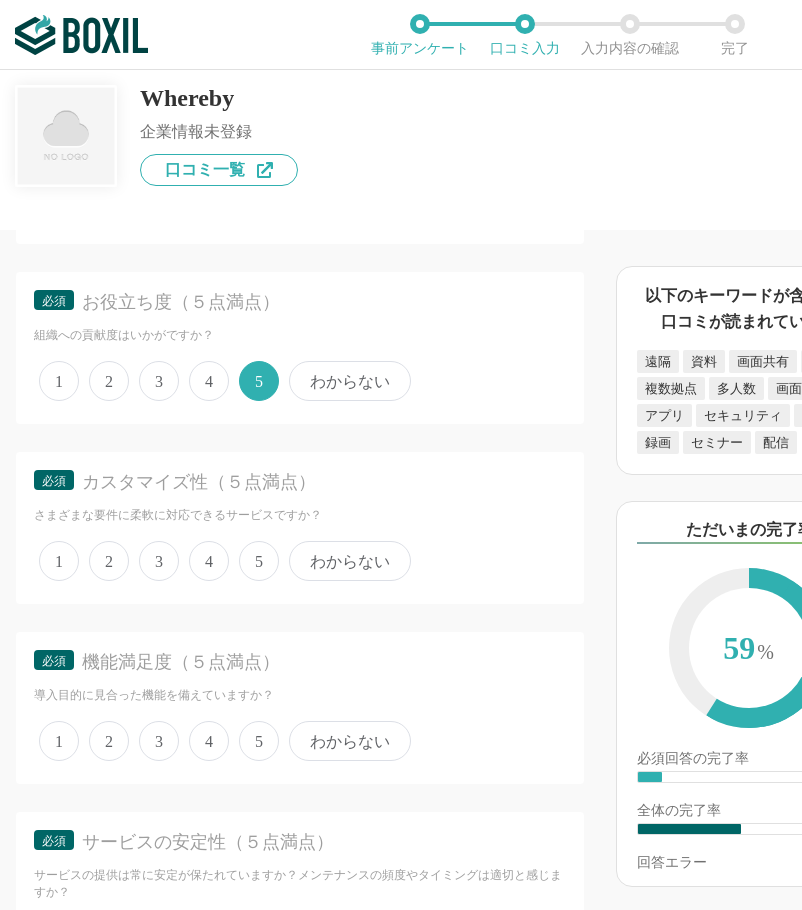 click on "4" at bounding box center (209, 561) 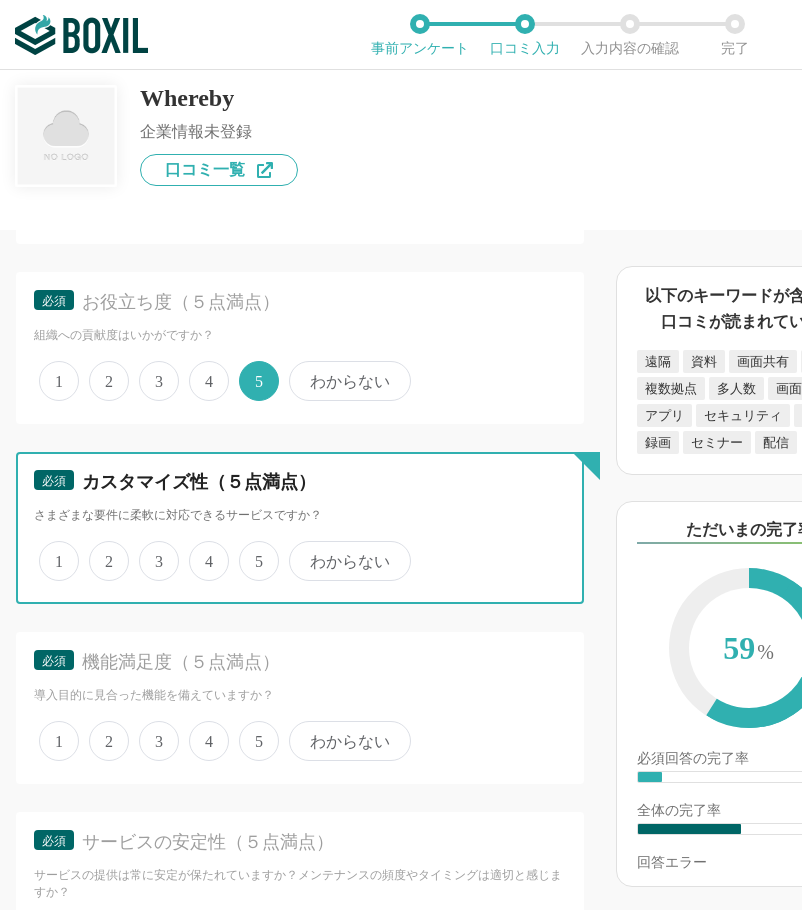 click on "4" at bounding box center (200, 550) 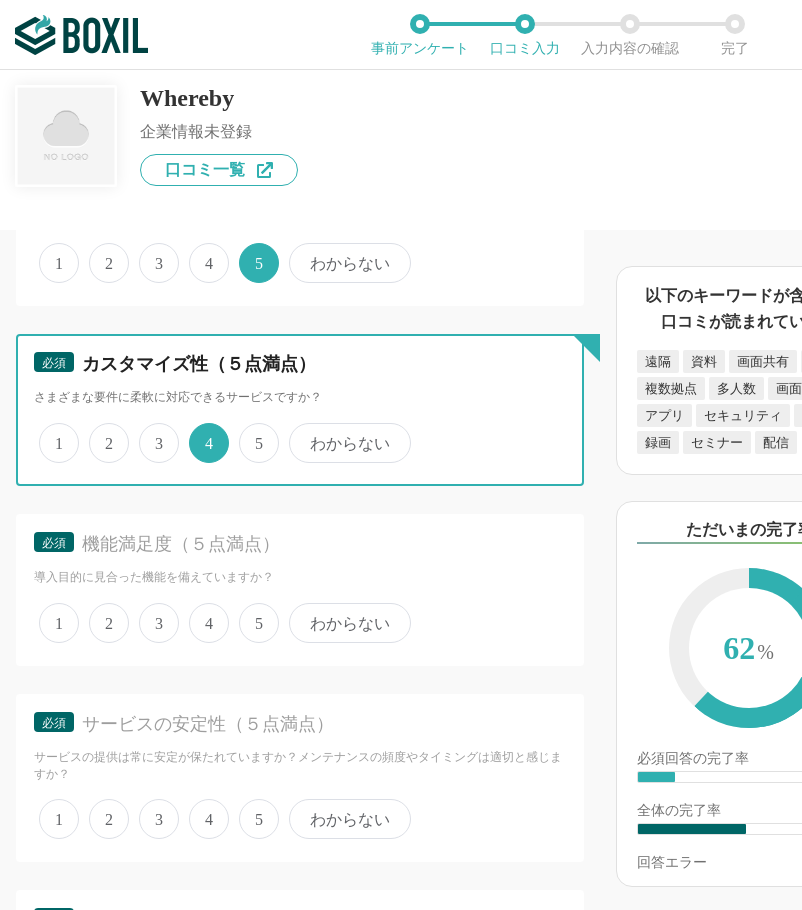 scroll, scrollTop: 3600, scrollLeft: 0, axis: vertical 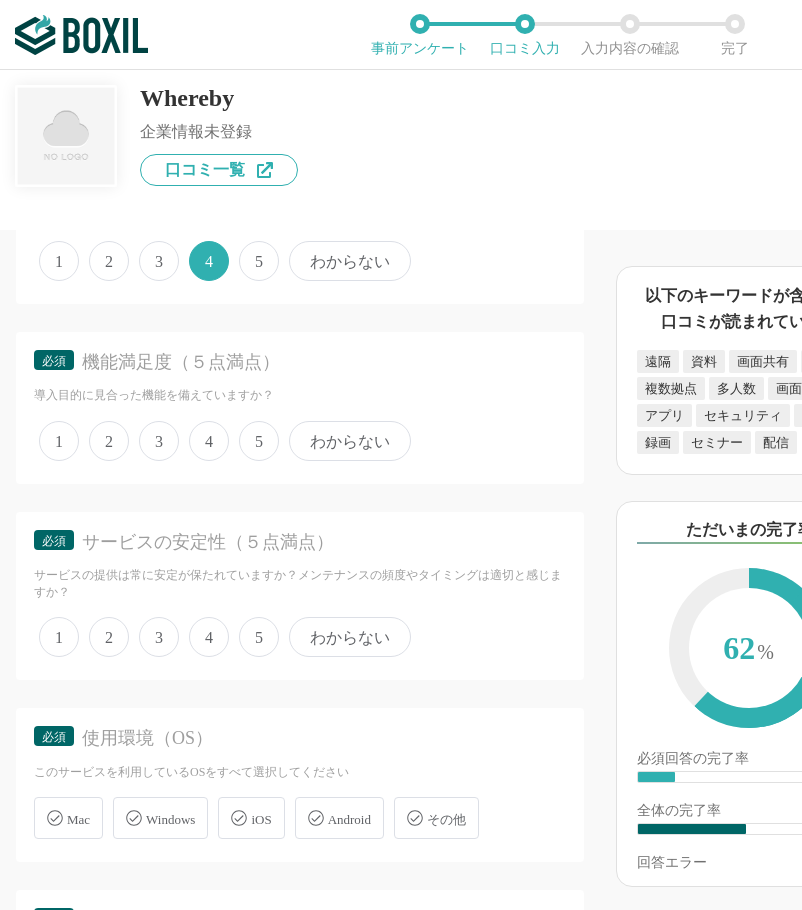 click on "5" at bounding box center (259, 441) 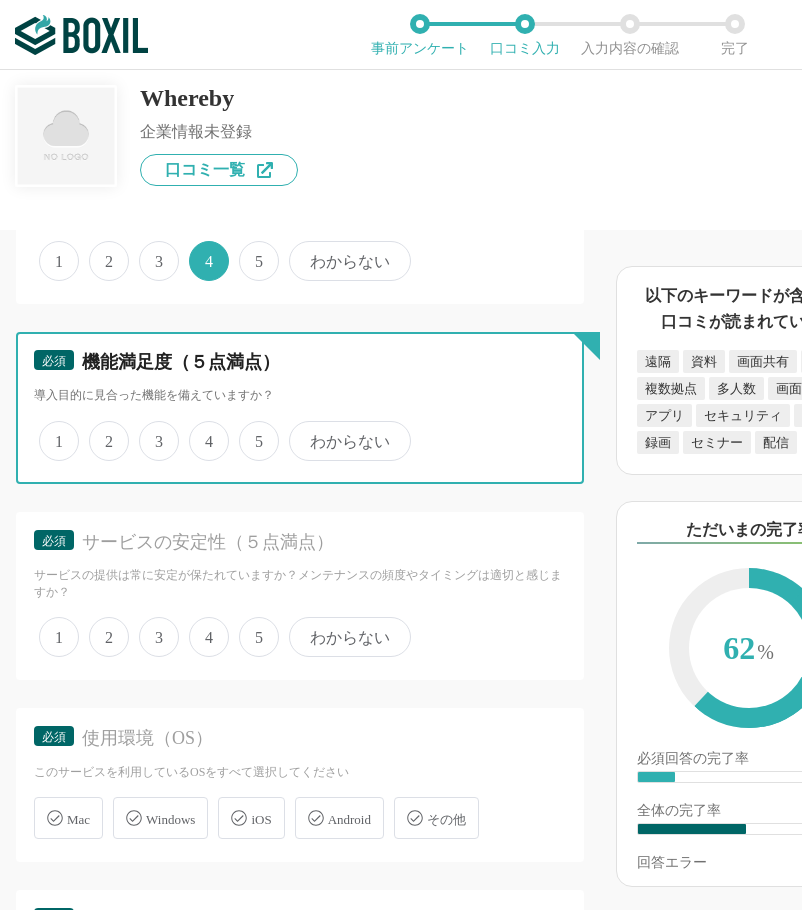 click on "5" at bounding box center (250, 430) 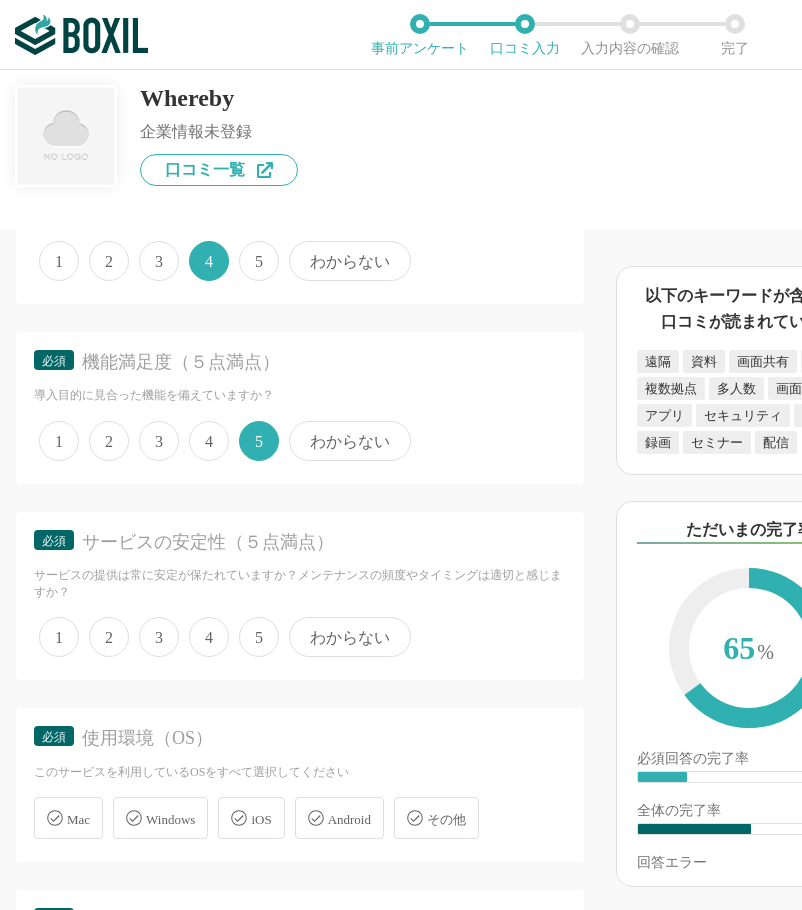 click on "5" at bounding box center [259, 441] 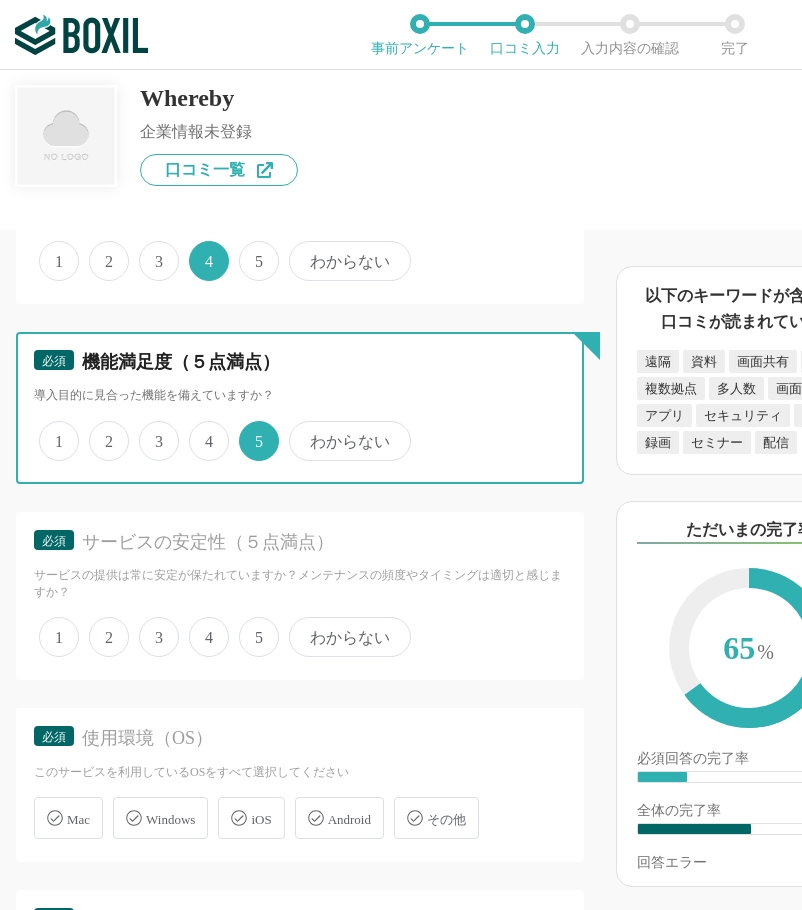 click on "5" at bounding box center (250, 430) 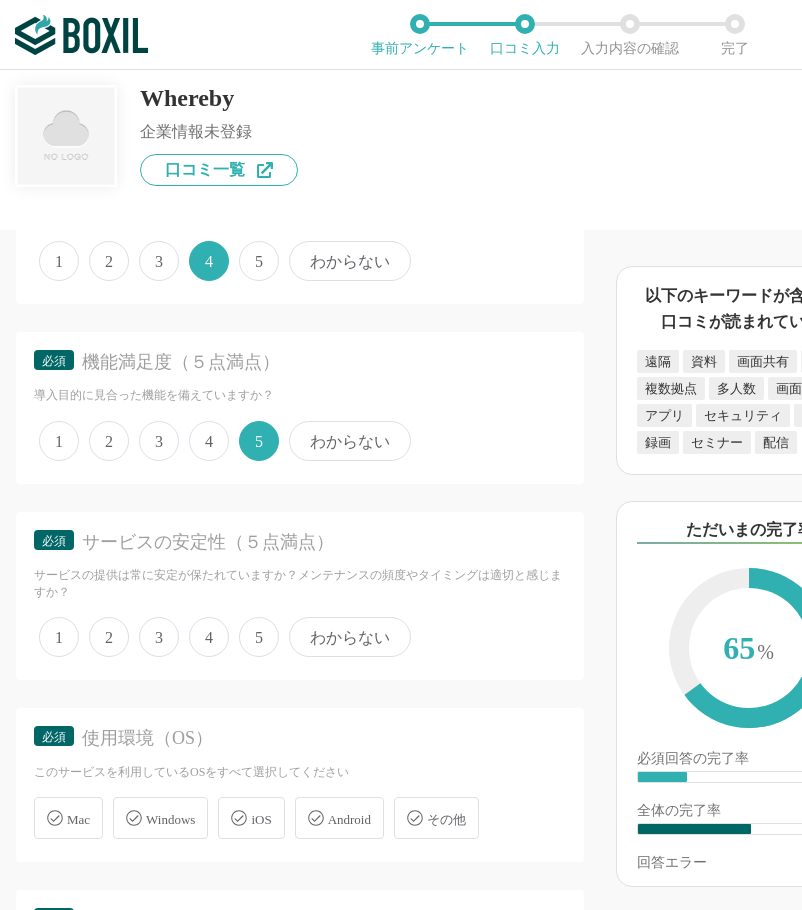click on "4" at bounding box center (209, 637) 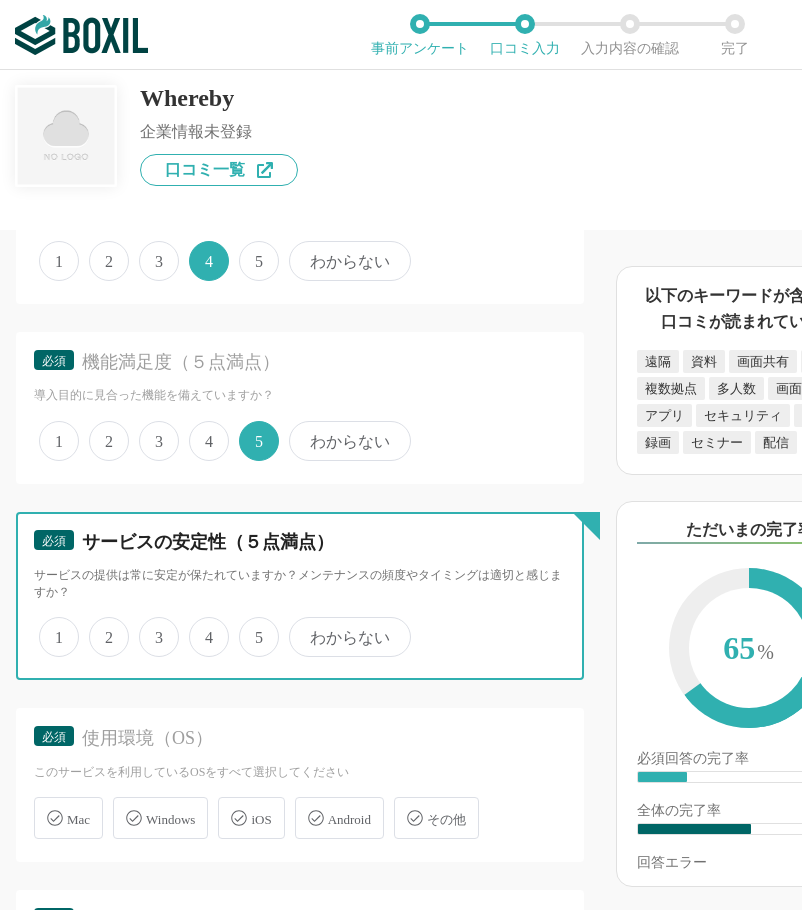 click on "4" at bounding box center [200, 626] 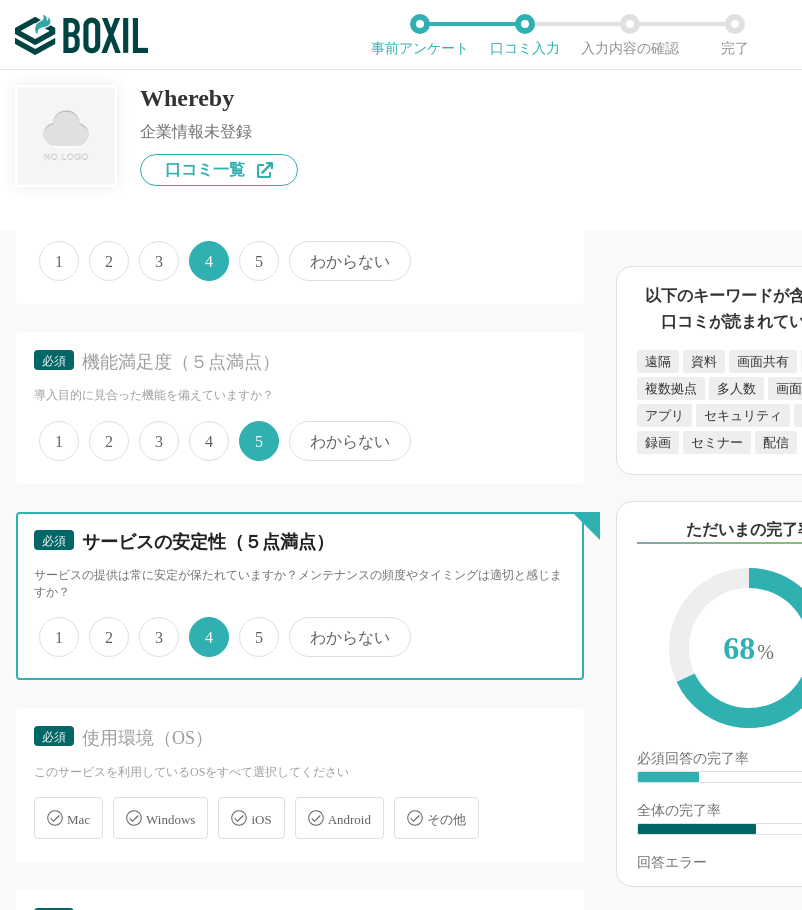 scroll, scrollTop: 4000, scrollLeft: 0, axis: vertical 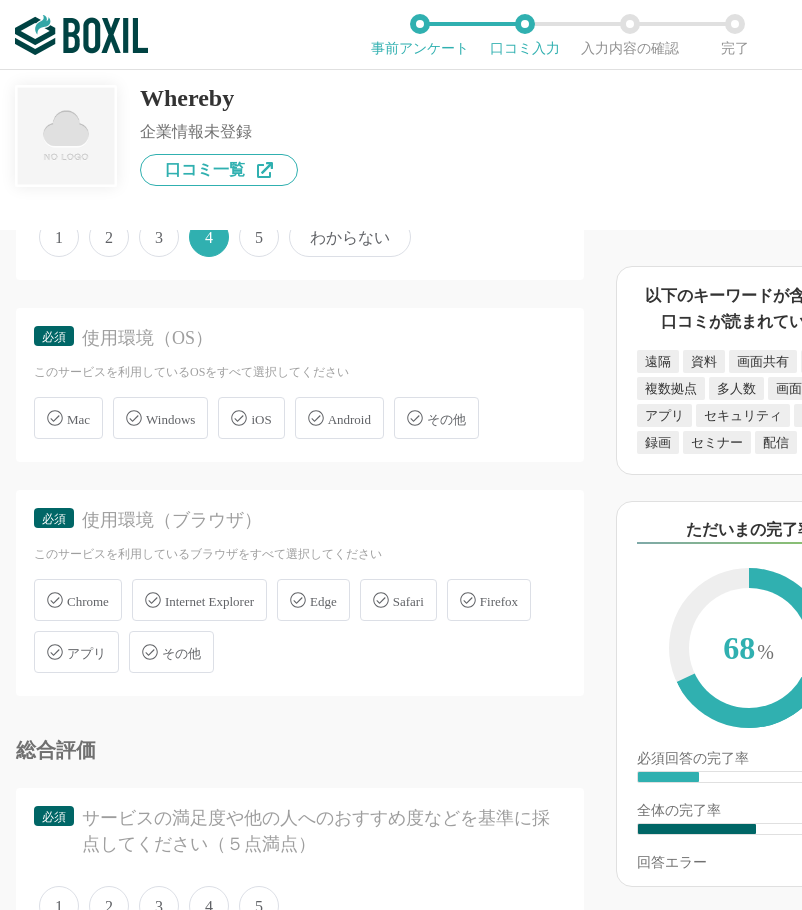 click on "Windows" at bounding box center (170, 419) 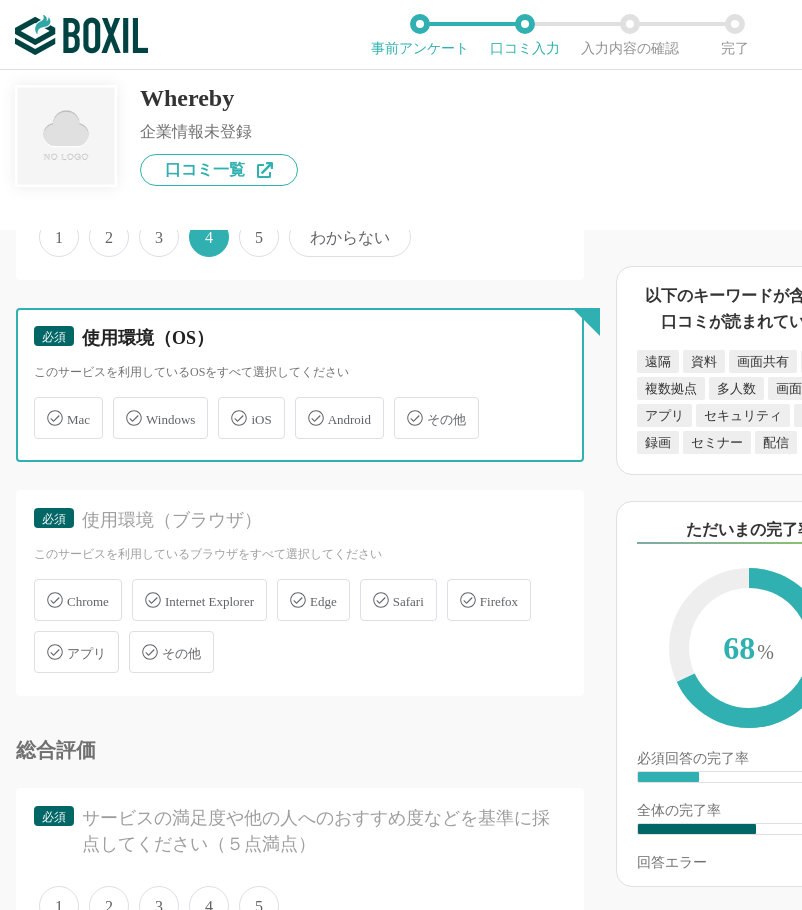 click on "Windows" at bounding box center [123, 406] 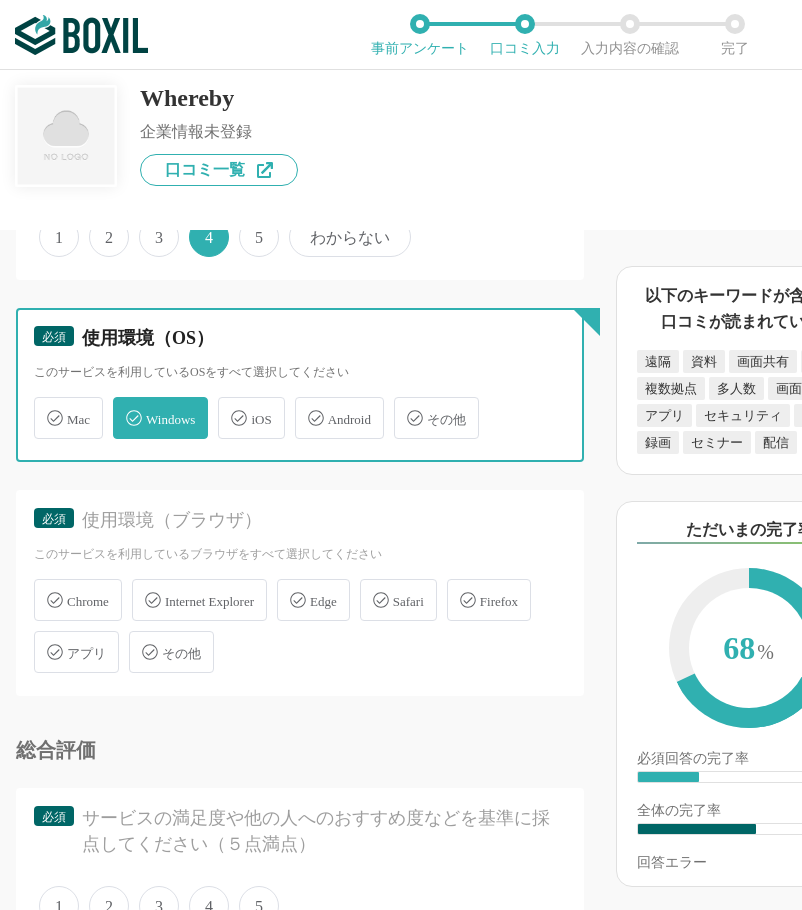checkbox on "true" 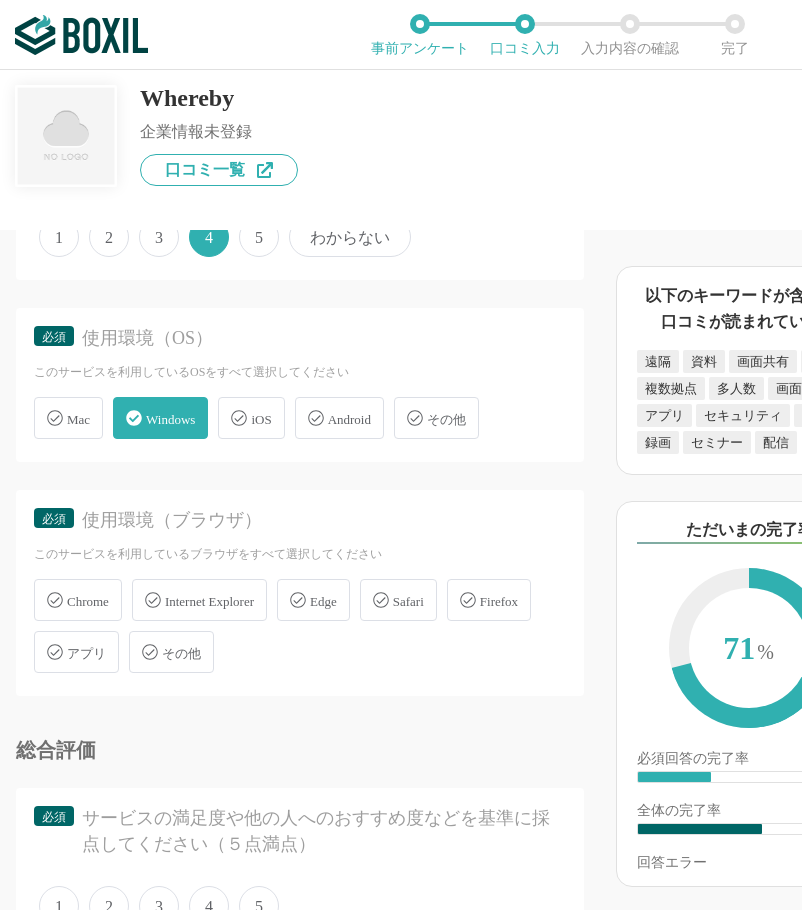 click on "Chrome" at bounding box center [78, 600] 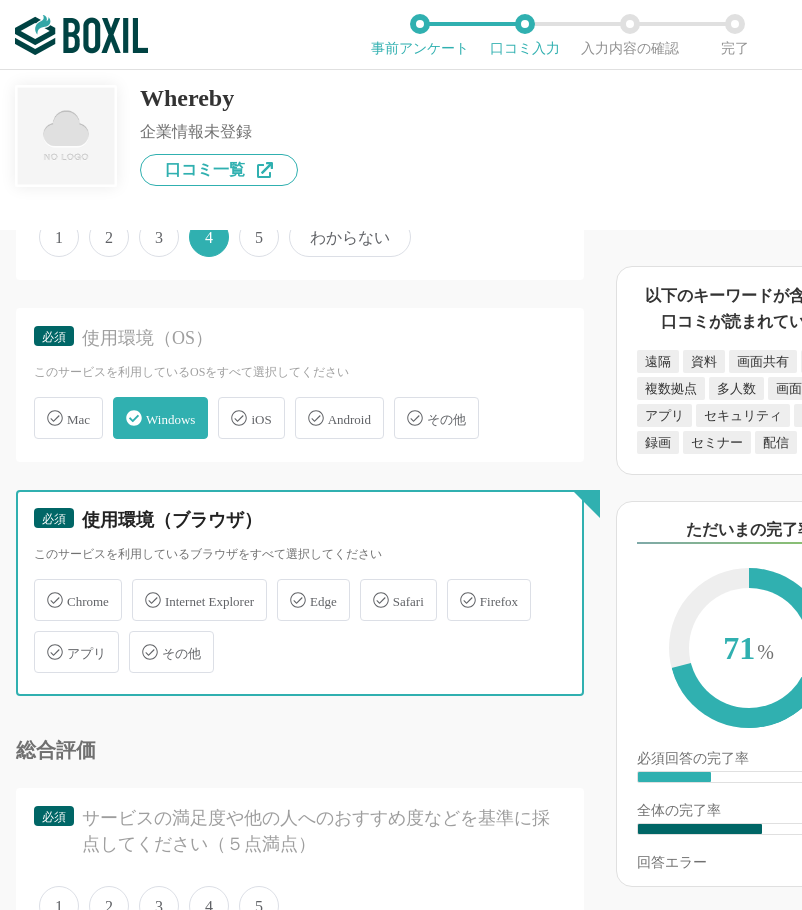 click on "Chrome" at bounding box center (44, 588) 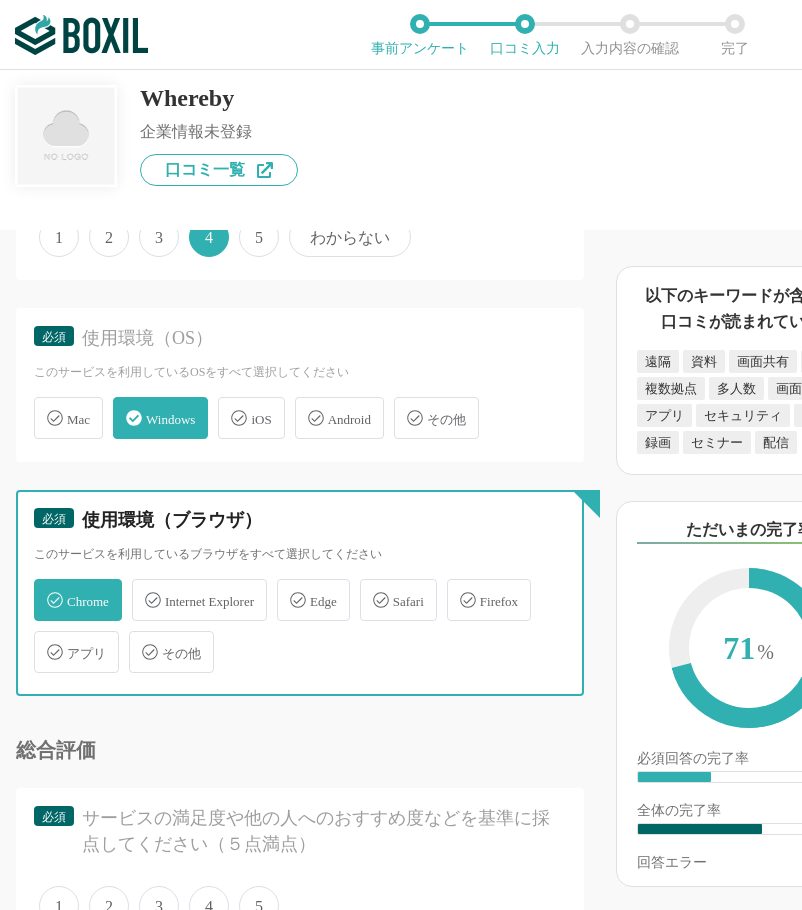 checkbox on "true" 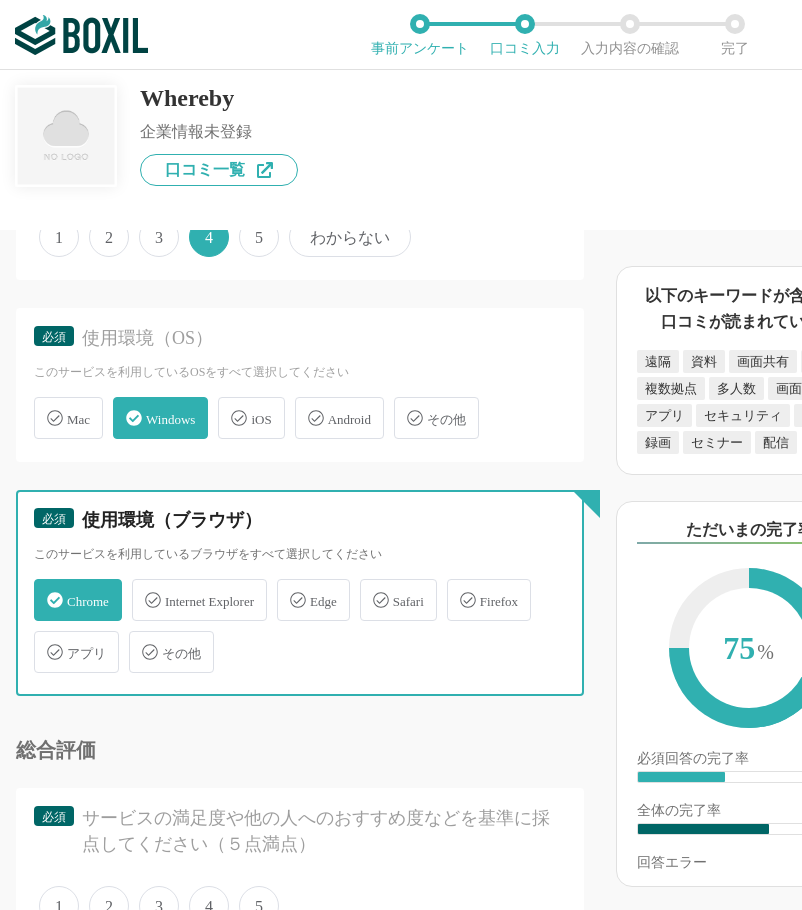 scroll, scrollTop: 4400, scrollLeft: 0, axis: vertical 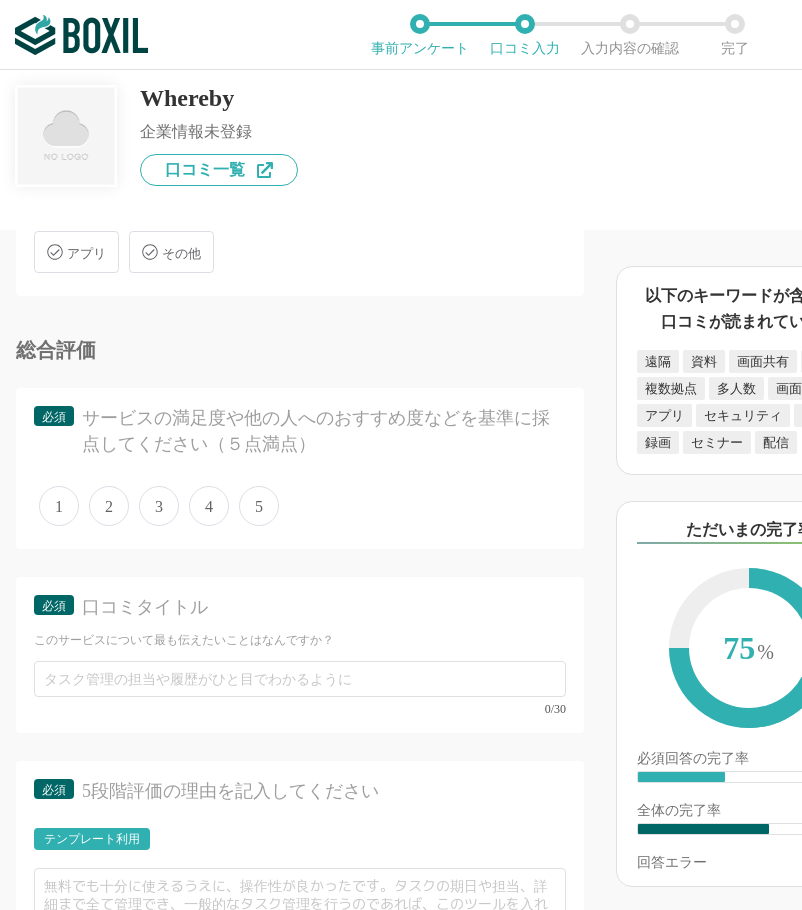 click on "4" at bounding box center [209, 506] 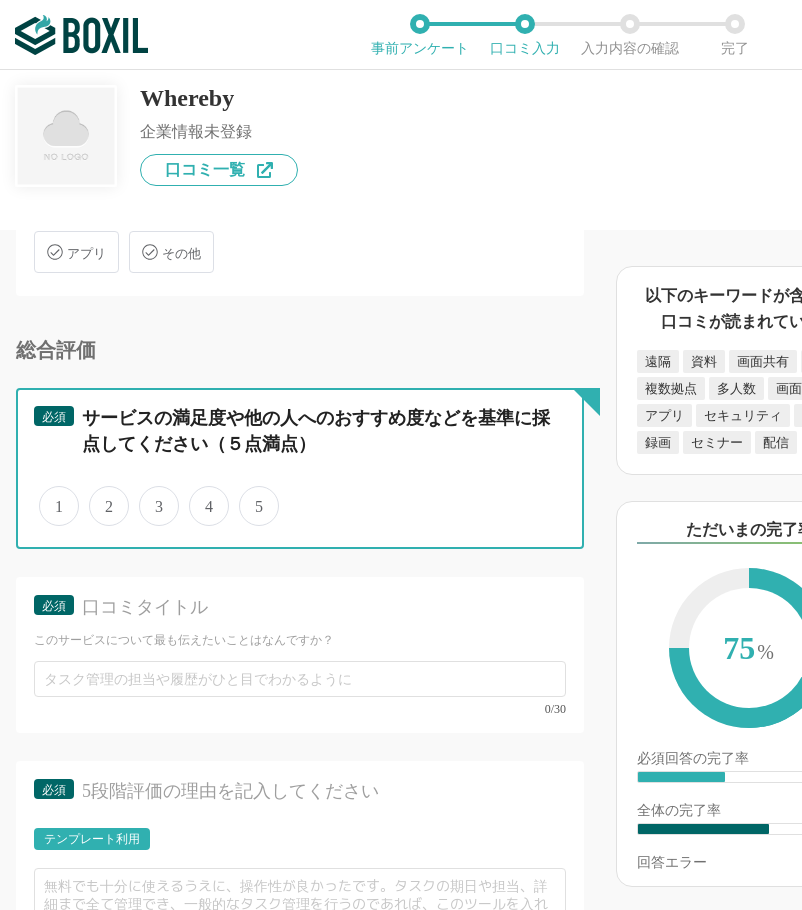 click on "4" at bounding box center [200, 495] 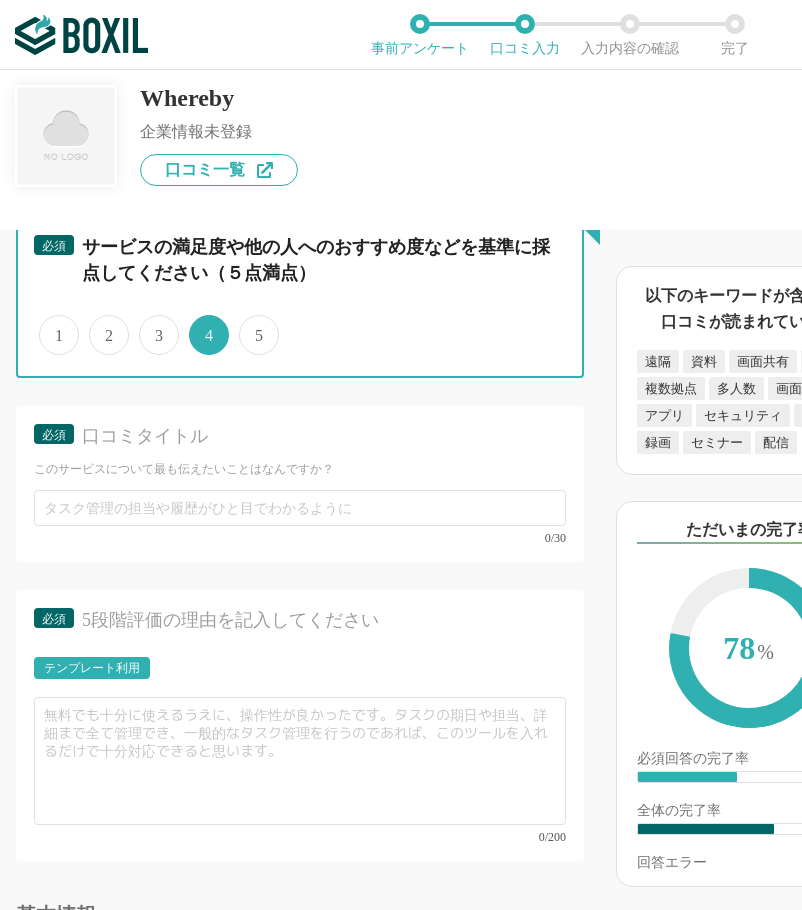 scroll, scrollTop: 4700, scrollLeft: 0, axis: vertical 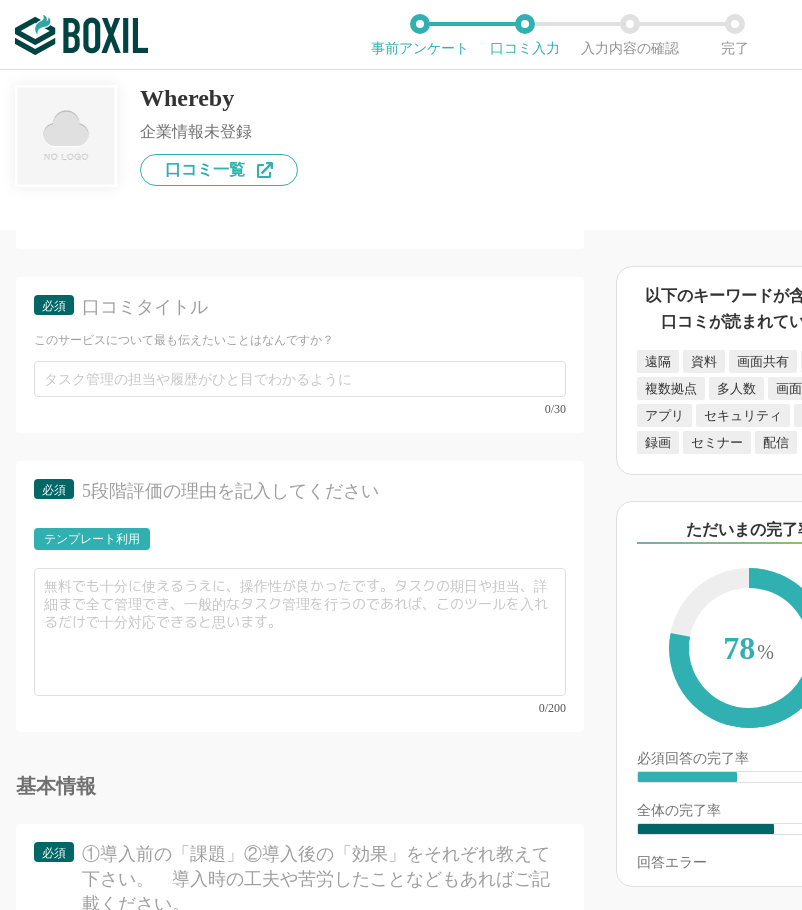 click on "Whereby" at bounding box center [219, 98] 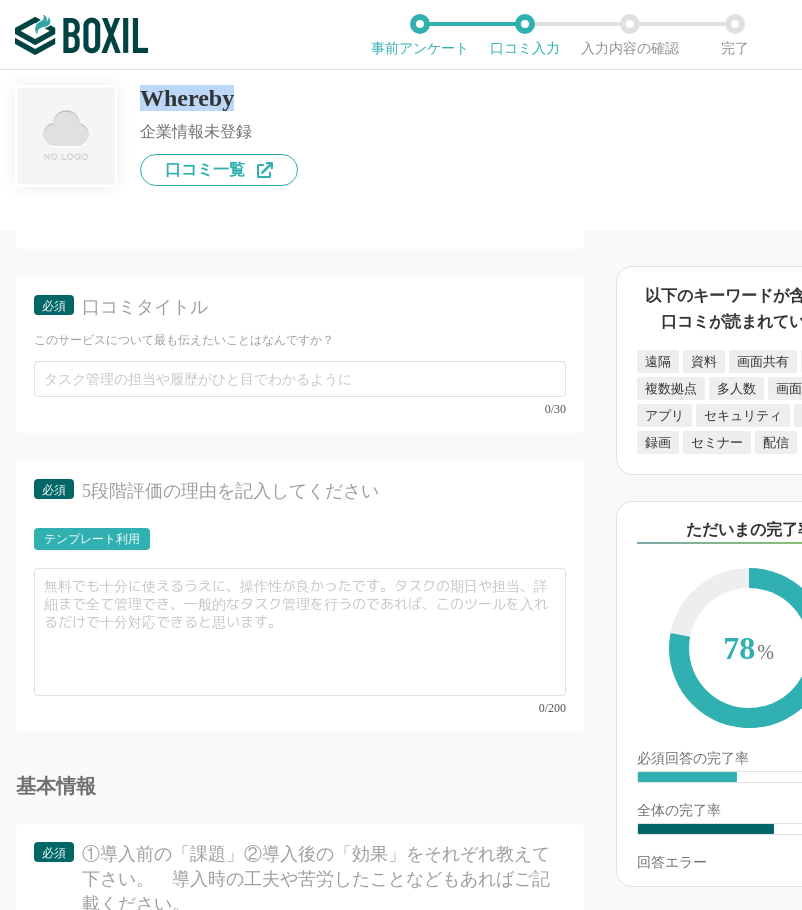 click on "Whereby" at bounding box center [219, 98] 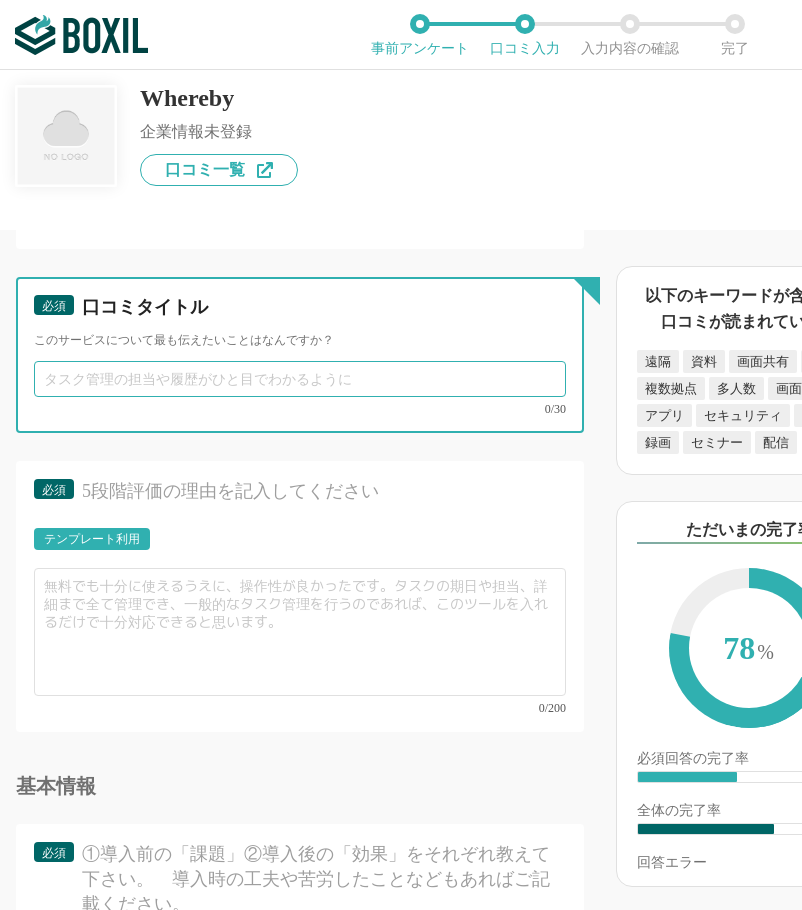 click at bounding box center (300, 379) 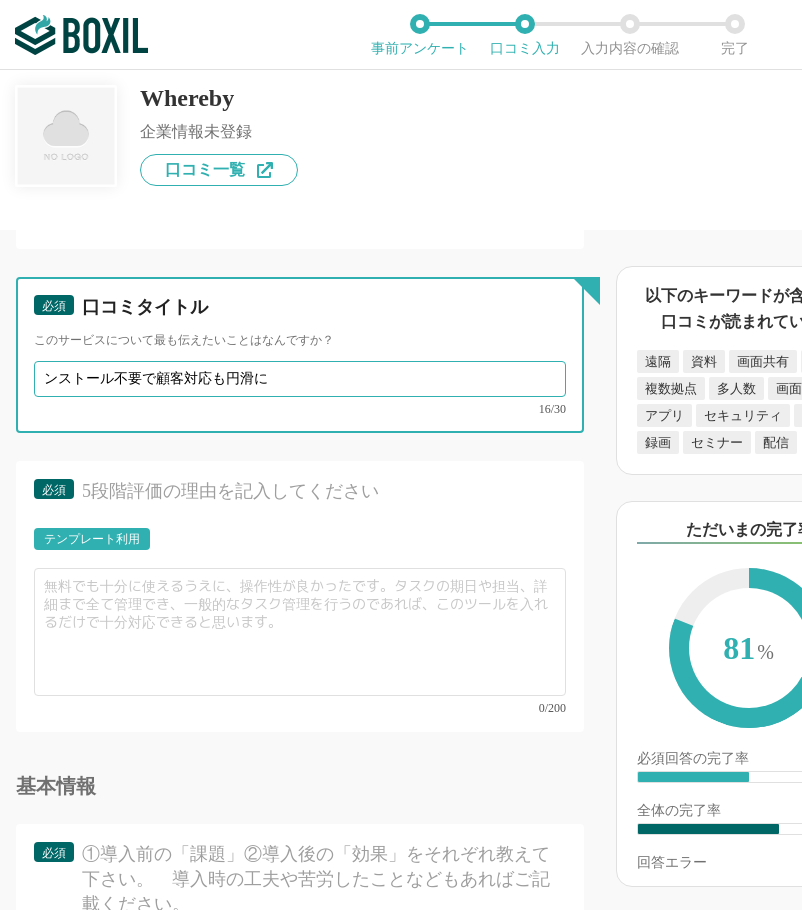 type on "ンストール不要で顧客対応も円滑に" 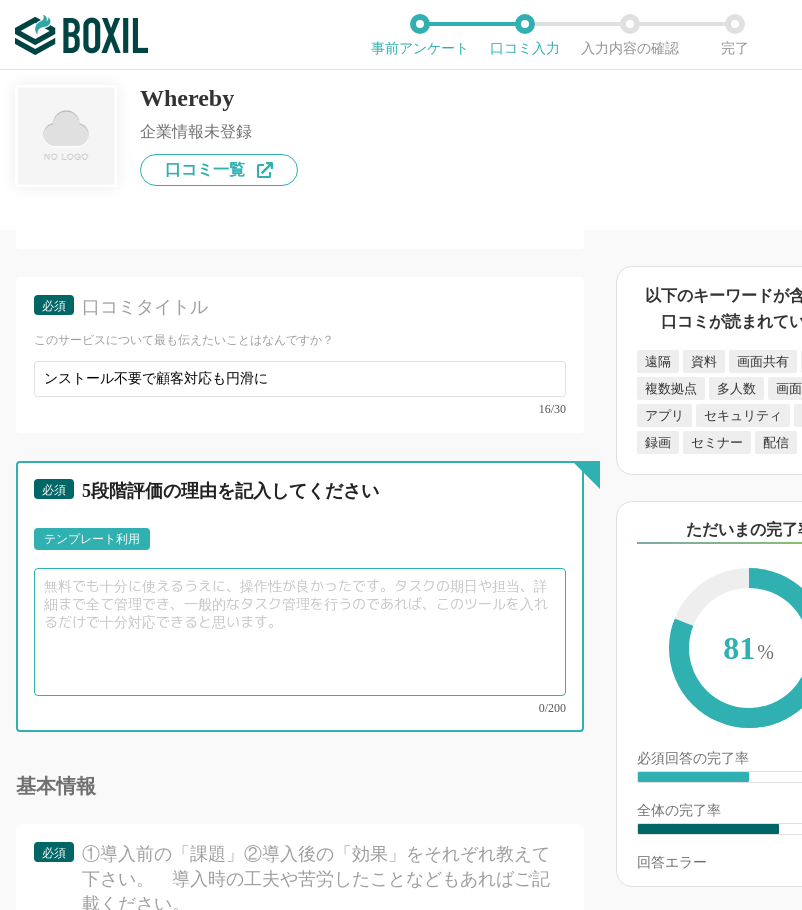drag, startPoint x: 124, startPoint y: 648, endPoint x: 129, endPoint y: 637, distance: 12.083046 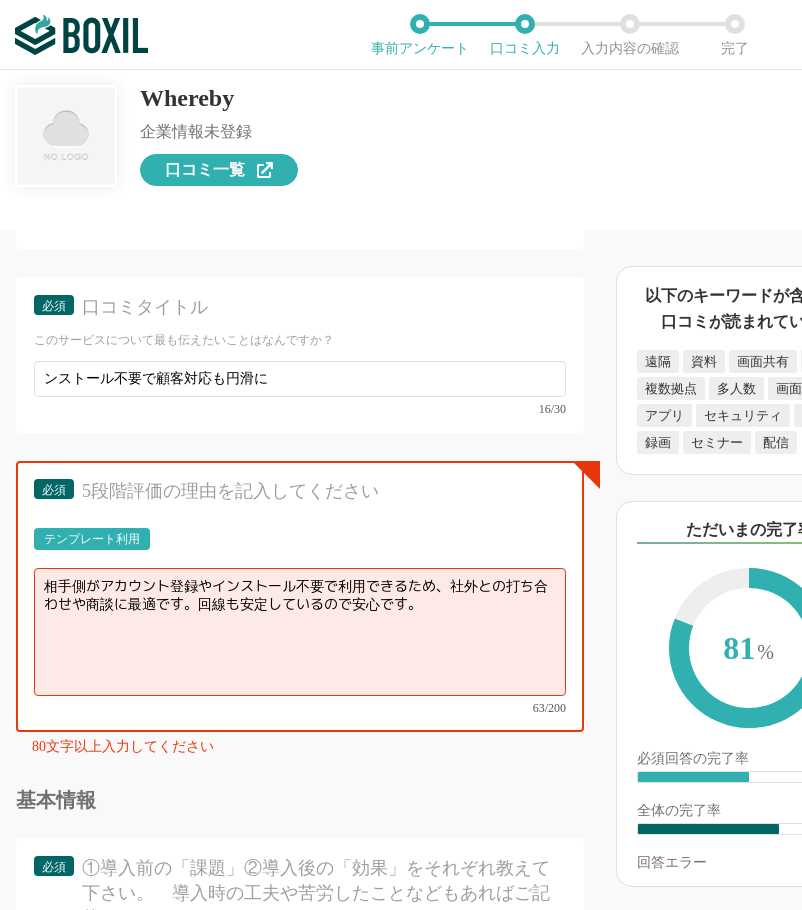 click on "口コミ一覧" at bounding box center [205, 170] 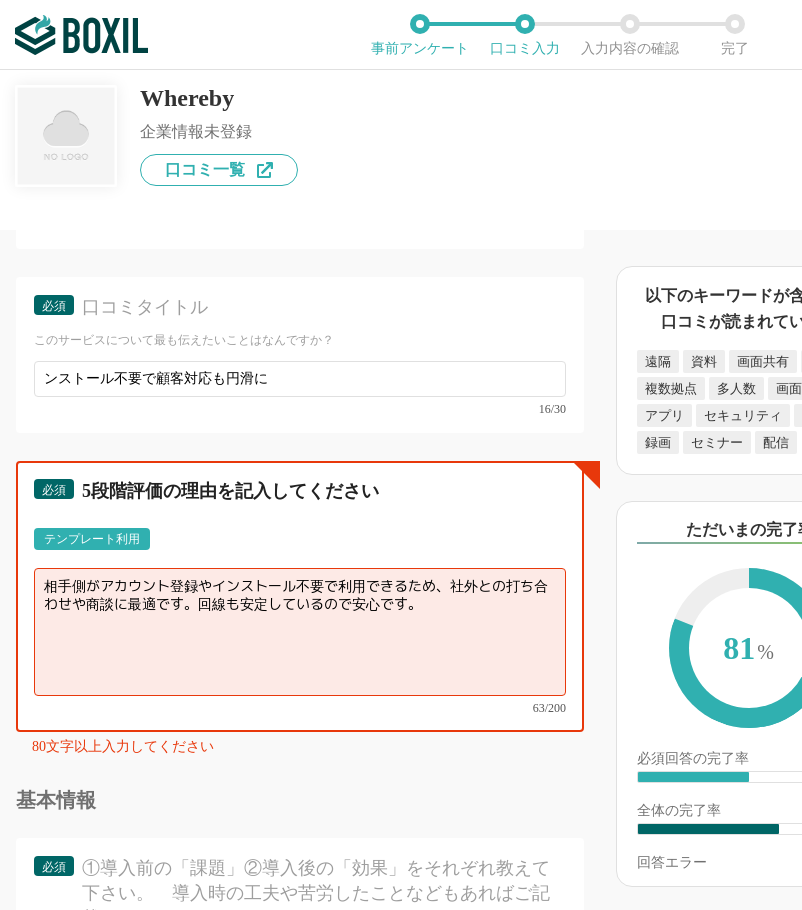 click on "相手側がアカウント登録やインストール不要で利用できるため、社外との打ち合わせや商談に最適です。回線も安定しているので安心です。" at bounding box center (300, 632) 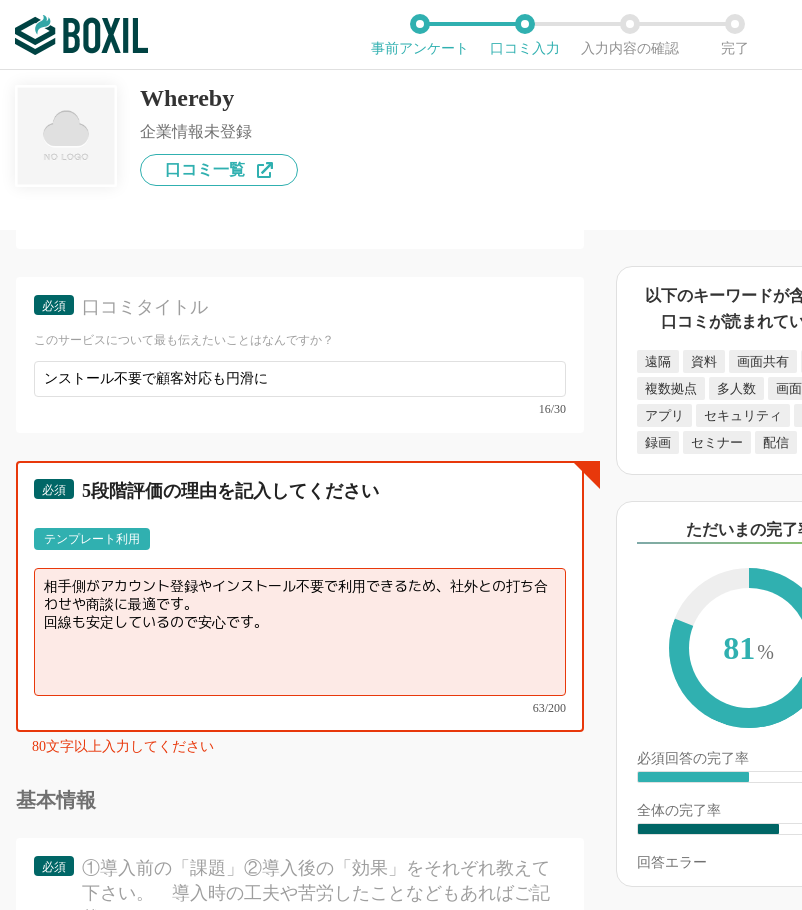 paste on "操作画面が直感的で、会議リンク作成もワンクリック。ITリテラシーが高くなくてもすぐに使えました。" 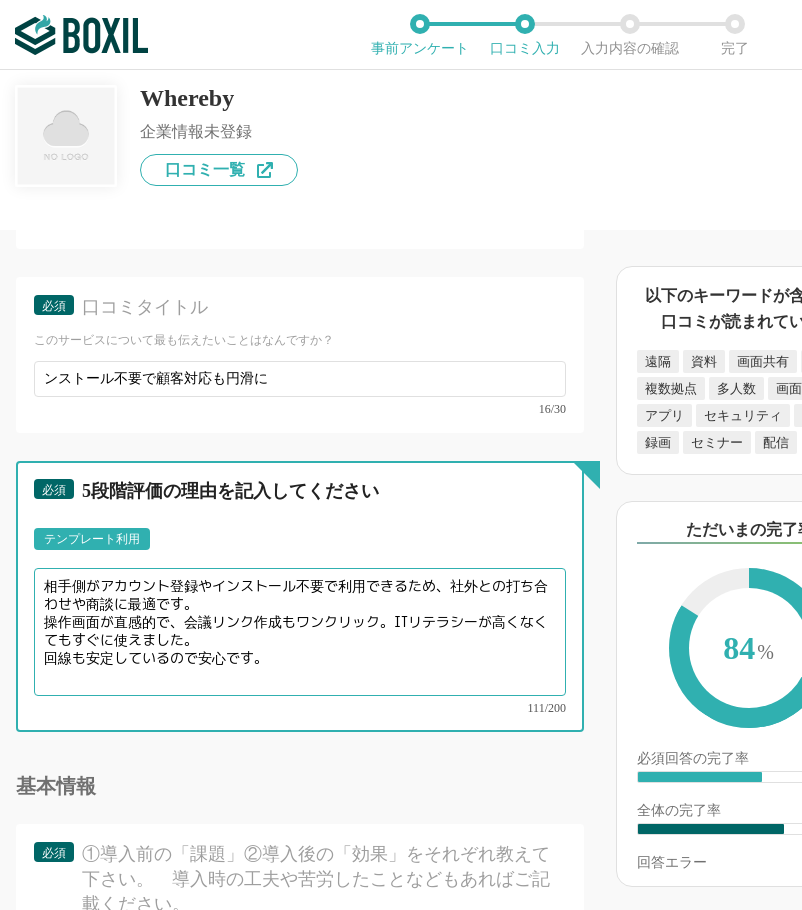 click on "相手側がアカウント登録やインストール不要で利用できるため、社外との打ち合わせや商談に最適です。
操作画面が直感的で、会議リンク作成もワンクリック。ITリテラシーが高くなくてもすぐに使えました。
回線も安定しているので安心です。" at bounding box center (300, 632) 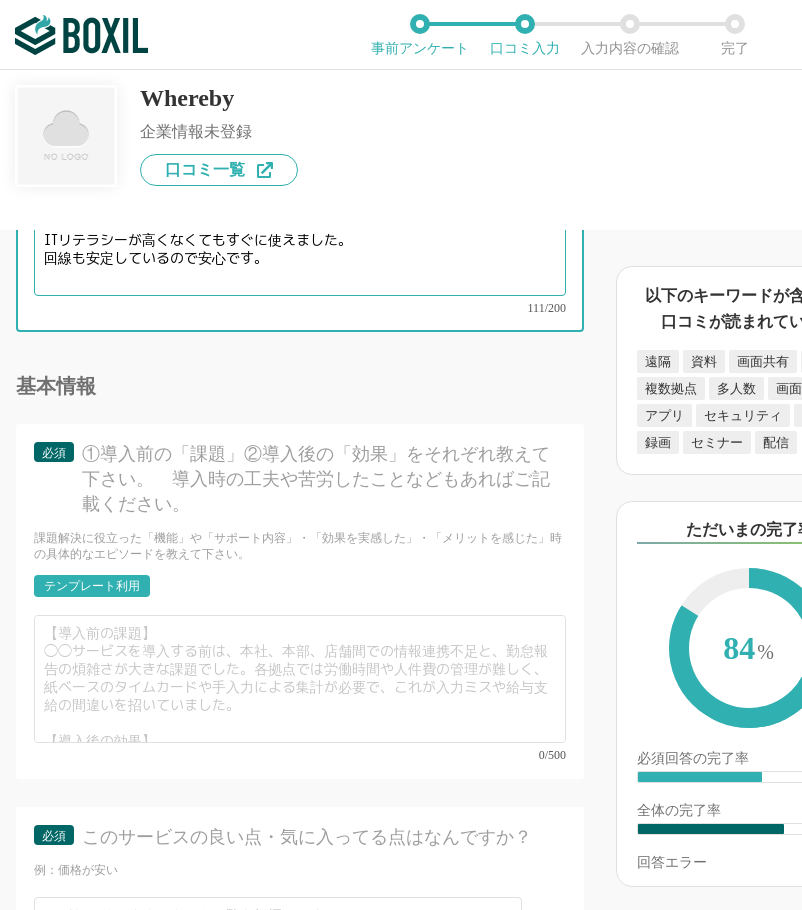 scroll, scrollTop: 5200, scrollLeft: 0, axis: vertical 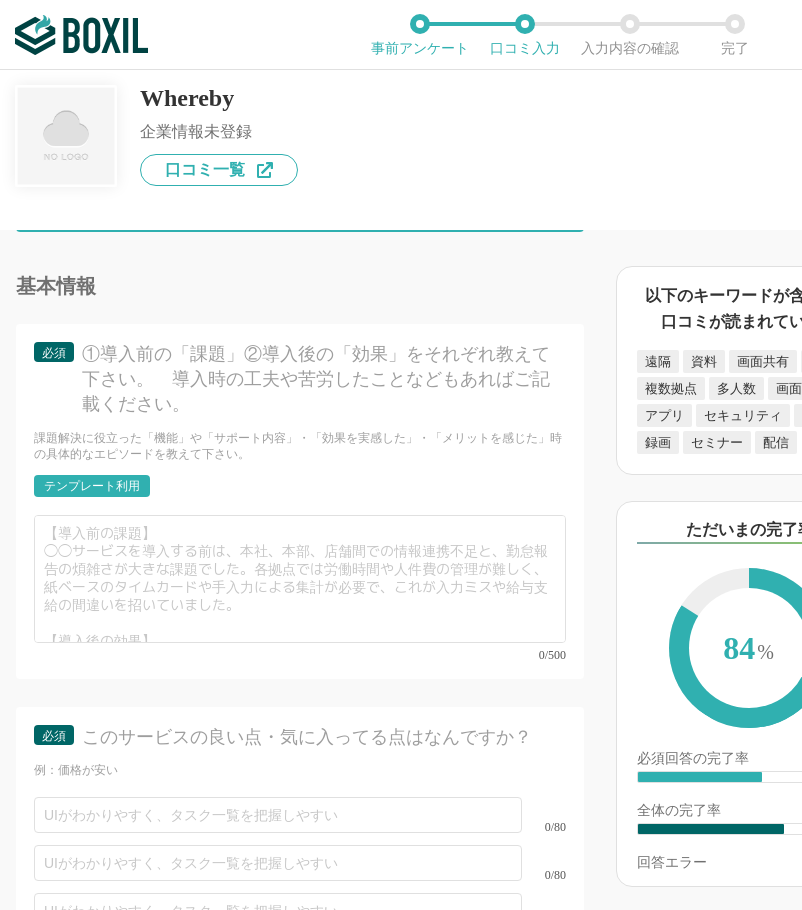 type on "相手側がアカウント登録やインストール不要で利用できるため、社外との打ち合わせや商談に最適です。
操作画面が直感的で、会議リンク作成もワンクリック。
ITリテラシーが高くなくてもすぐに使えました。
回線も安定しているので安心です。" 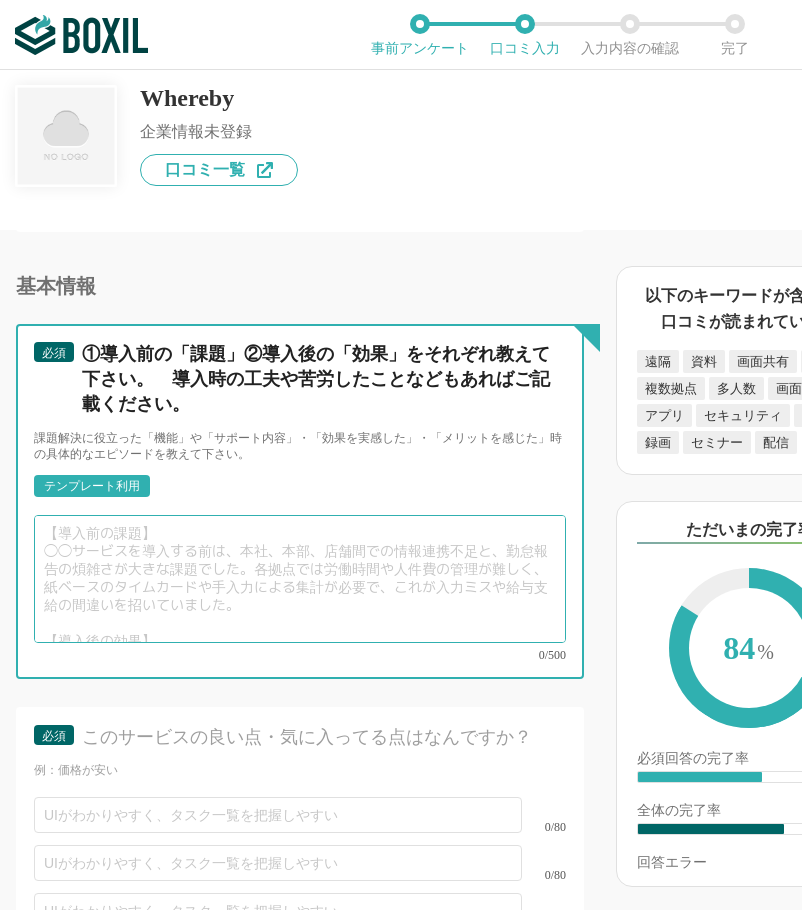 click at bounding box center (300, 579) 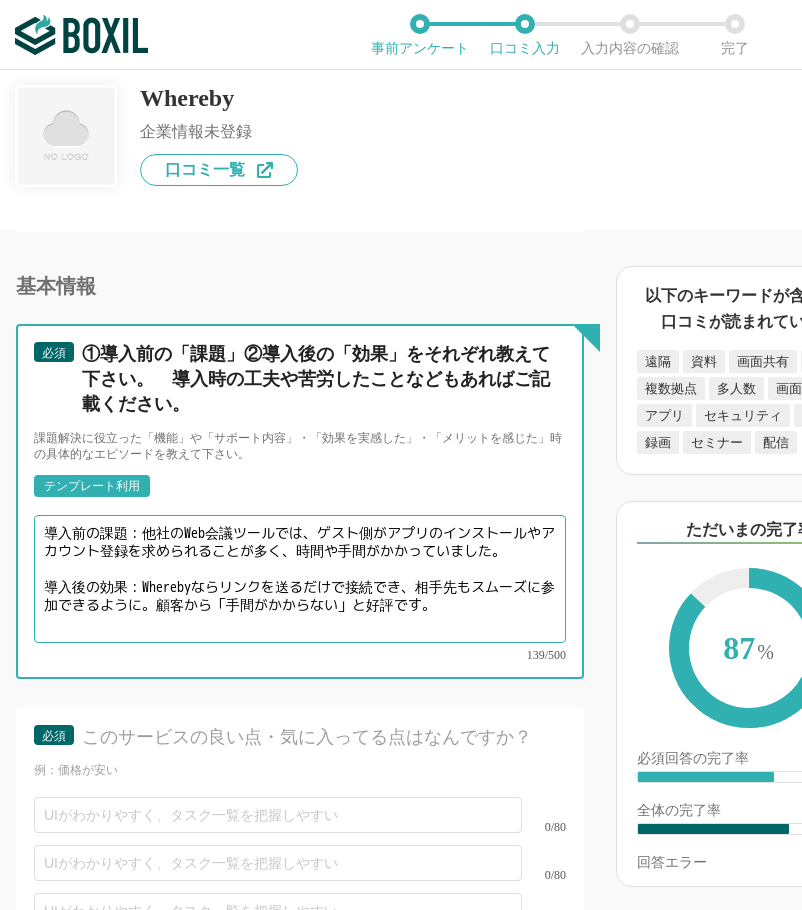 click on "導入前の課題：他社のWeb会議ツールでは、ゲスト側がアプリのインストールやアカウント登録を求められることが多く、時間や手間がかかっていました。
導入後の効果：Wherebyならリンクを送るだけで接続でき、相手先もスムーズに参加できるように。顧客から「手間がかからない」と好評です。" at bounding box center (300, 579) 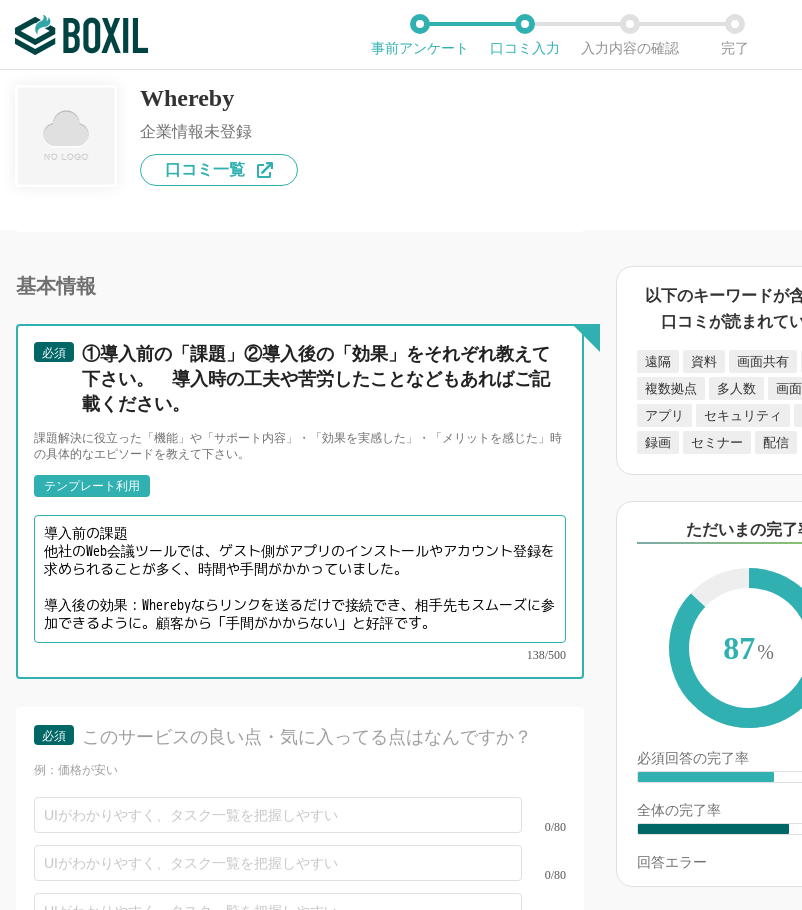 click on "導入前の課題
他社のWeb会議ツールでは、ゲスト側がアプリのインストールやアカウント登録を求められることが多く、時間や手間がかかっていました。
導入後の効果：Wherebyならリンクを送るだけで接続でき、相手先もスムーズに参加できるように。顧客から「手間がかからない」と好評です。" at bounding box center (300, 579) 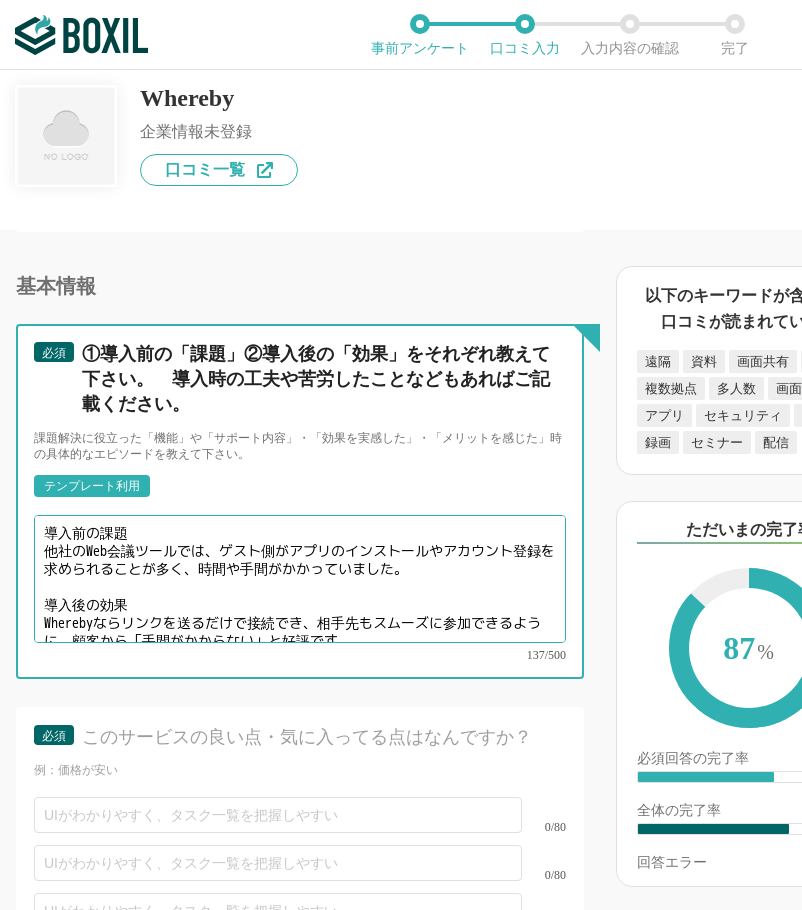 scroll, scrollTop: 14, scrollLeft: 0, axis: vertical 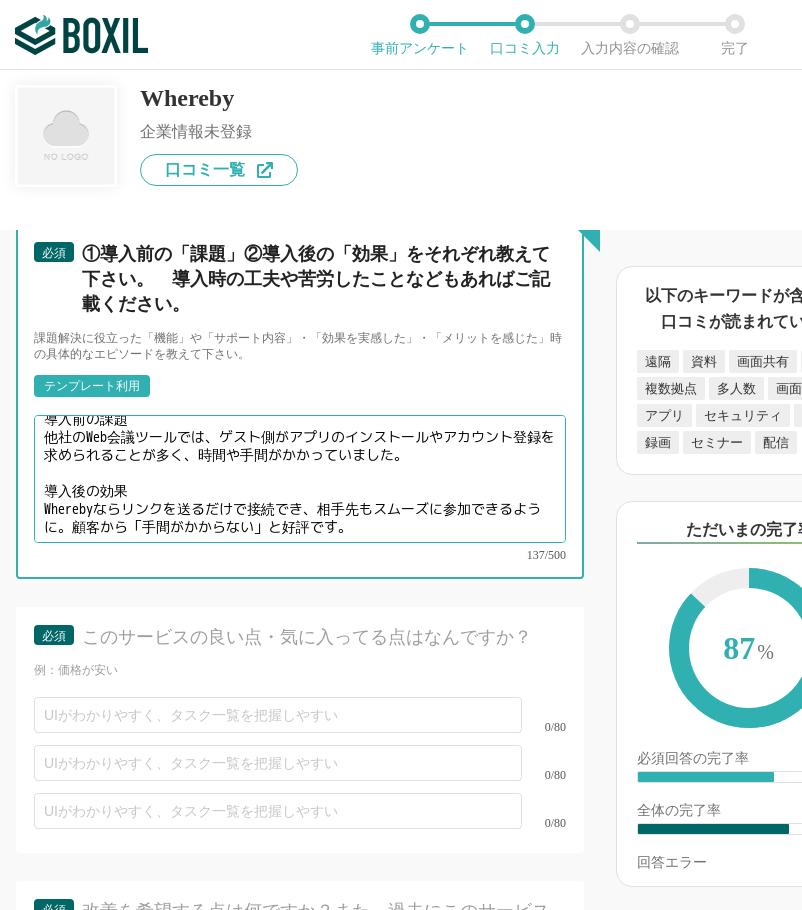 type on "導入前の課題
他社のWeb会議ツールでは、ゲスト側がアプリのインストールやアカウント登録を求められることが多く、時間や手間がかかっていました。
導入後の効果
Wherebyならリンクを送るだけで接続でき、相手先もスムーズに参加できるように。顧客から「手間がかからない」と好評です。" 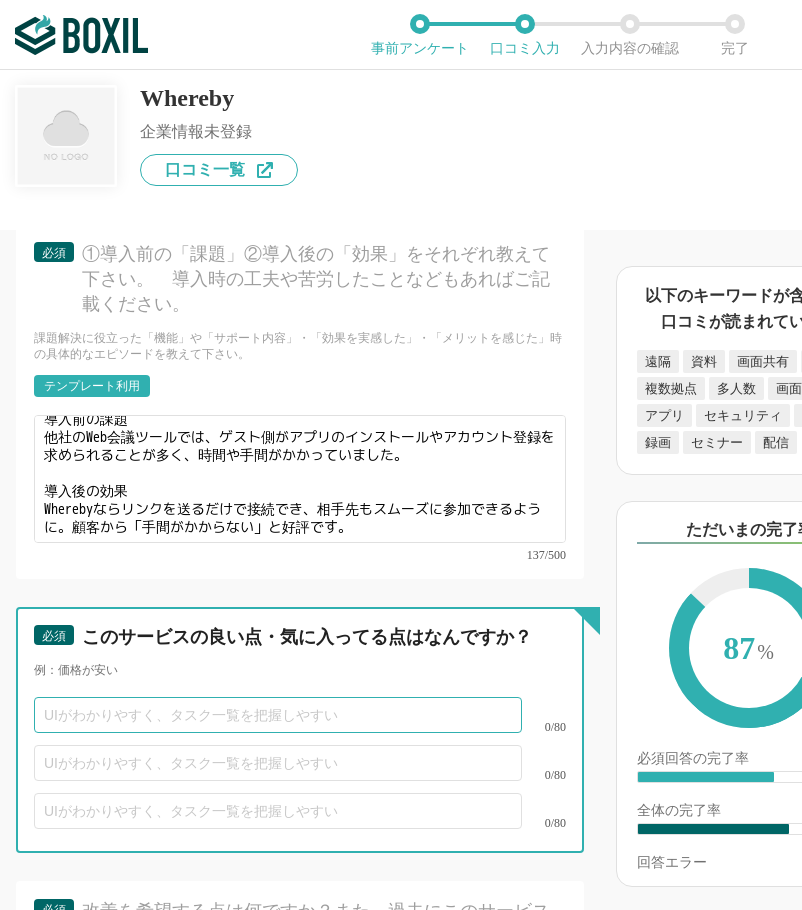 click at bounding box center (278, 715) 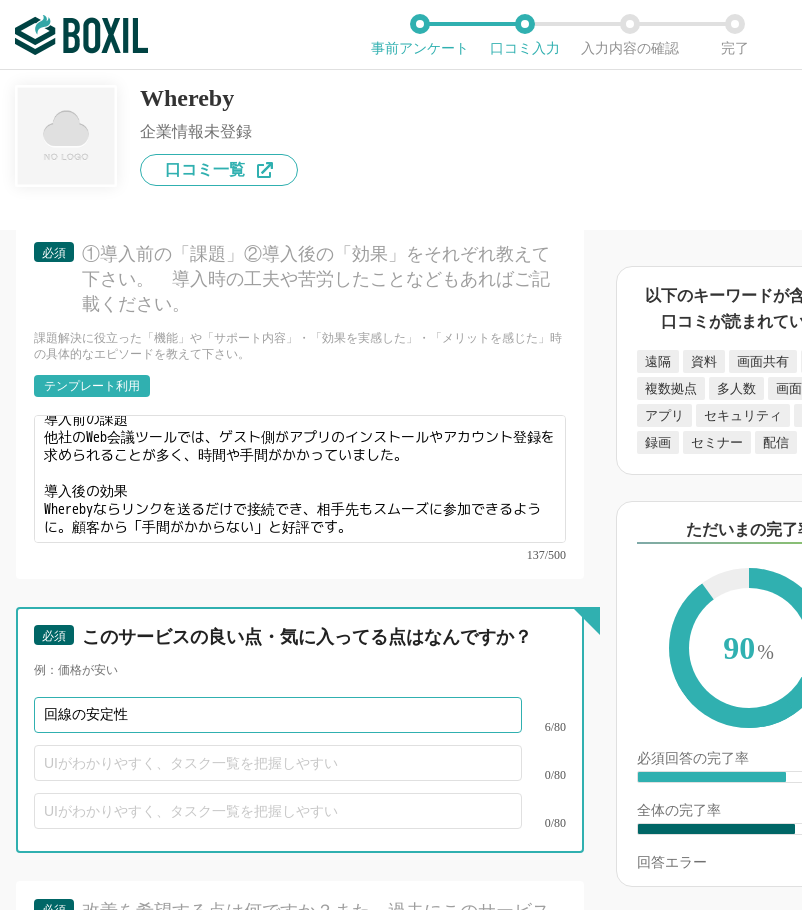 type on "回線の安定性" 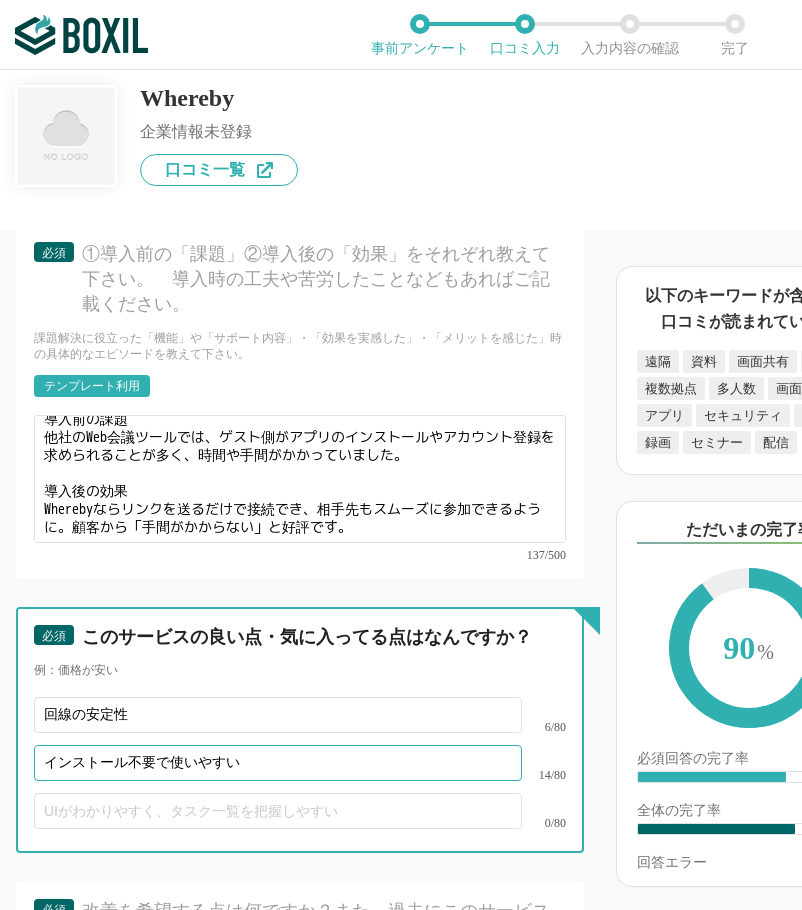 type on "インストール不要で使いやすい" 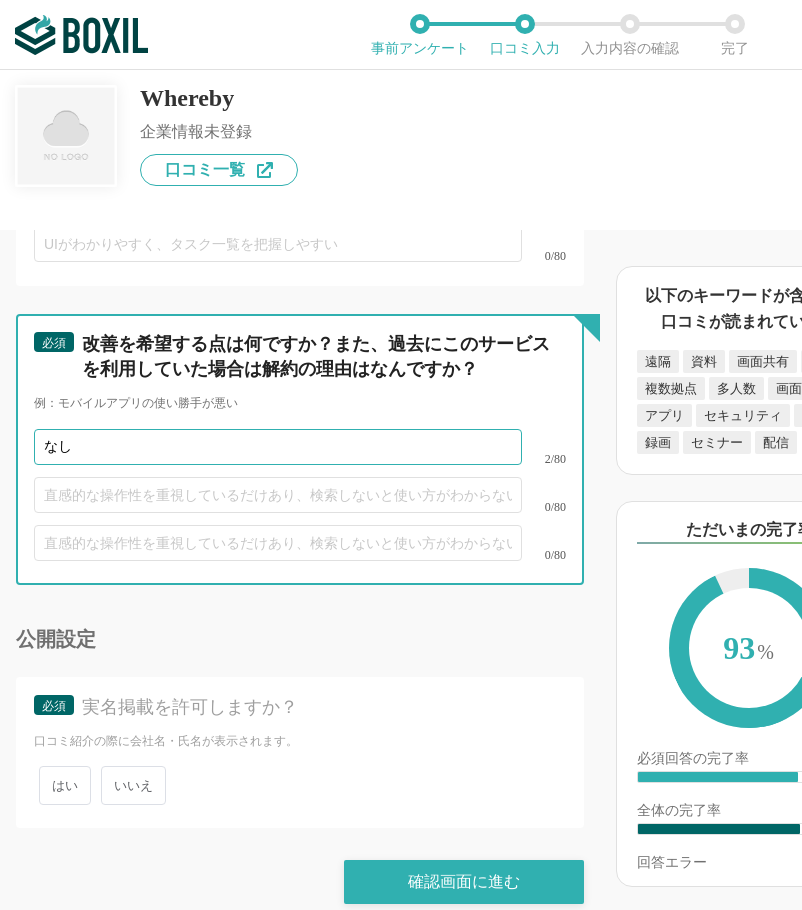 scroll, scrollTop: 5869, scrollLeft: 0, axis: vertical 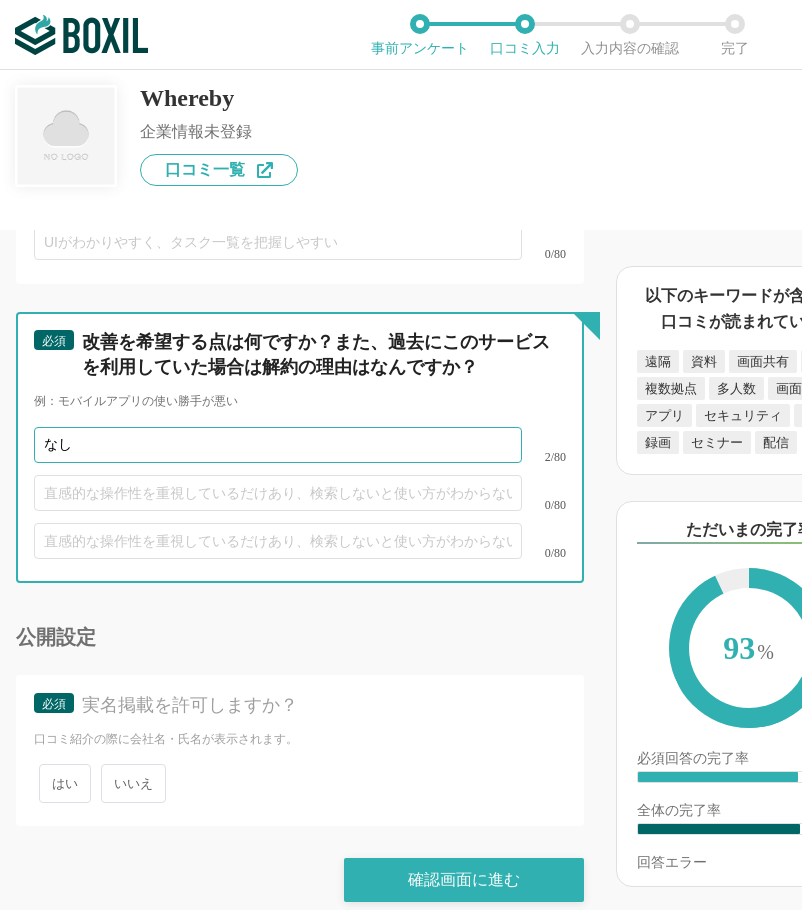 type on "なし" 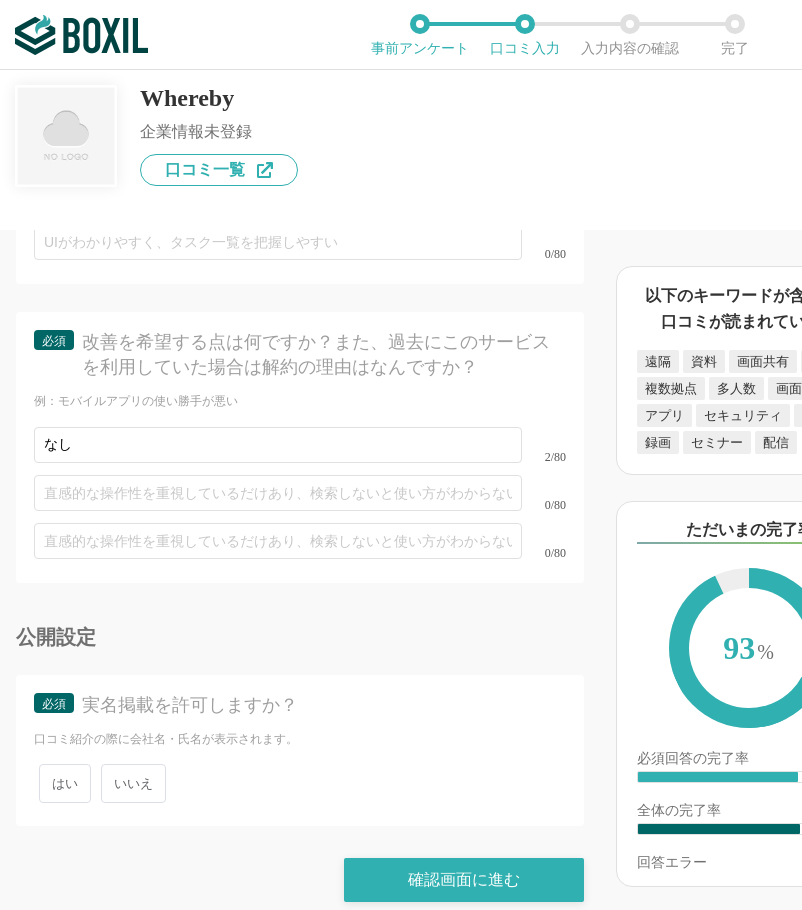click on "いいえ" at bounding box center [133, 783] 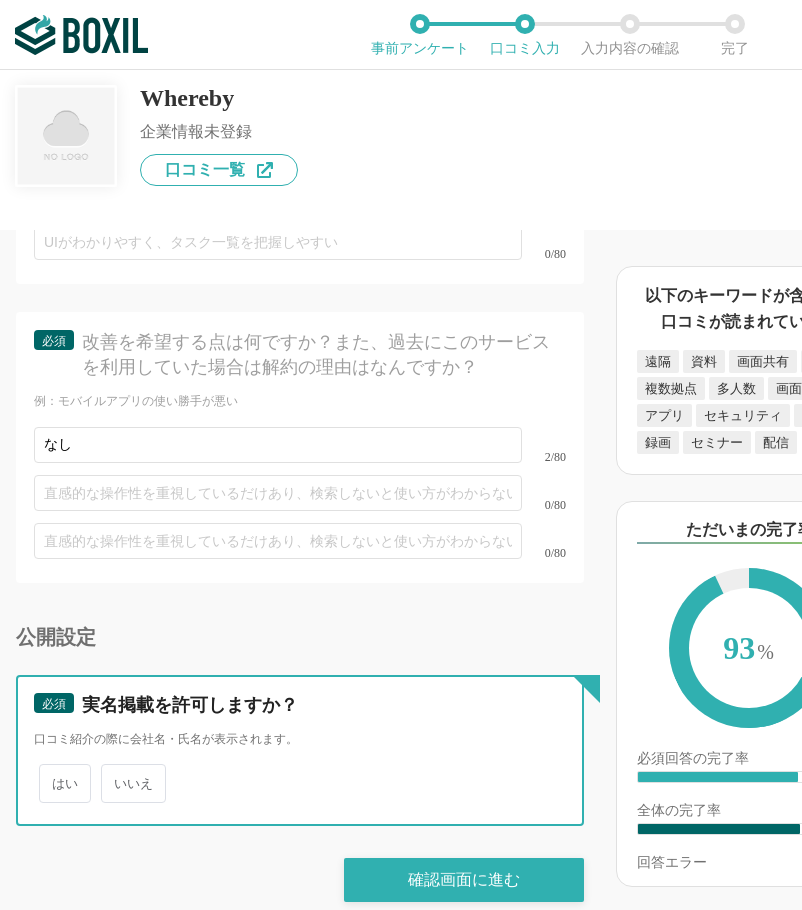click on "いいえ" at bounding box center (112, 773) 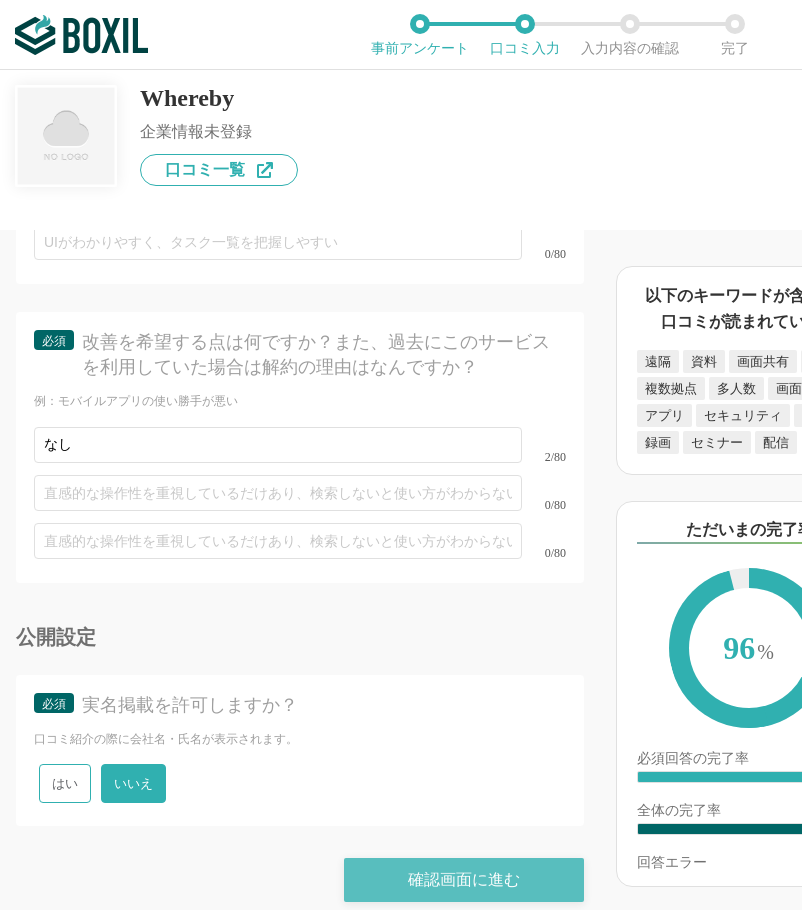 click on "確認画面に進む" at bounding box center (464, 880) 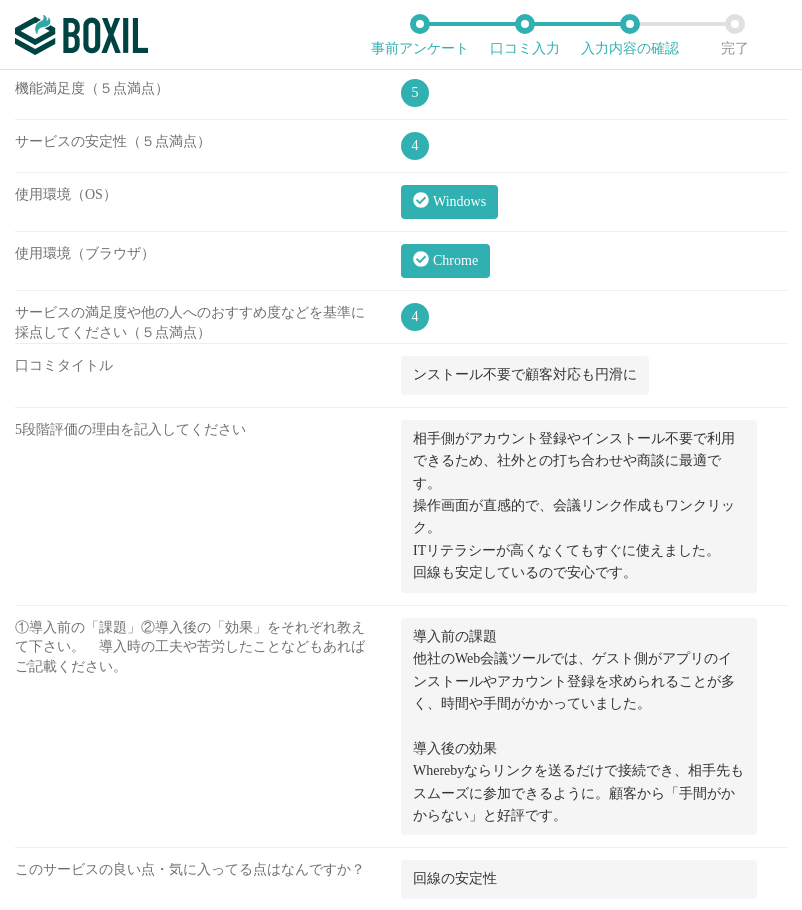 scroll, scrollTop: 2408, scrollLeft: 0, axis: vertical 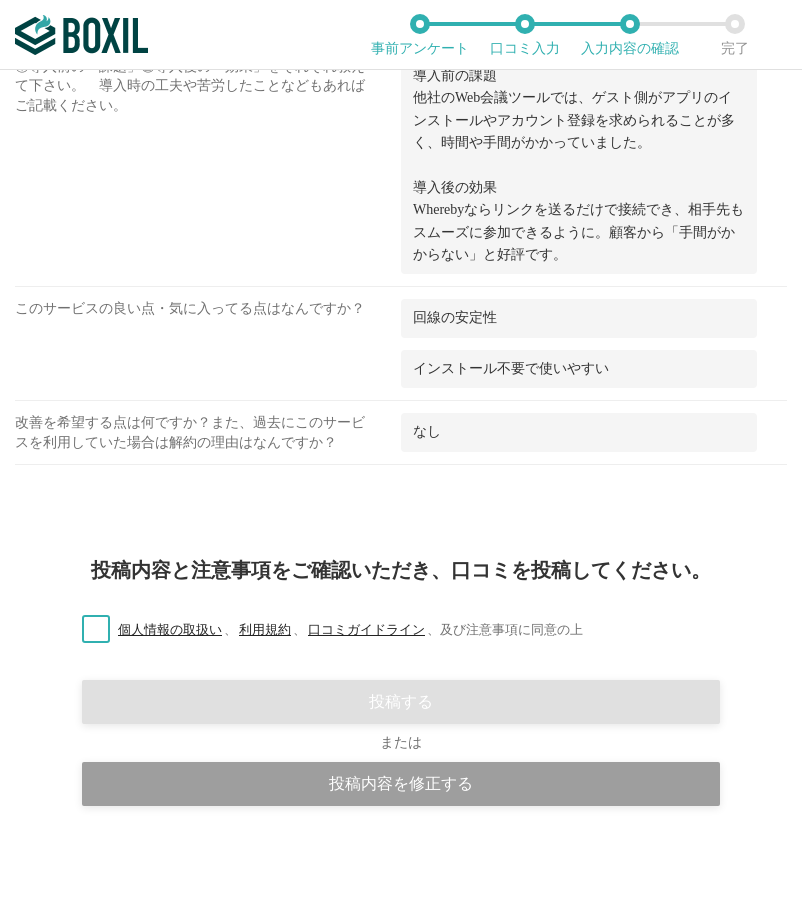 click on "個人情報の取扱い 、 利用規約 、 口コミガイドライン 、 及び注意事項に同意の上" at bounding box center (324, 630) 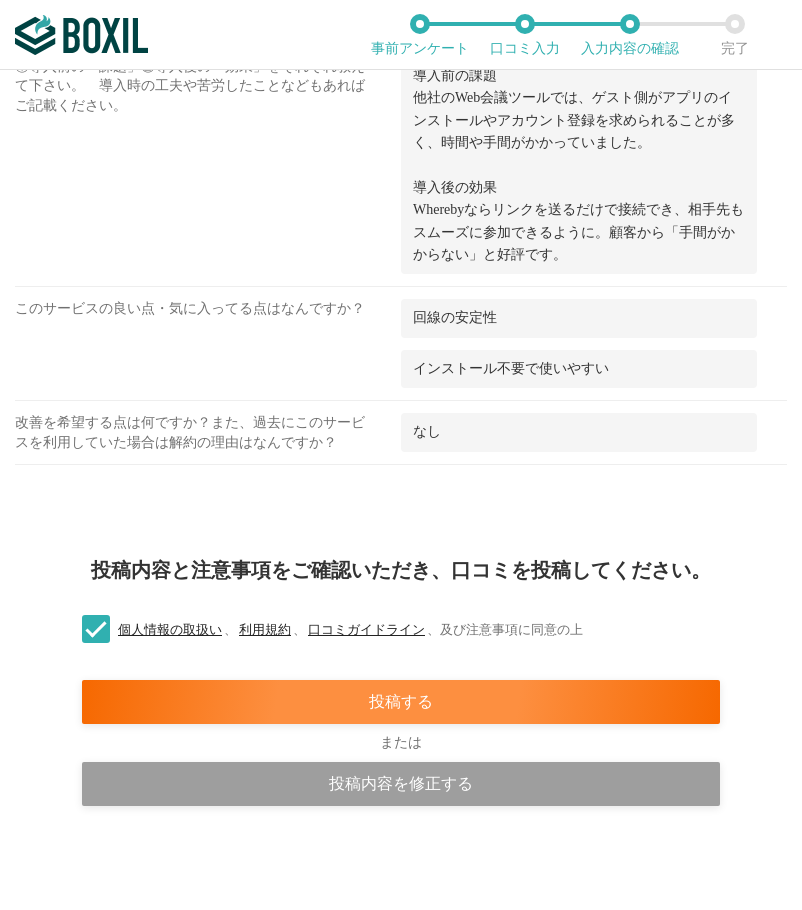 click on "投稿内容と注意事項をご確認いただき、口コミを投稿してください。 個人情報の取扱い 、 利用規約 、 口コミガイドライン 、 及び注意事項に同意の上 投稿する または 投稿内容を修正する" at bounding box center (401, 720) 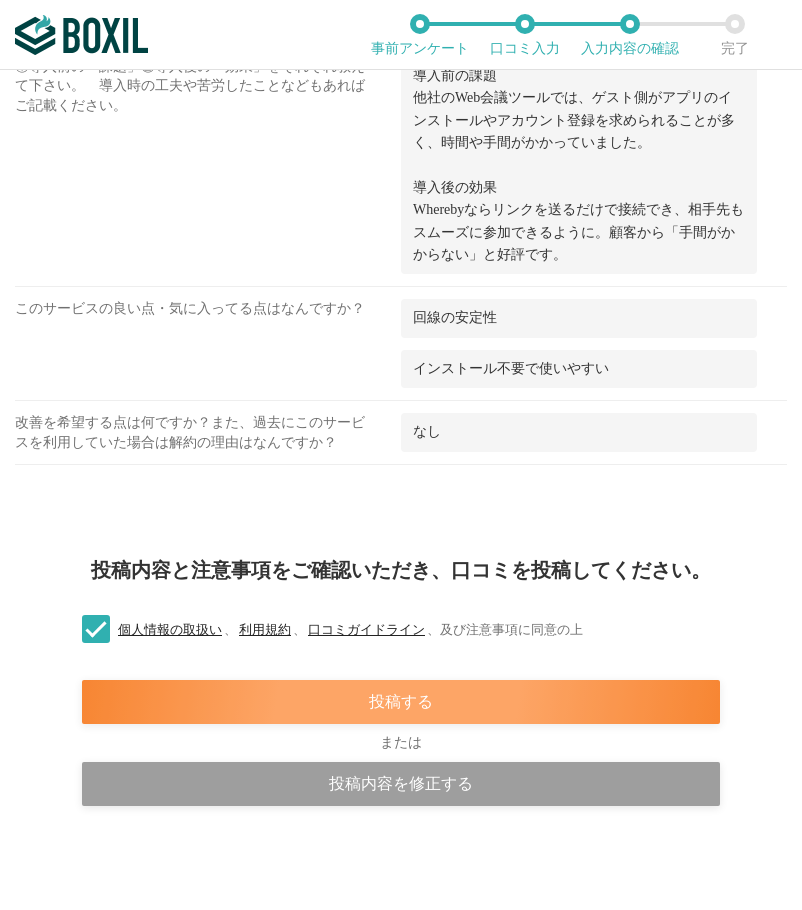 click on "投稿する" at bounding box center [401, 702] 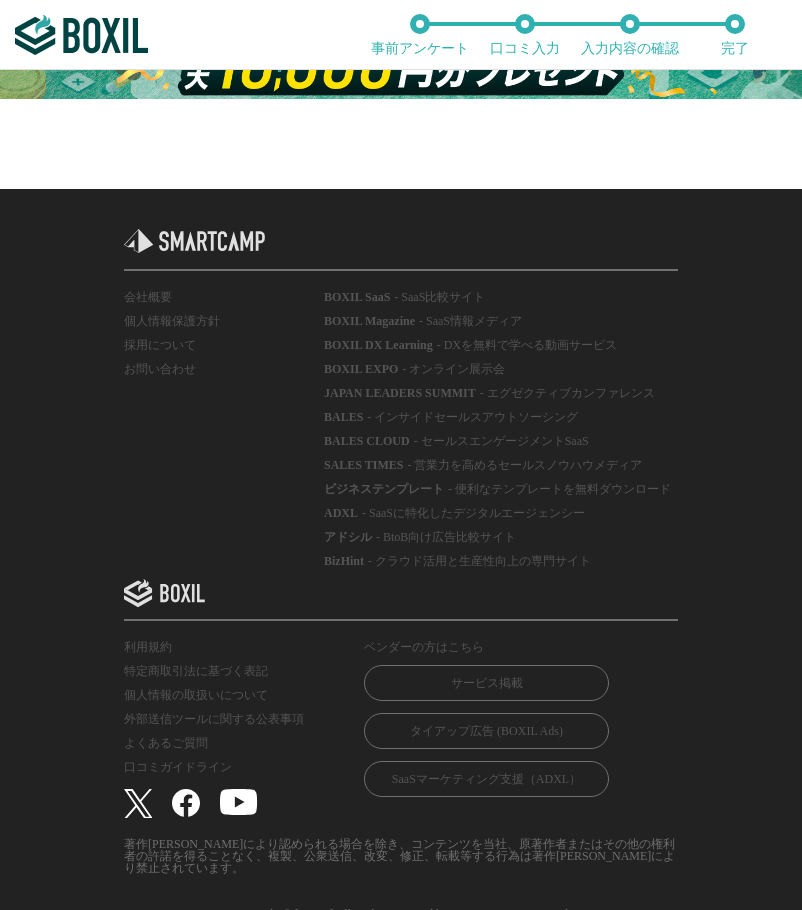 scroll, scrollTop: 22, scrollLeft: 0, axis: vertical 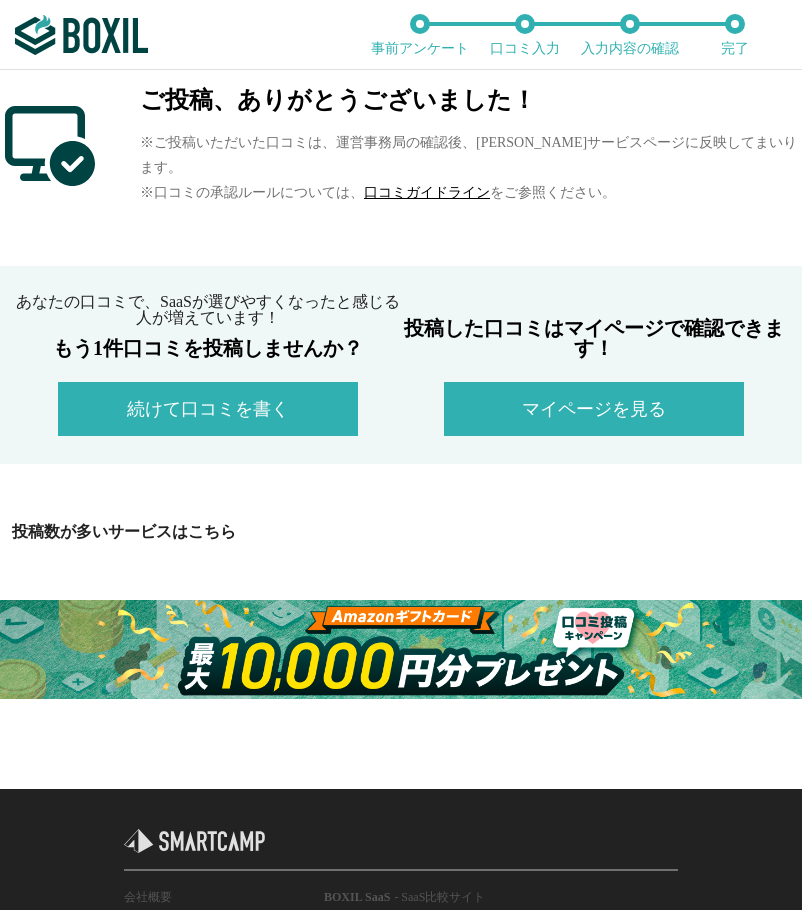 click at bounding box center (401, 650) 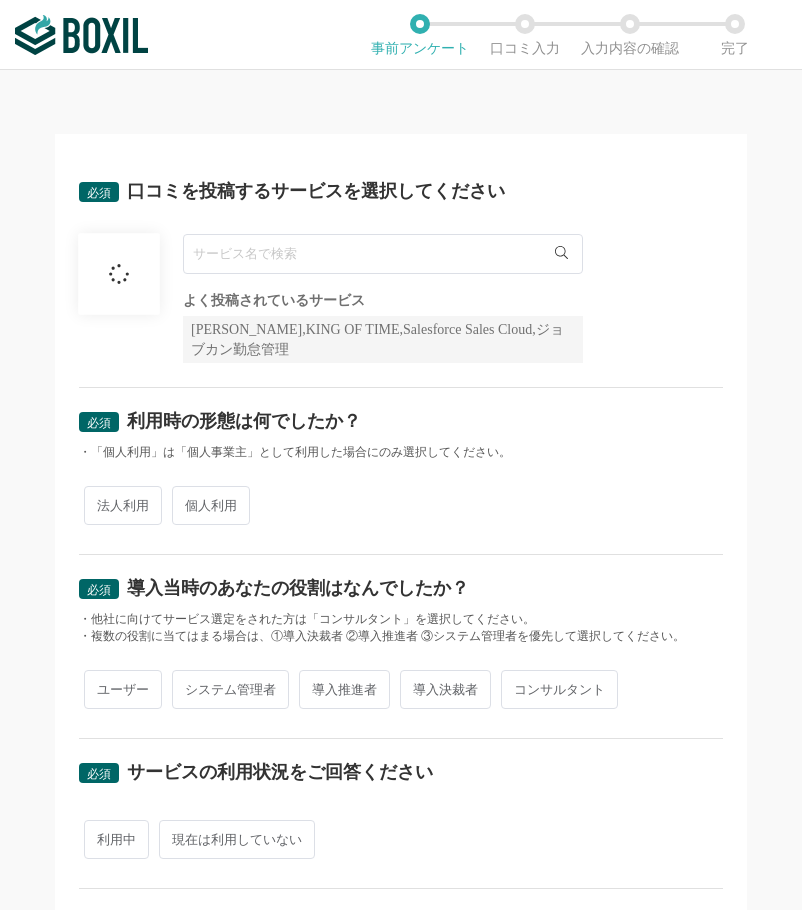 scroll, scrollTop: 0, scrollLeft: 0, axis: both 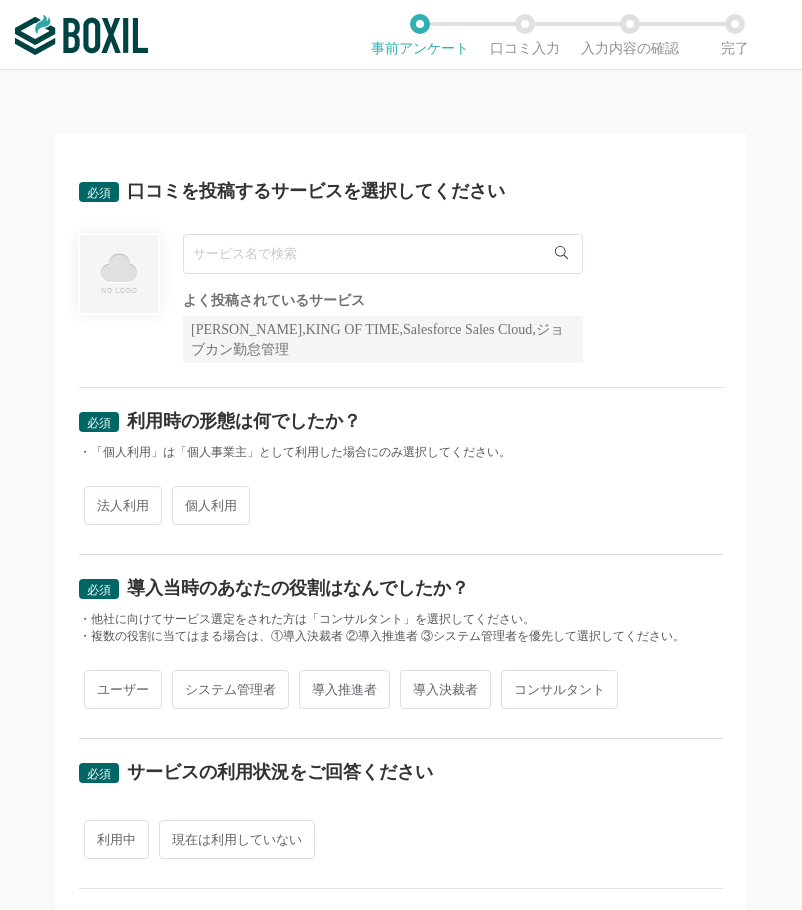 click at bounding box center [383, 254] 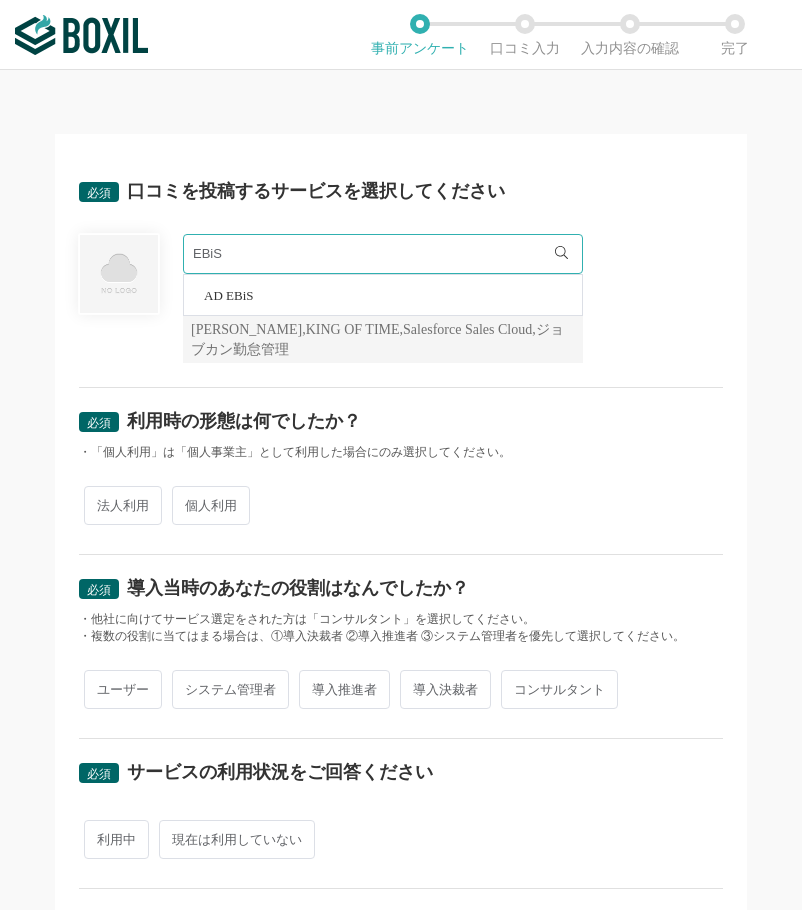 click on "AD EBiS" at bounding box center (383, 295) 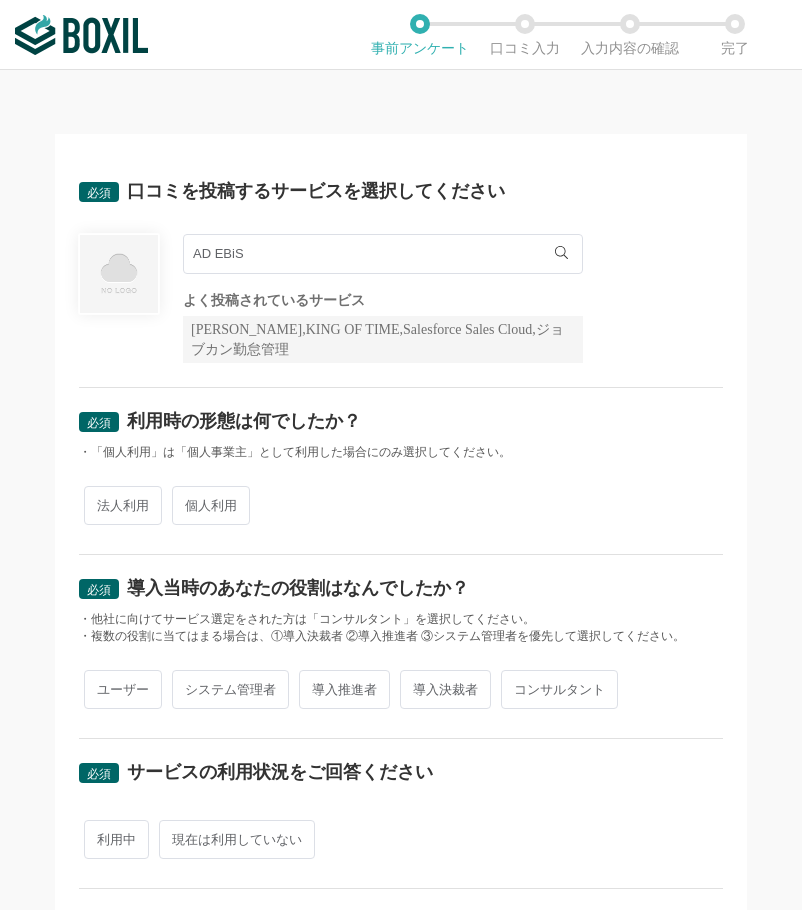 click on "法人利用" at bounding box center [123, 505] 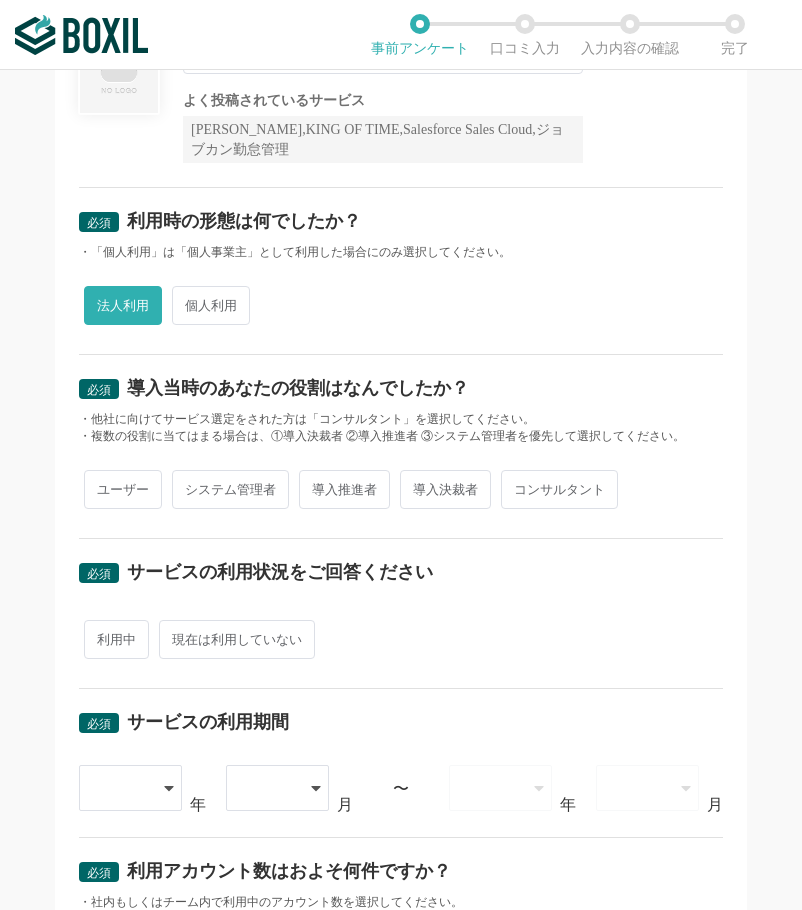 click on "ユーザー" at bounding box center [123, 489] 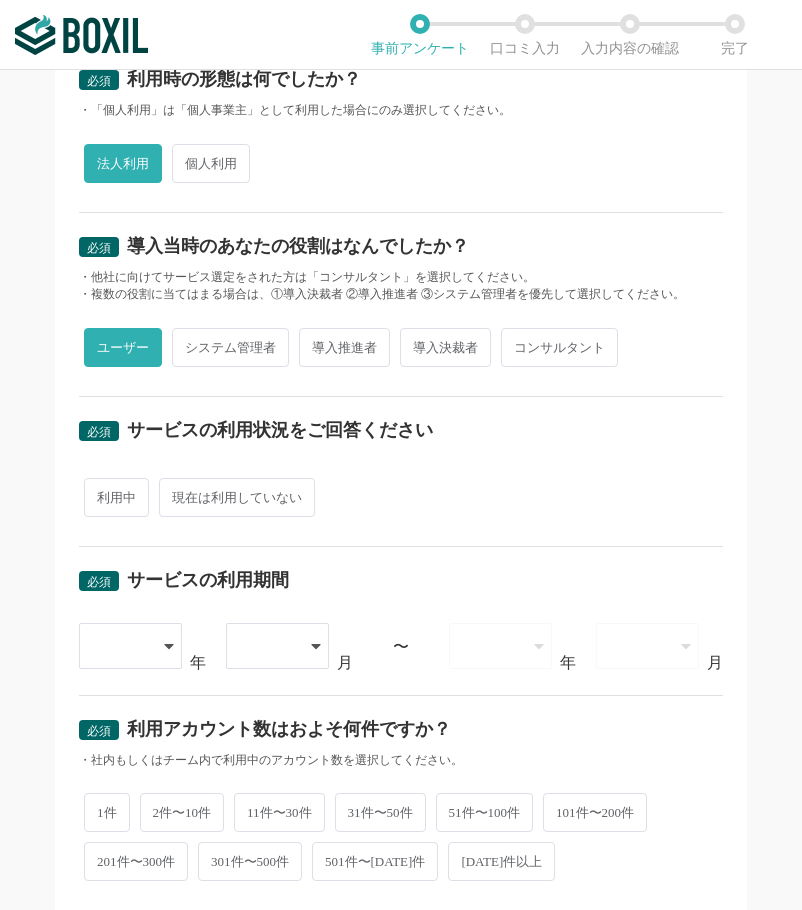 scroll, scrollTop: 600, scrollLeft: 0, axis: vertical 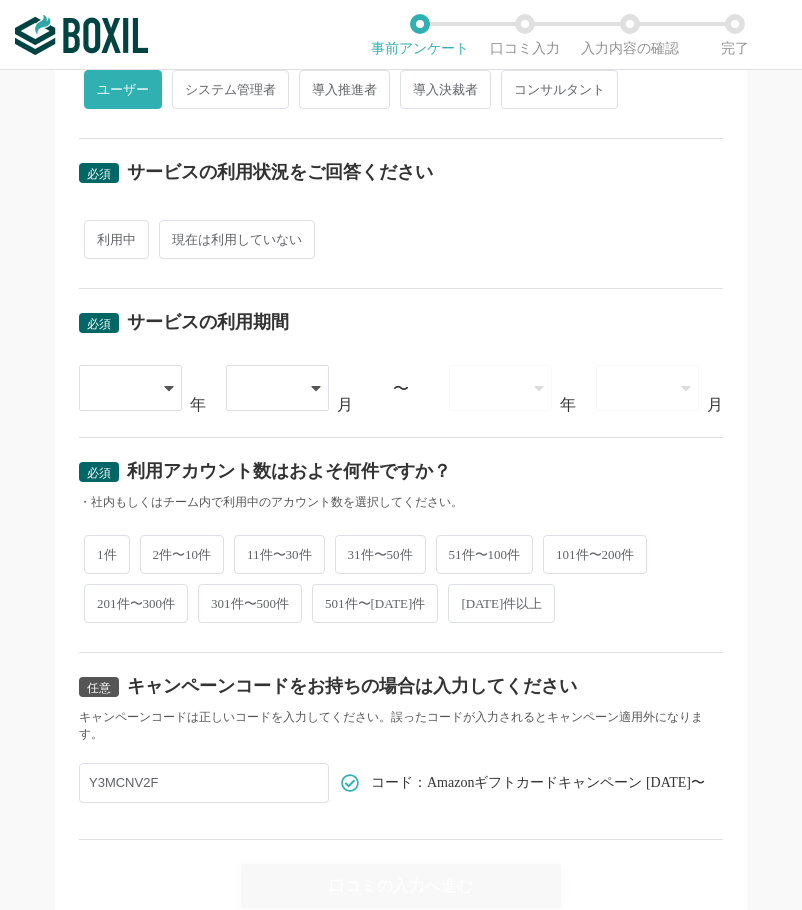click on "利用中" at bounding box center [116, 239] 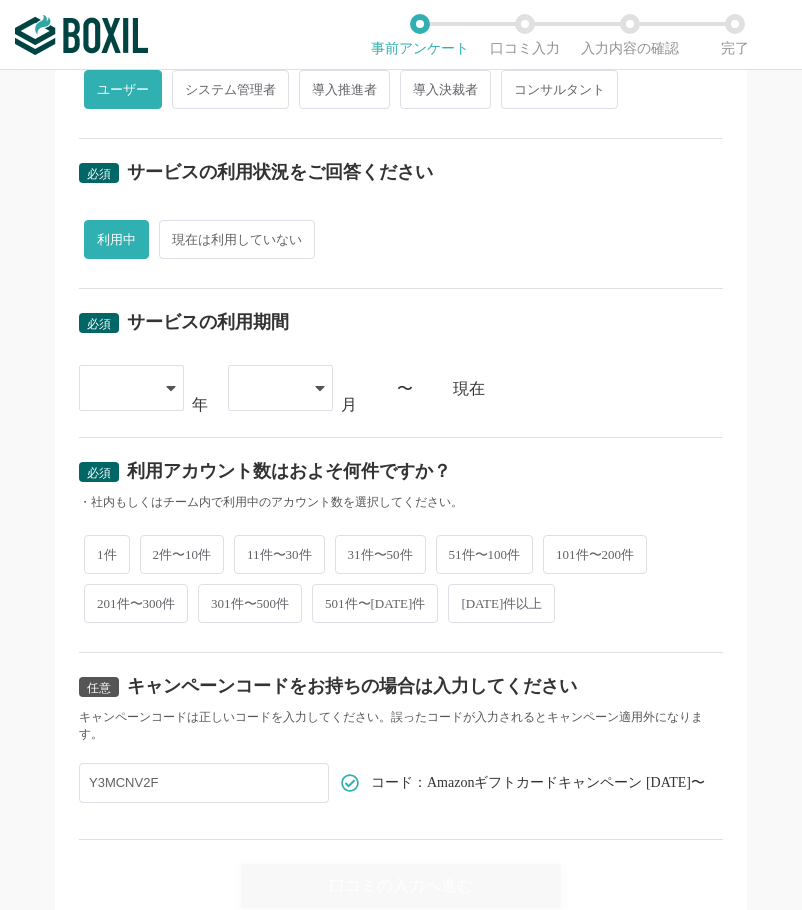 click at bounding box center [121, 388] 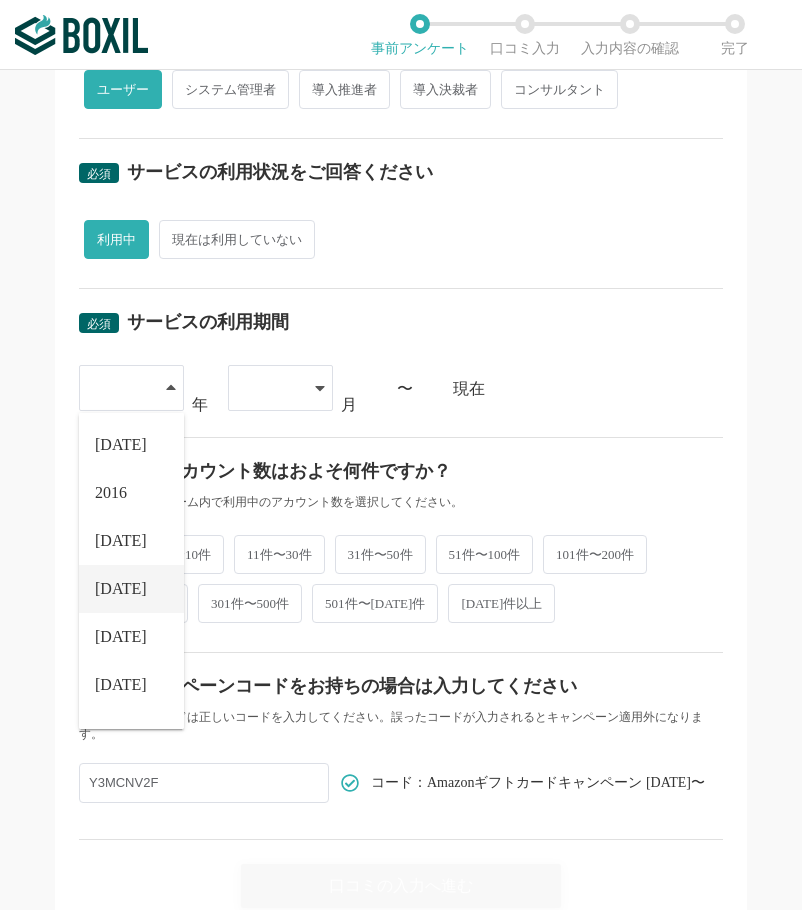 scroll, scrollTop: 228, scrollLeft: 0, axis: vertical 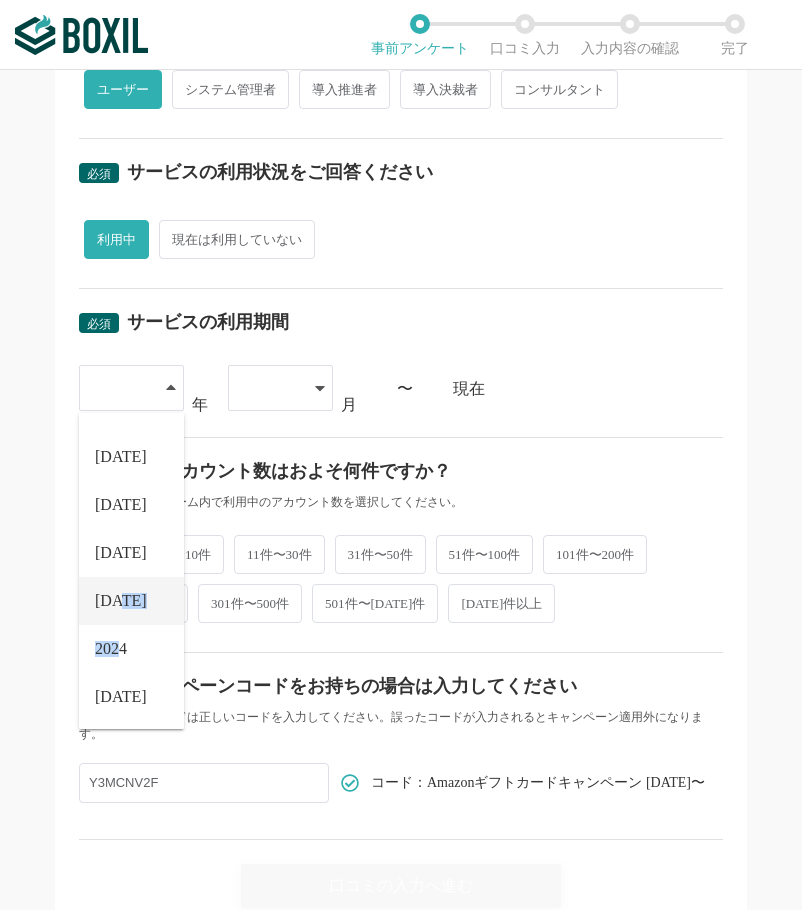 click on "2015 2016 2017 2018 2019 2020 2021 2022 2023 2024 2025" at bounding box center [131, 457] 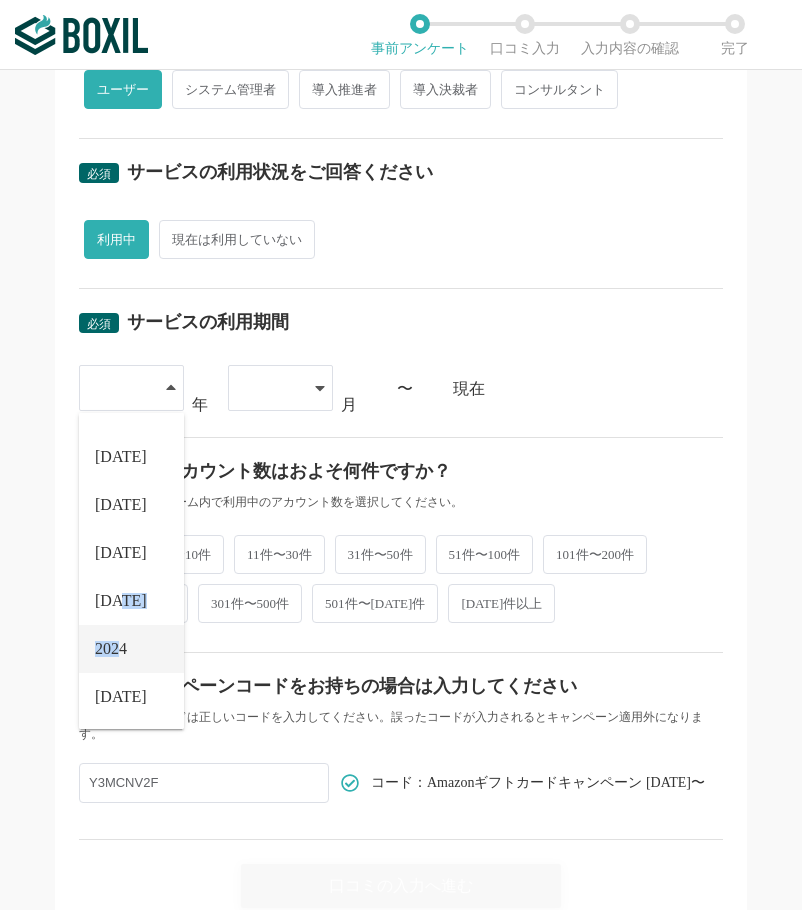 click on "2024" at bounding box center (111, 649) 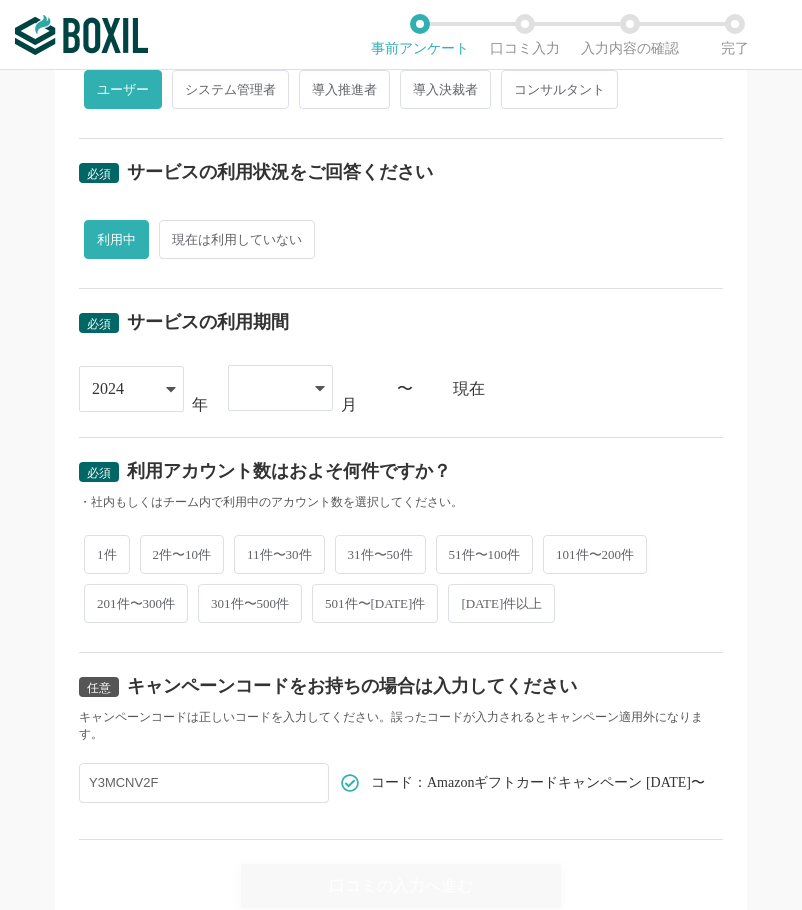 click at bounding box center (280, 388) 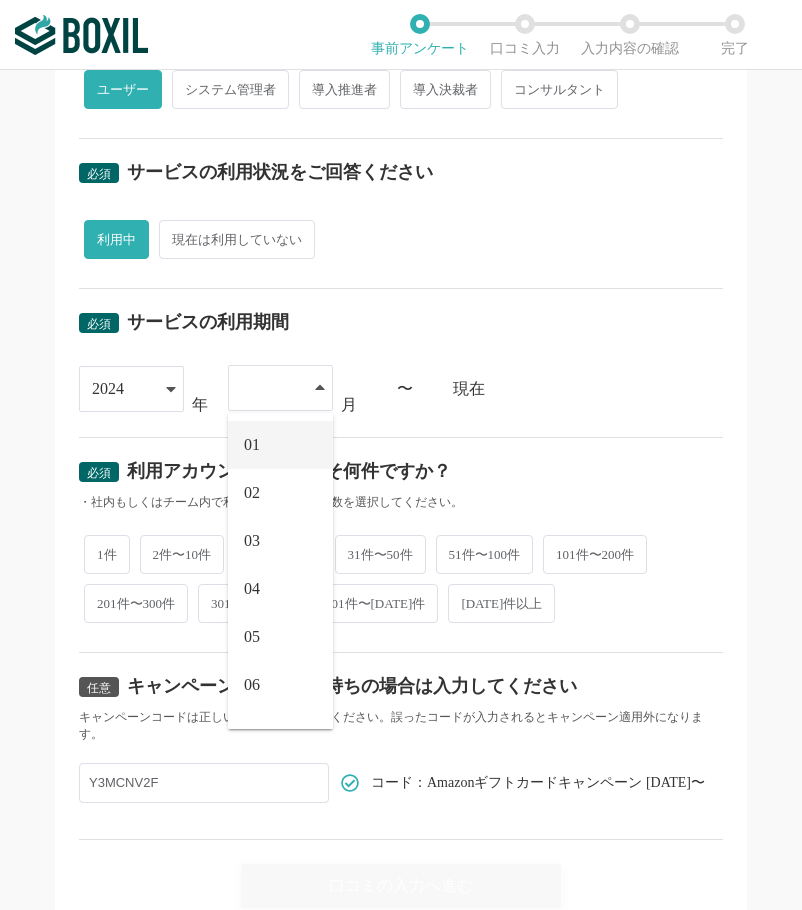 click on "01" at bounding box center (280, 445) 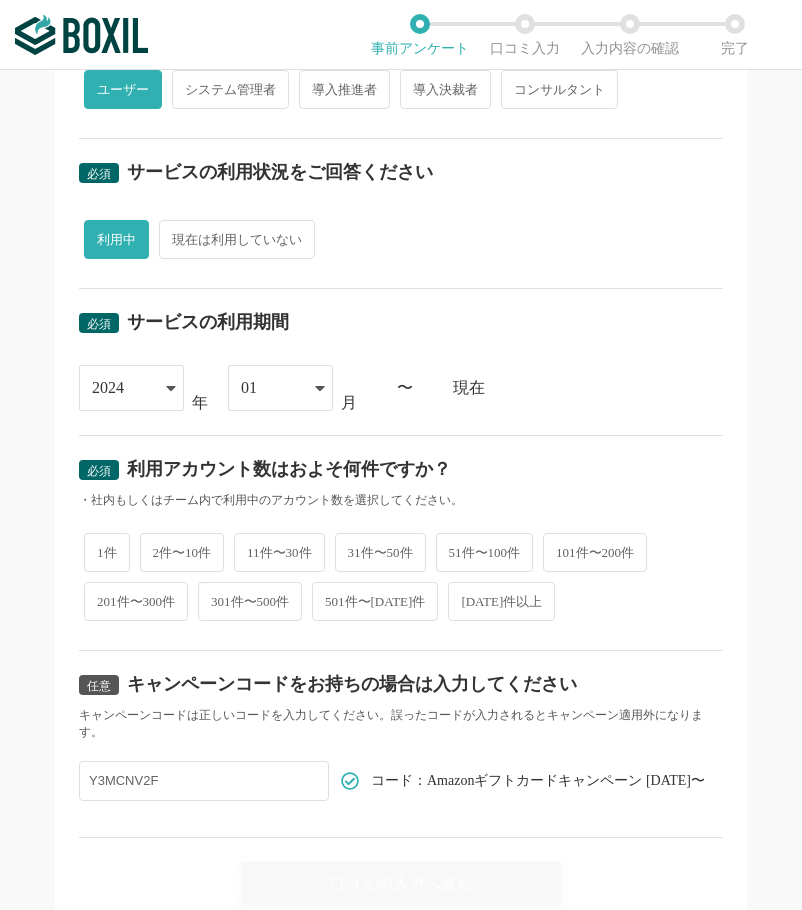 click on "2件〜10件" at bounding box center (182, 552) 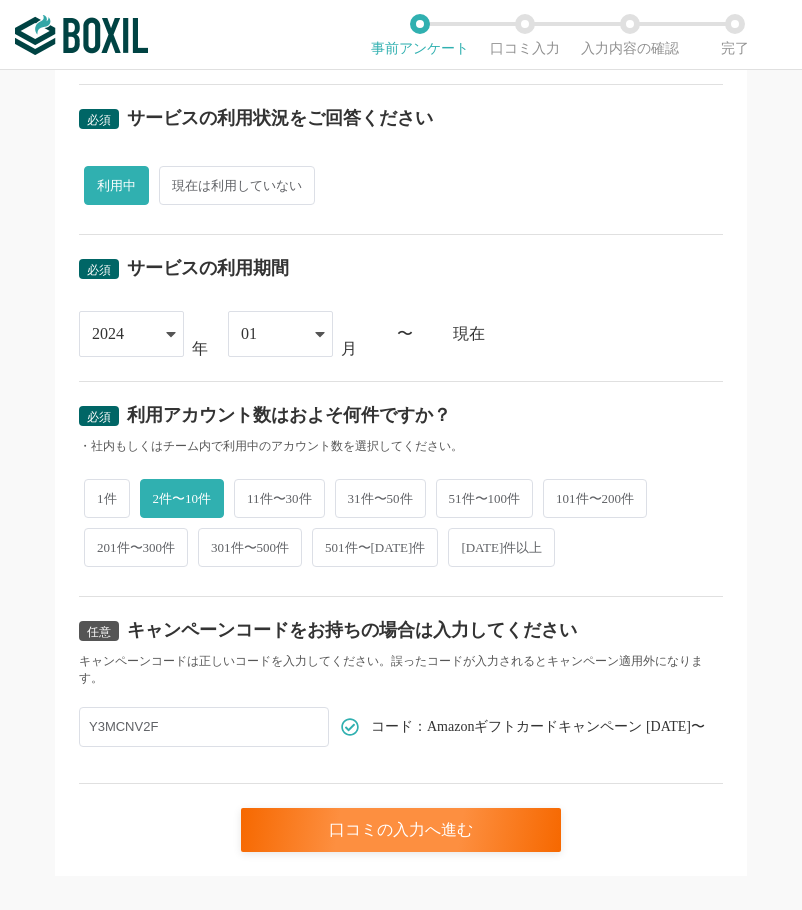 scroll, scrollTop: 684, scrollLeft: 0, axis: vertical 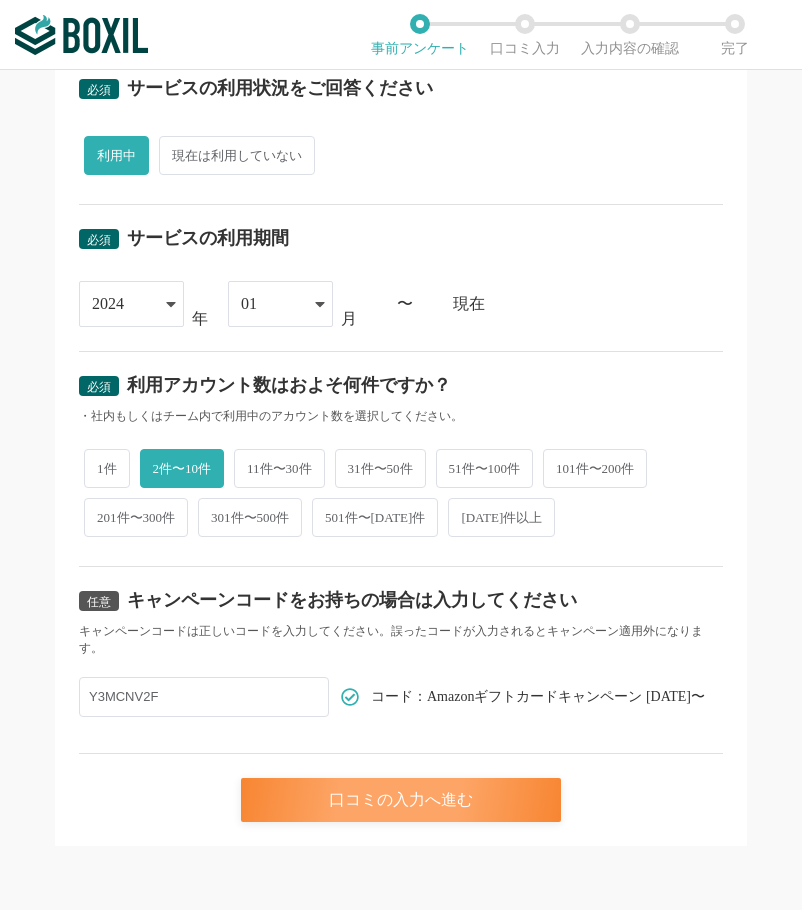 click on "口コミの入力へ進む" at bounding box center (401, 800) 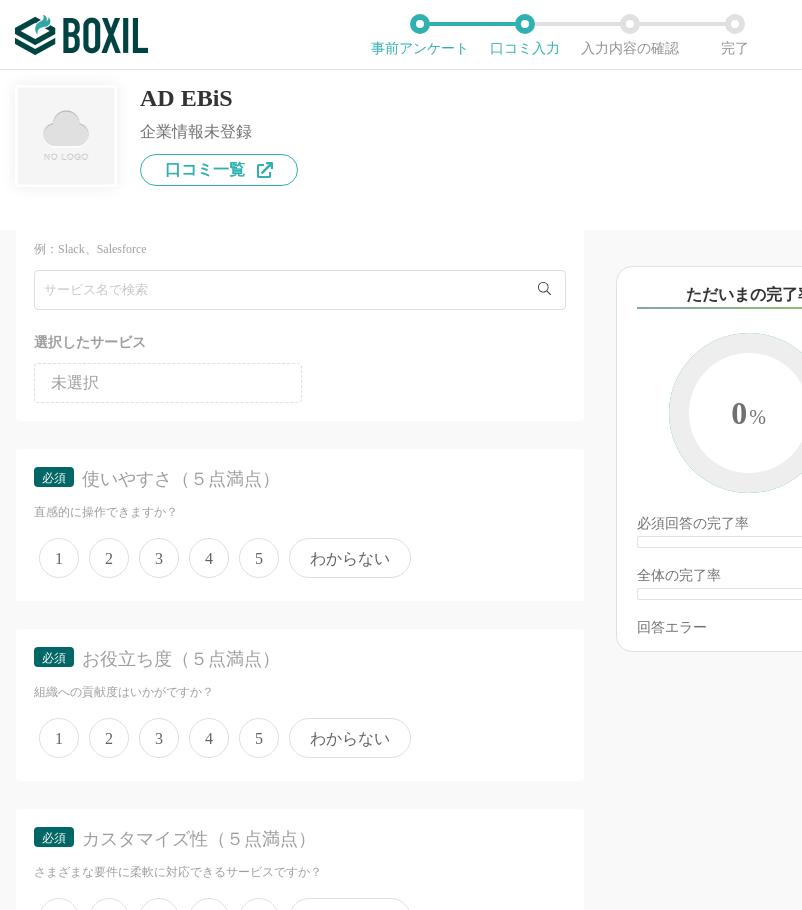scroll, scrollTop: 200, scrollLeft: 0, axis: vertical 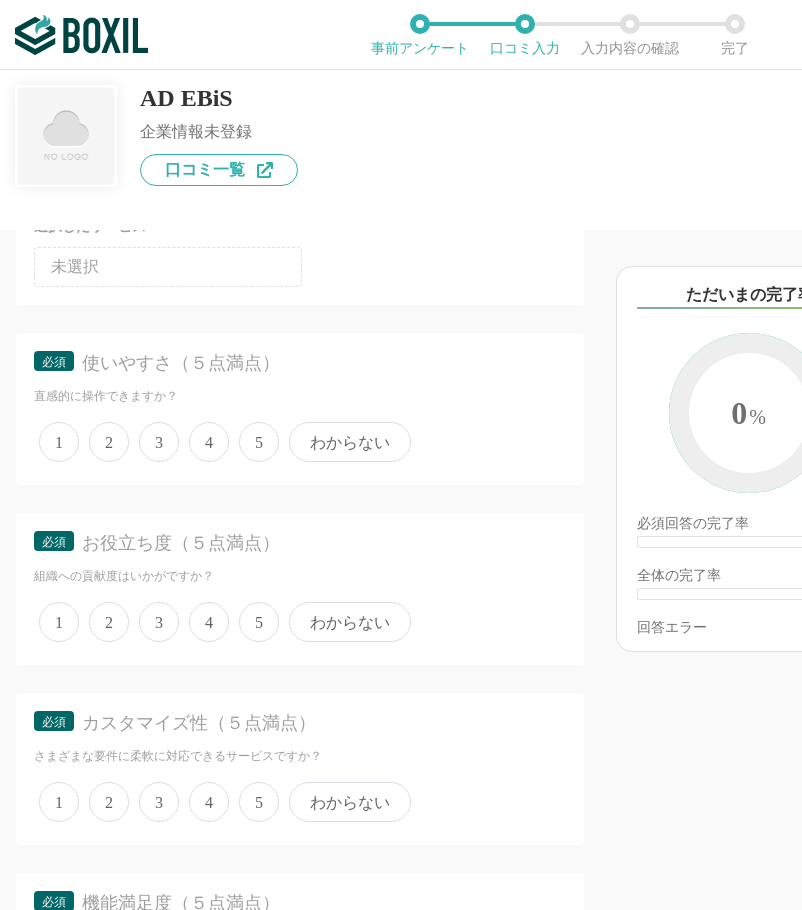 click on "5" at bounding box center [259, 442] 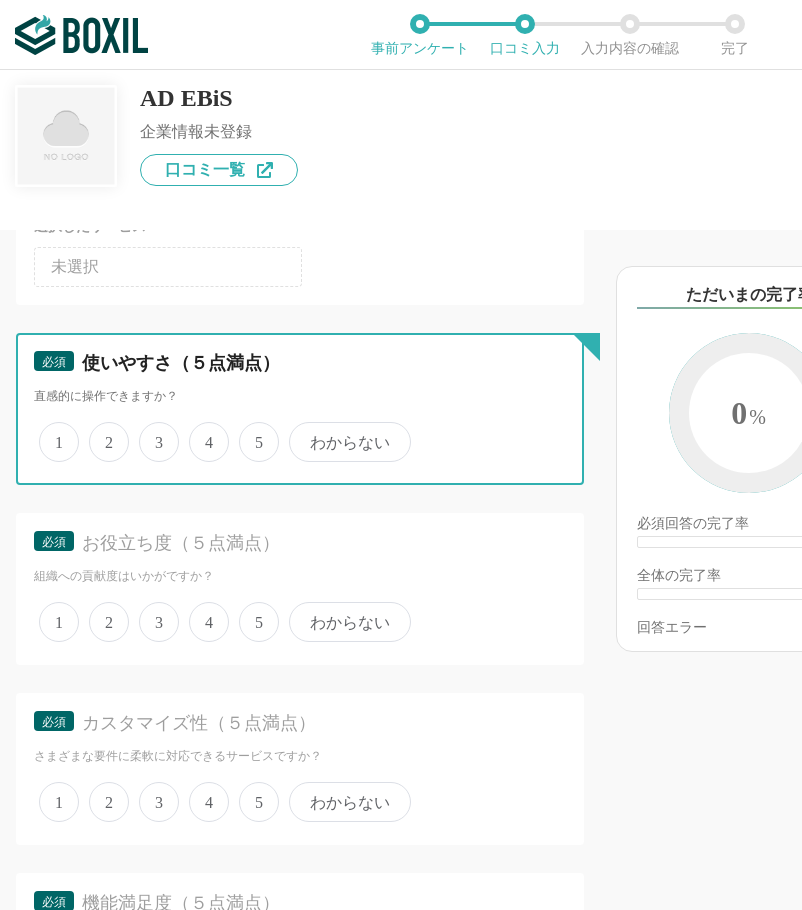 click on "5" at bounding box center [250, 431] 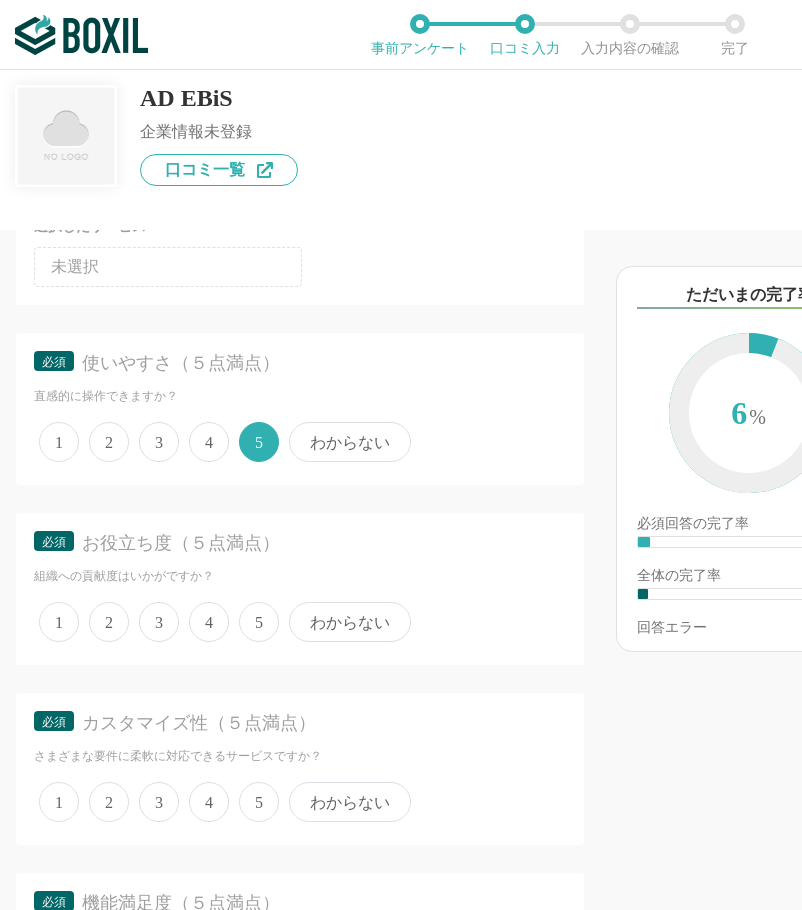 click on "5" at bounding box center (259, 622) 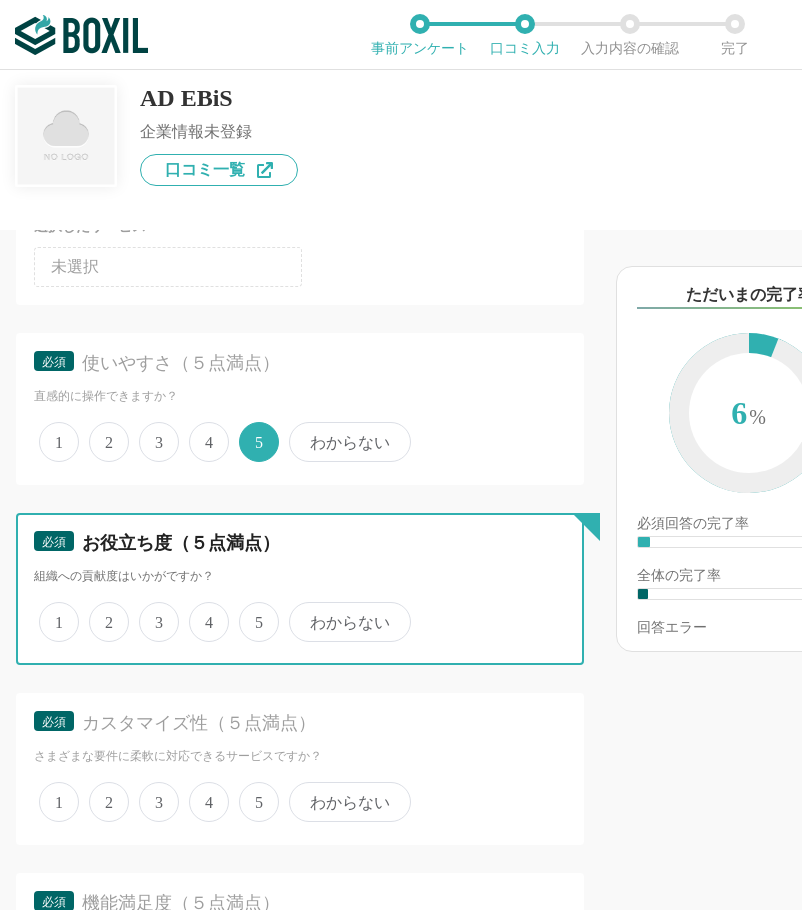 click on "5" at bounding box center [250, 611] 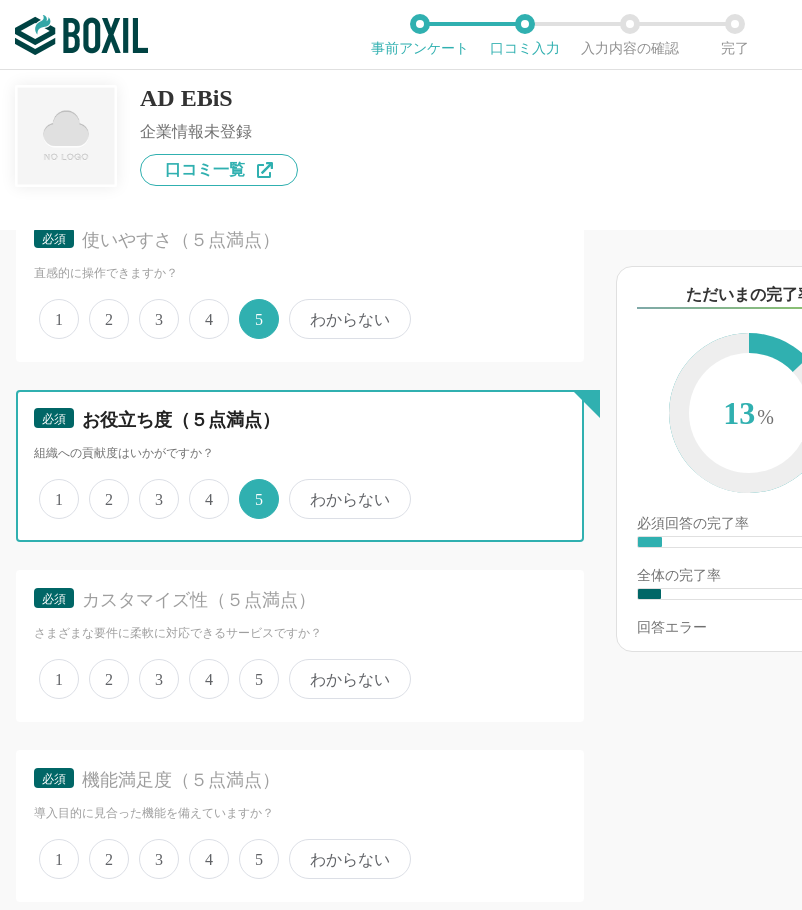 scroll, scrollTop: 500, scrollLeft: 0, axis: vertical 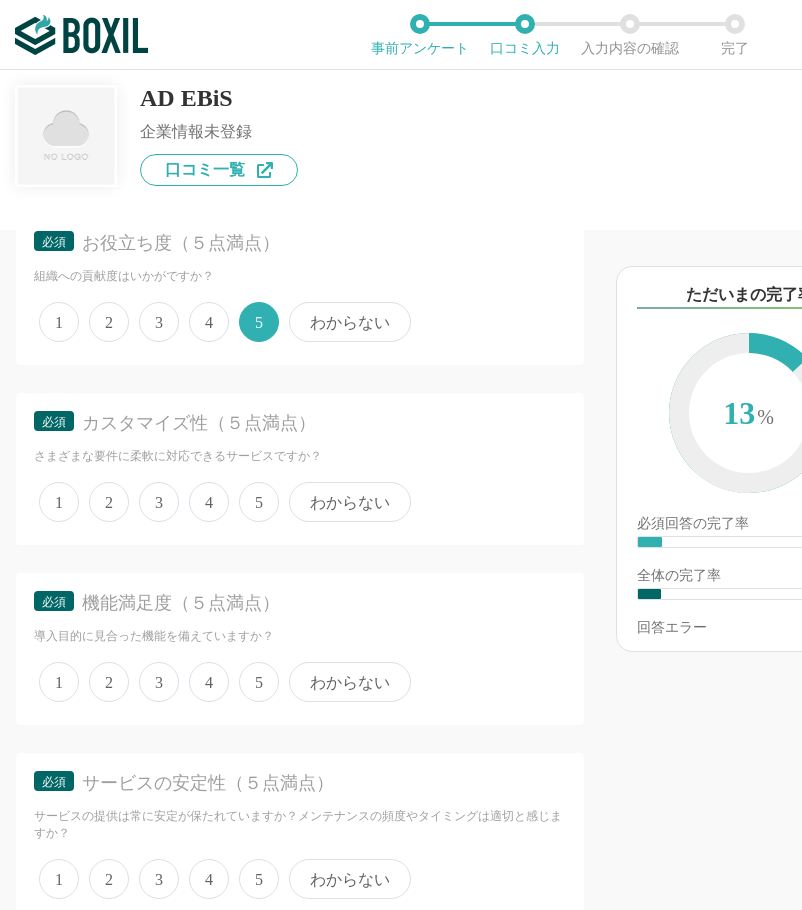 click on "3" at bounding box center (159, 502) 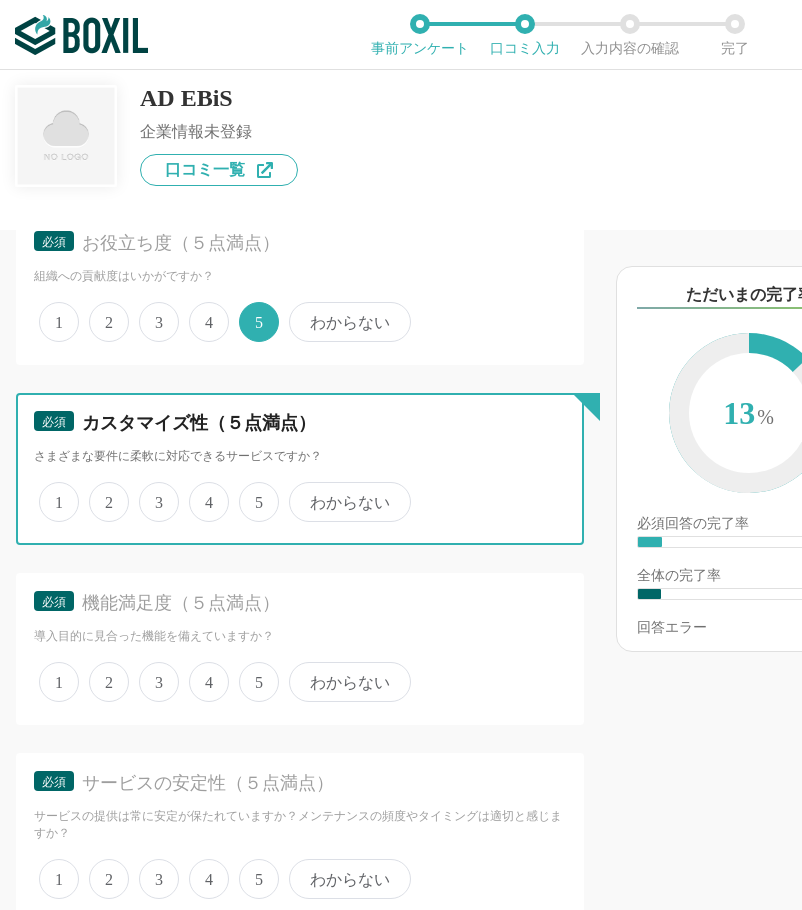 click on "3" at bounding box center [150, 491] 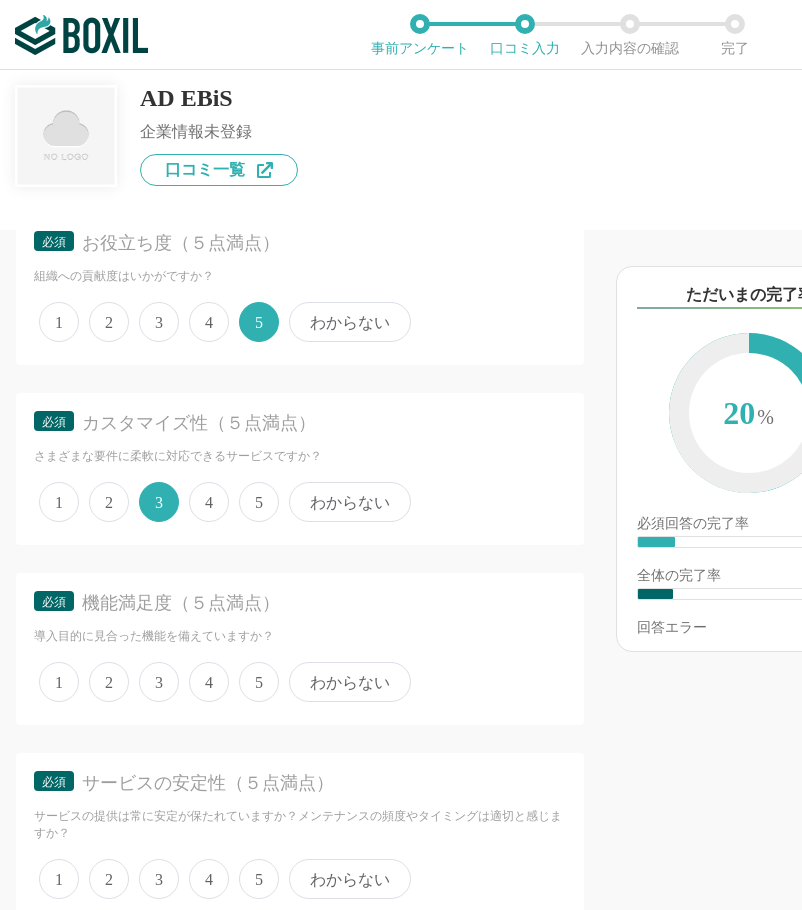 click on "5" at bounding box center (259, 682) 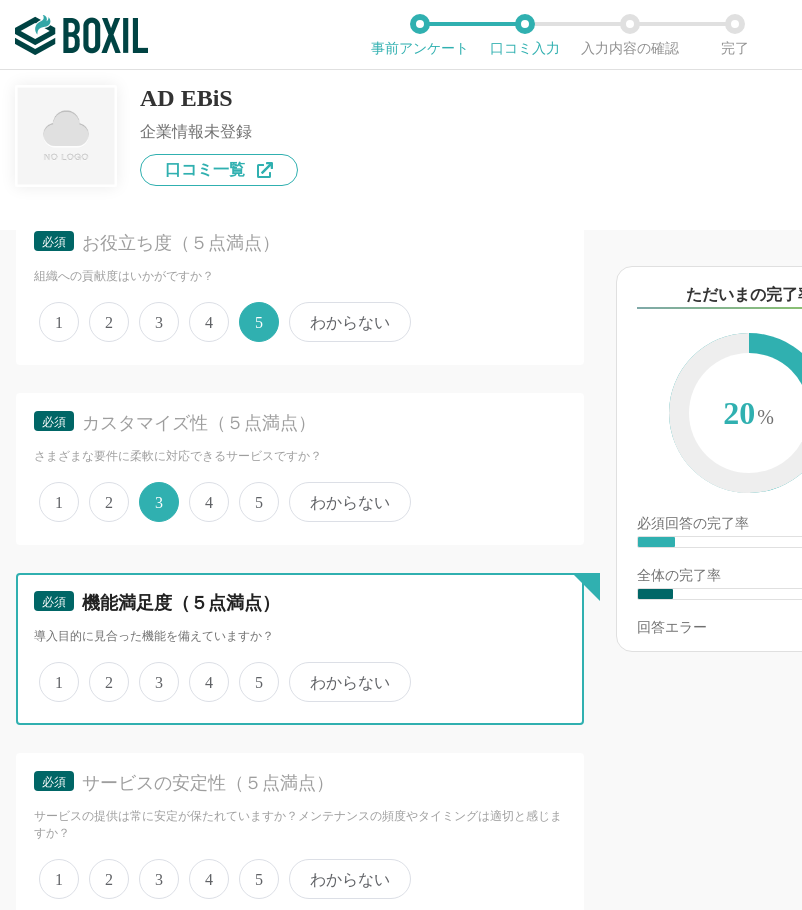 click on "5" at bounding box center (250, 671) 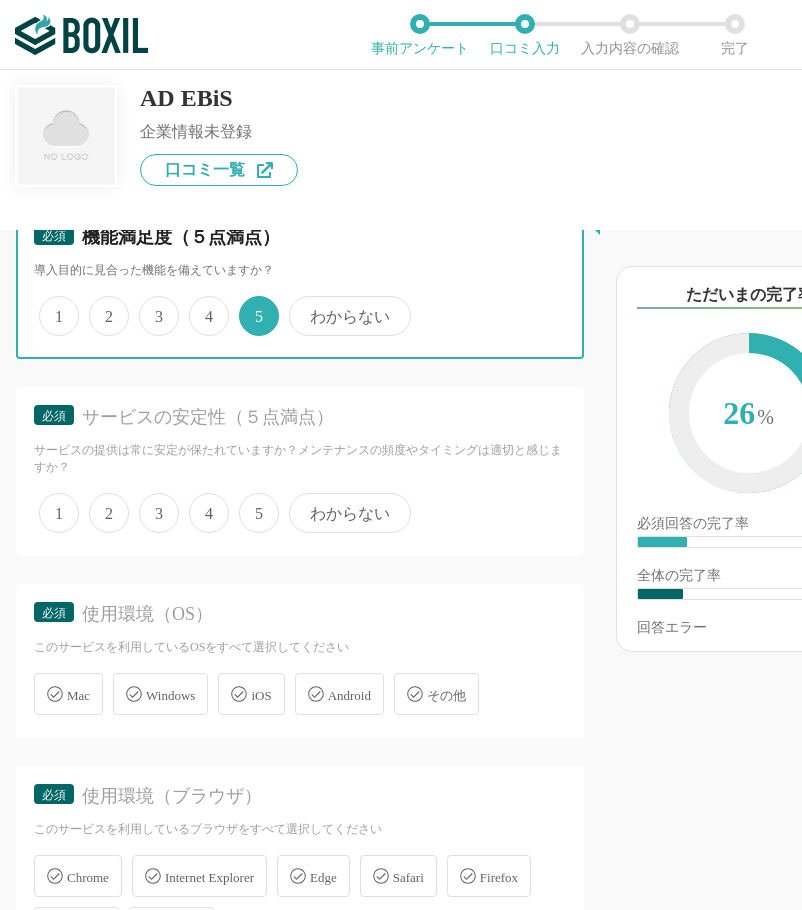 scroll, scrollTop: 900, scrollLeft: 0, axis: vertical 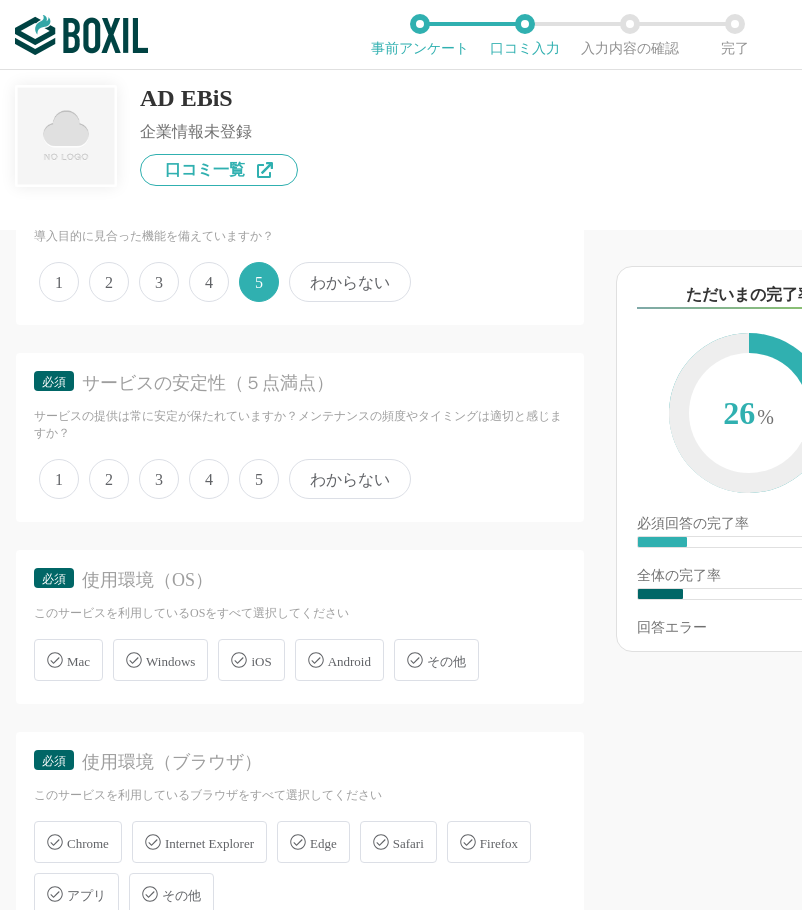 click on "4" at bounding box center [209, 479] 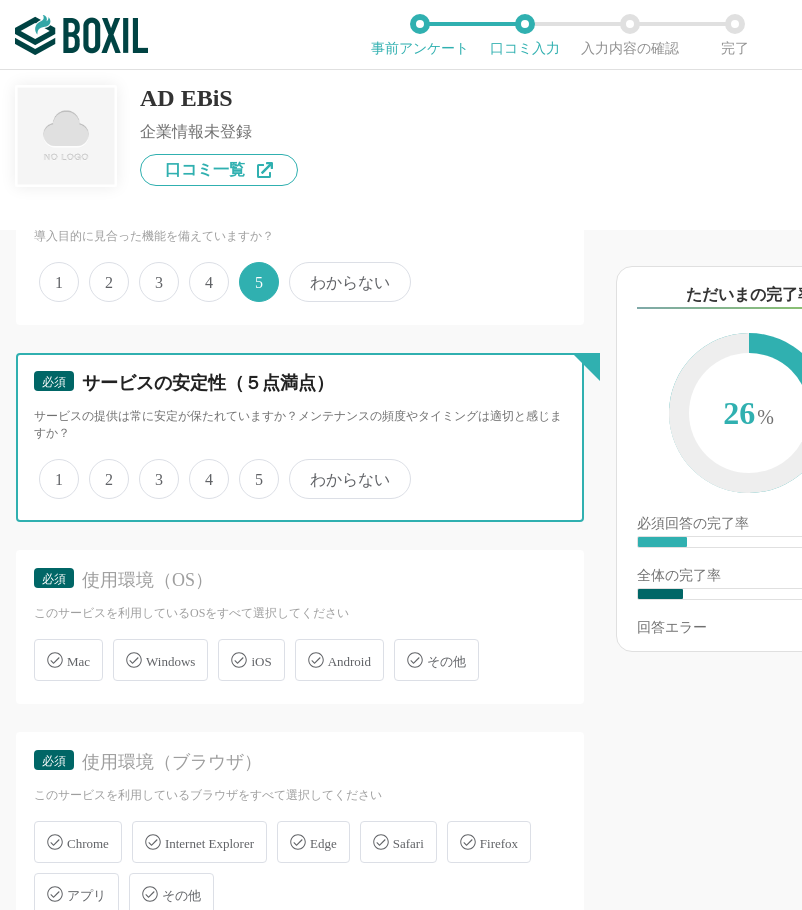 click on "4" at bounding box center [200, 468] 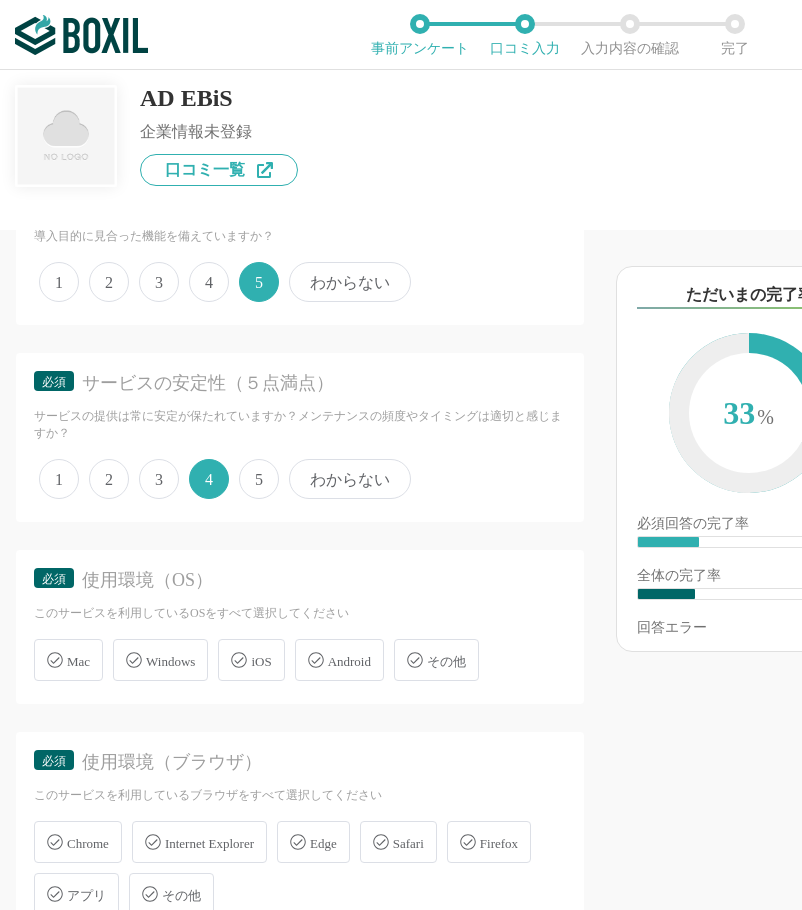 click on "Mac Windows iOS Android その他" at bounding box center [300, 660] 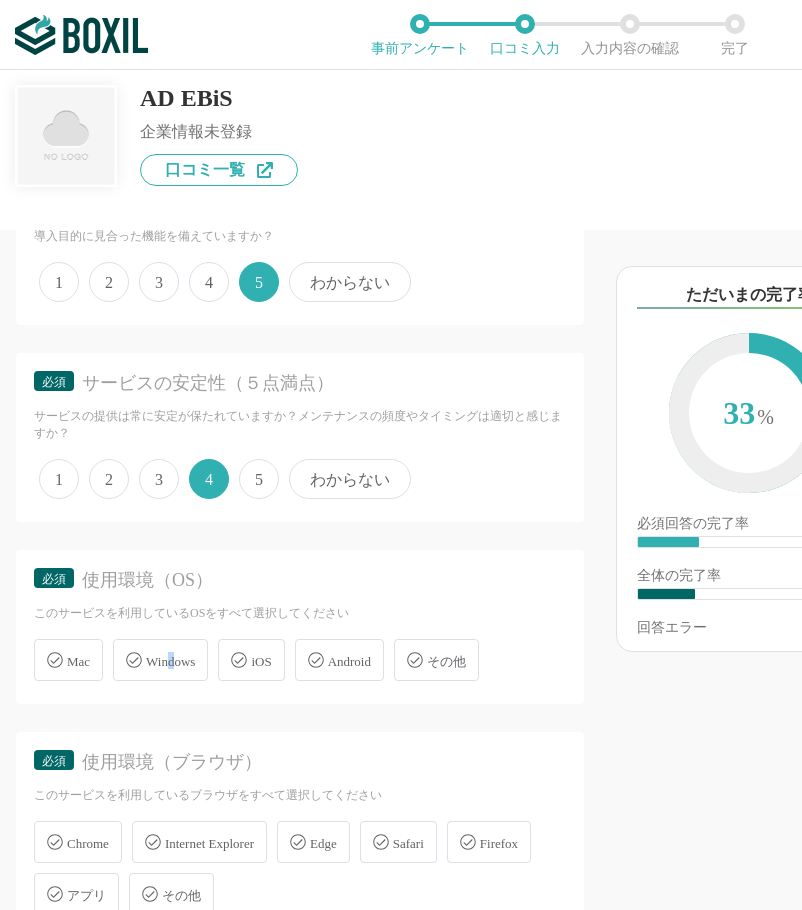 click on "Windows" at bounding box center (170, 661) 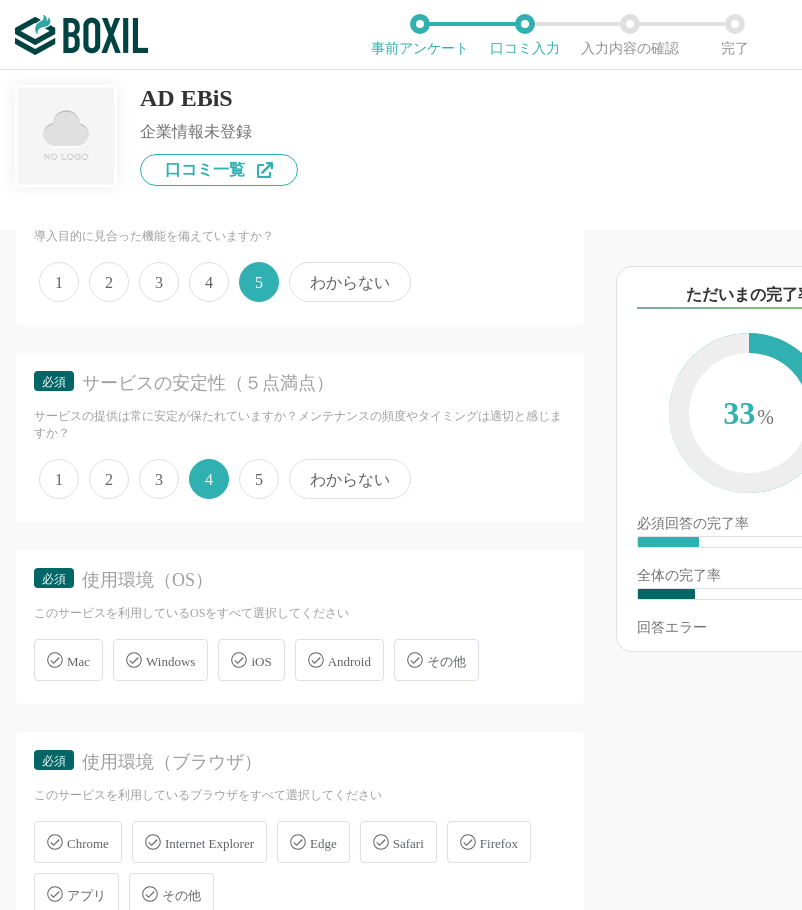 click on "Chrome" at bounding box center [78, 842] 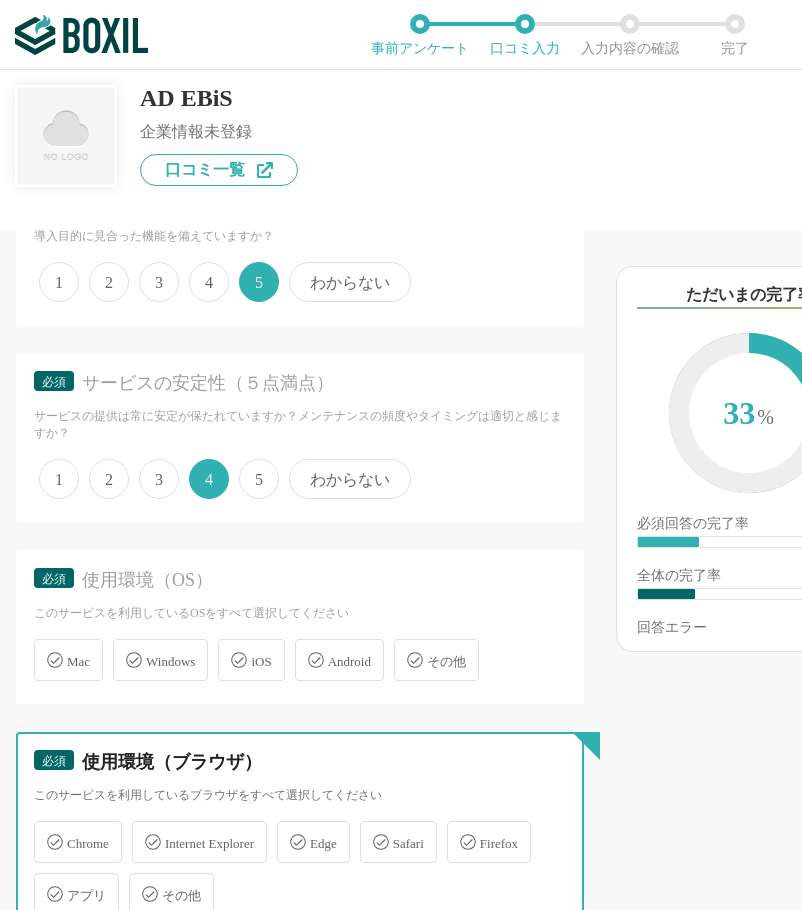 click on "Chrome" at bounding box center (44, 830) 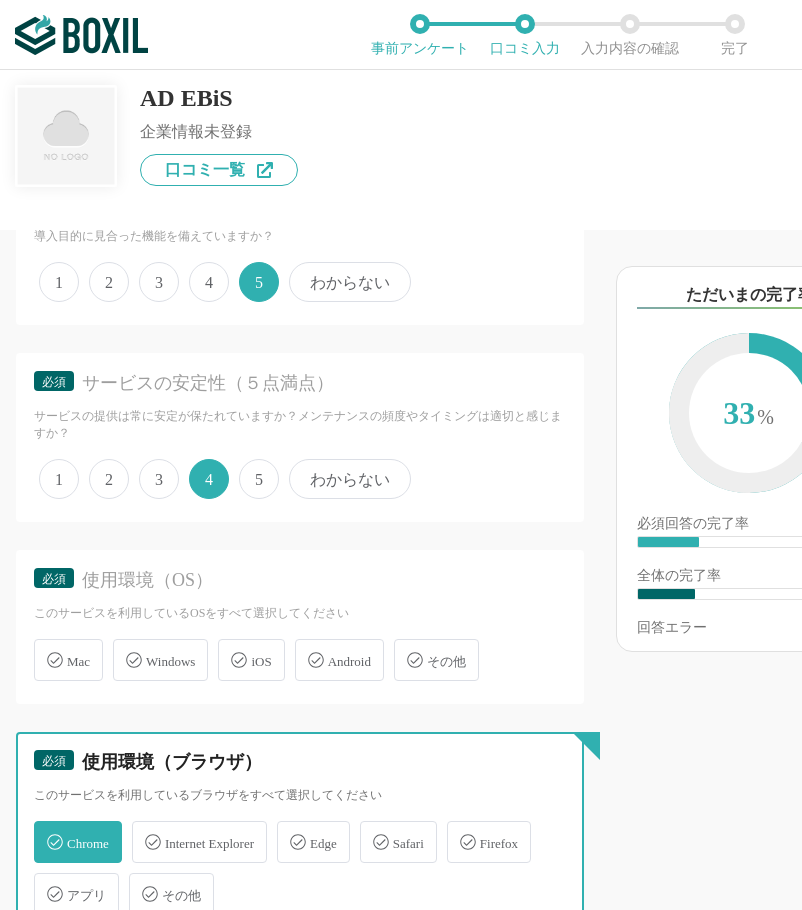 checkbox on "true" 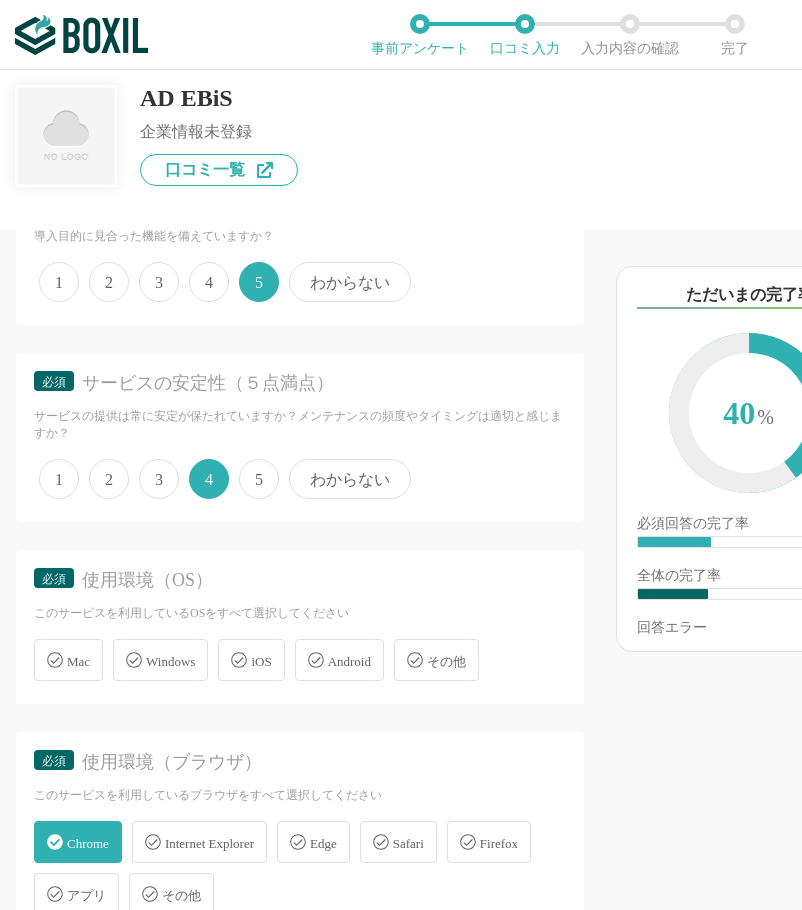 click on "Windows" at bounding box center (160, 660) 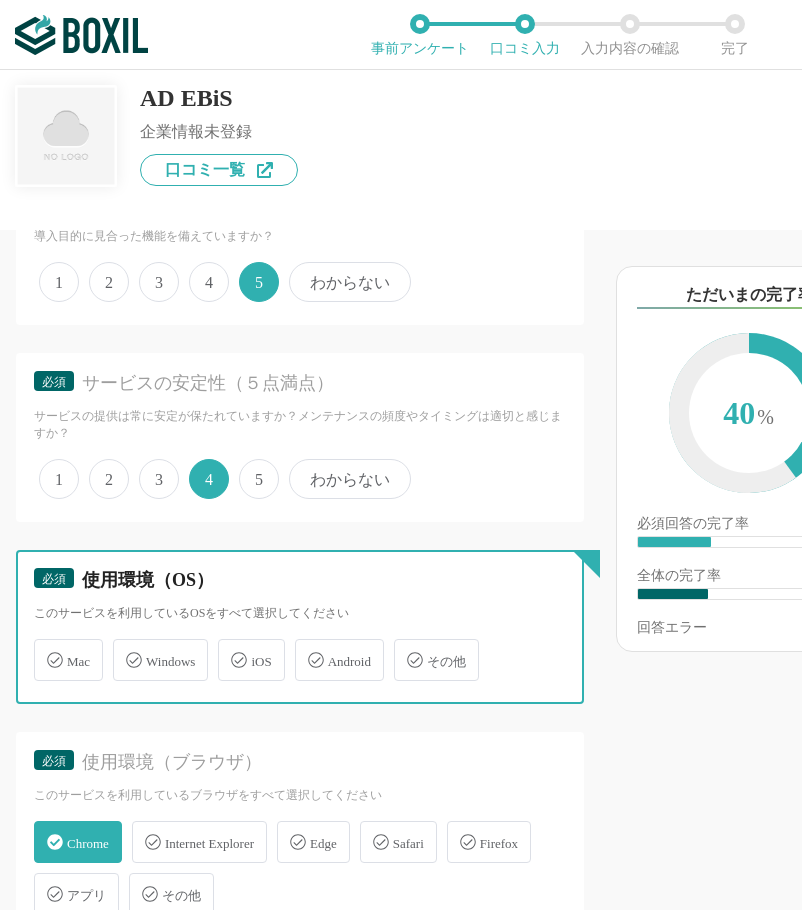 click on "Windows" at bounding box center (123, 648) 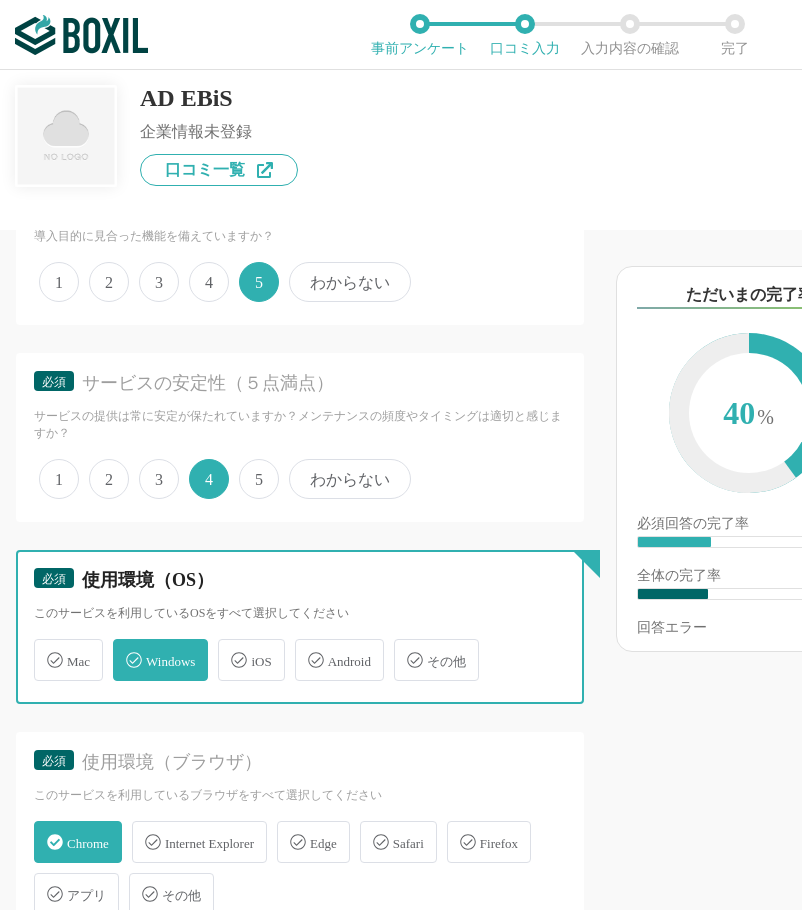 checkbox on "true" 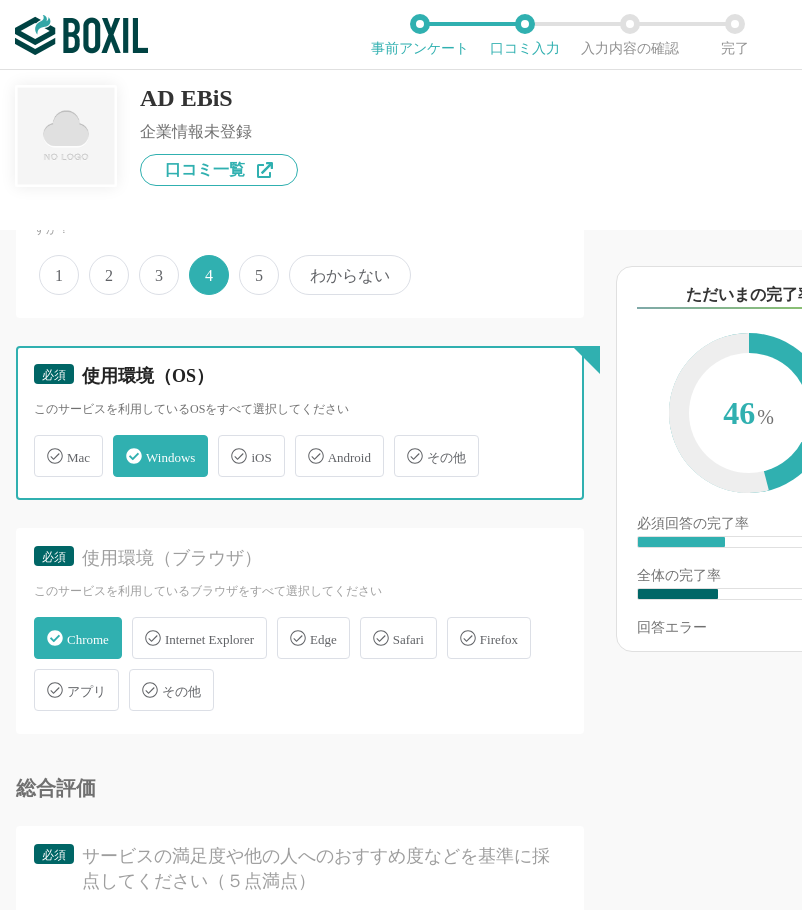 scroll, scrollTop: 1400, scrollLeft: 0, axis: vertical 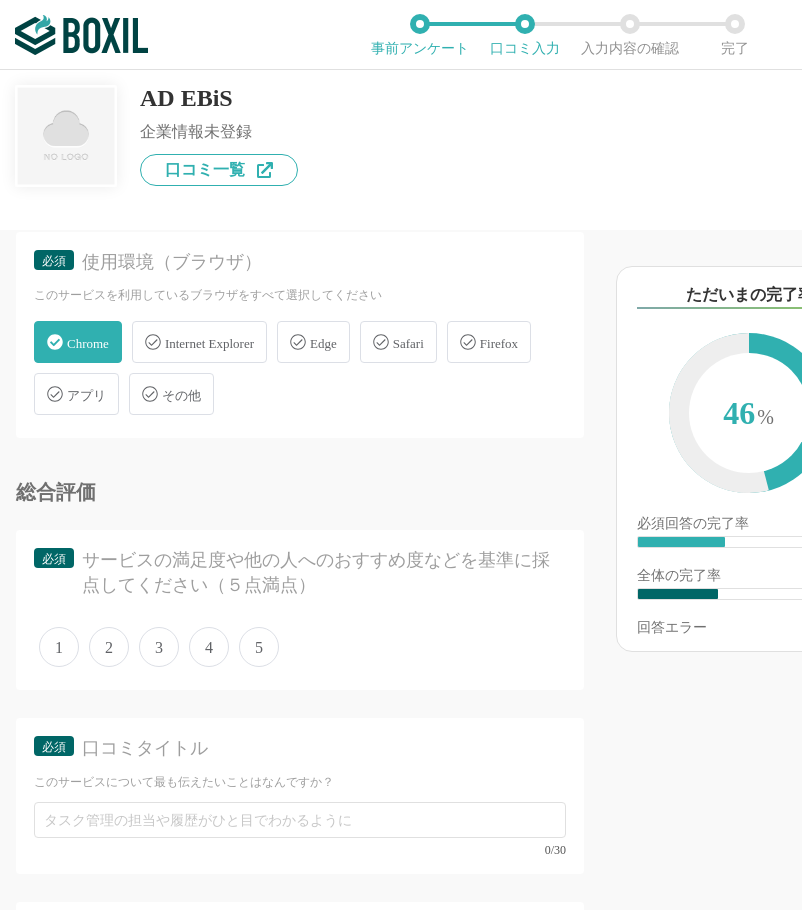 click on "4" at bounding box center [209, 647] 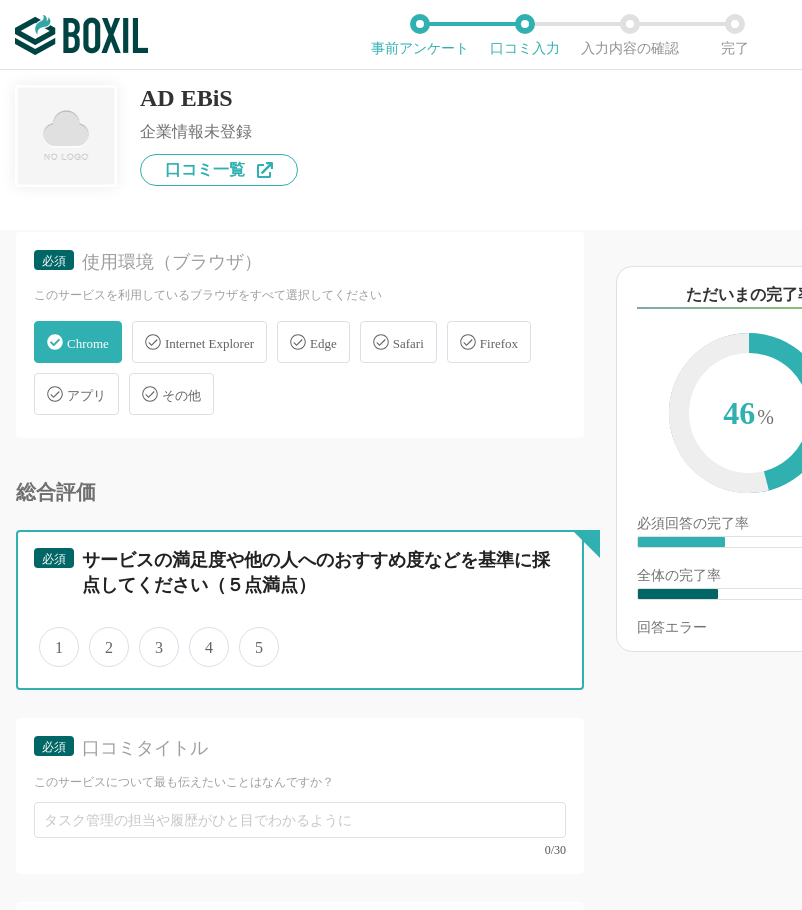 click on "4" at bounding box center (200, 636) 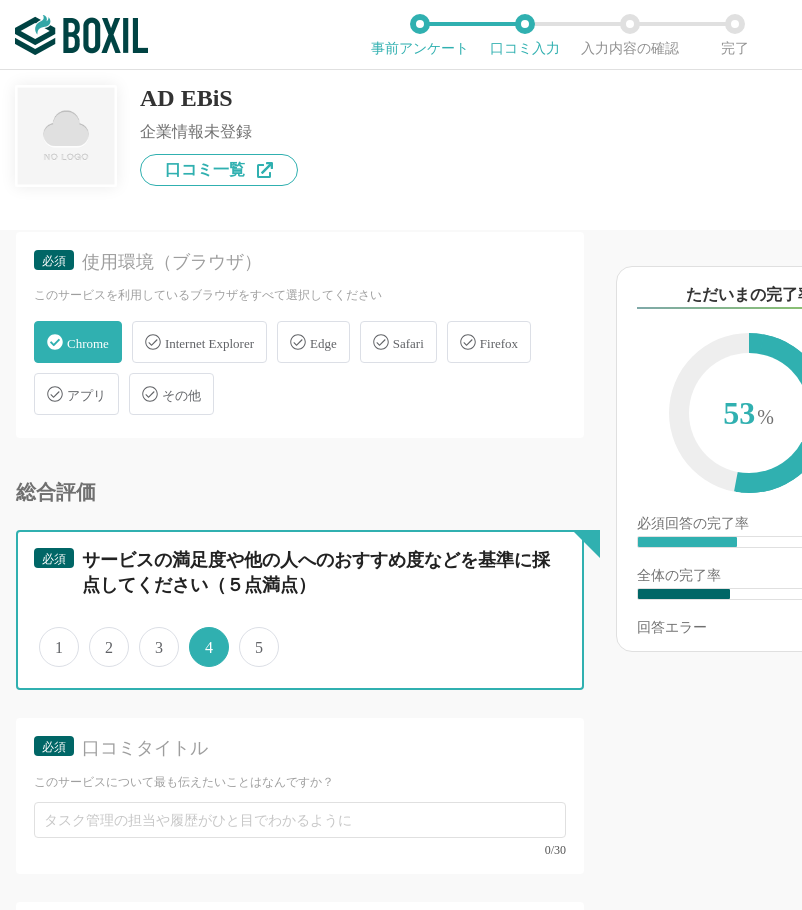 scroll, scrollTop: 1800, scrollLeft: 0, axis: vertical 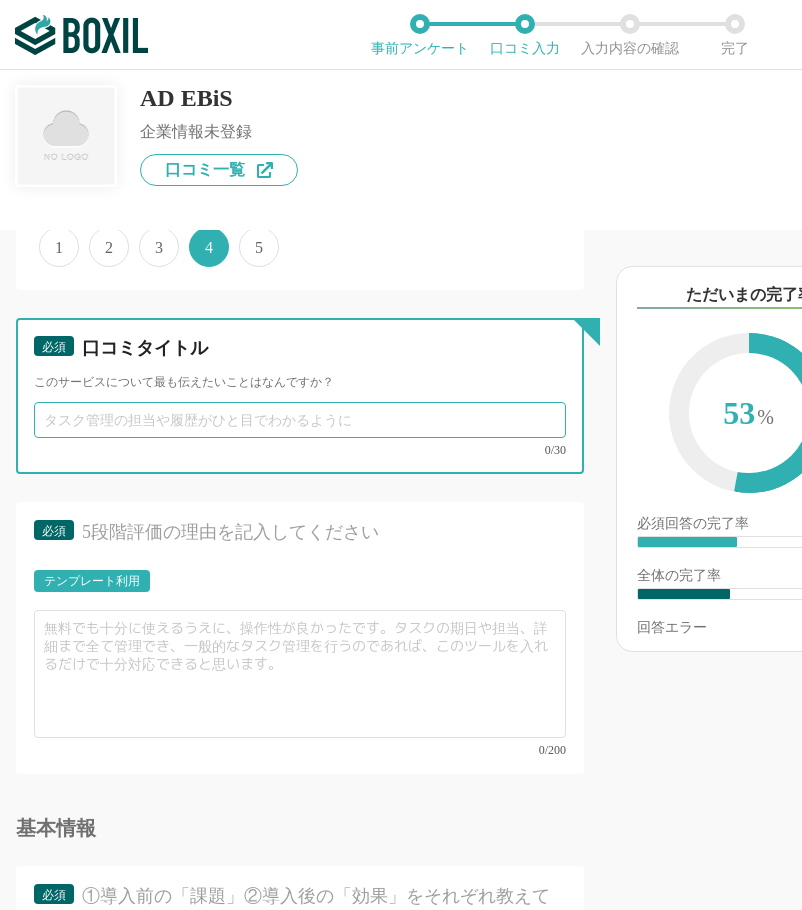 click at bounding box center (300, 420) 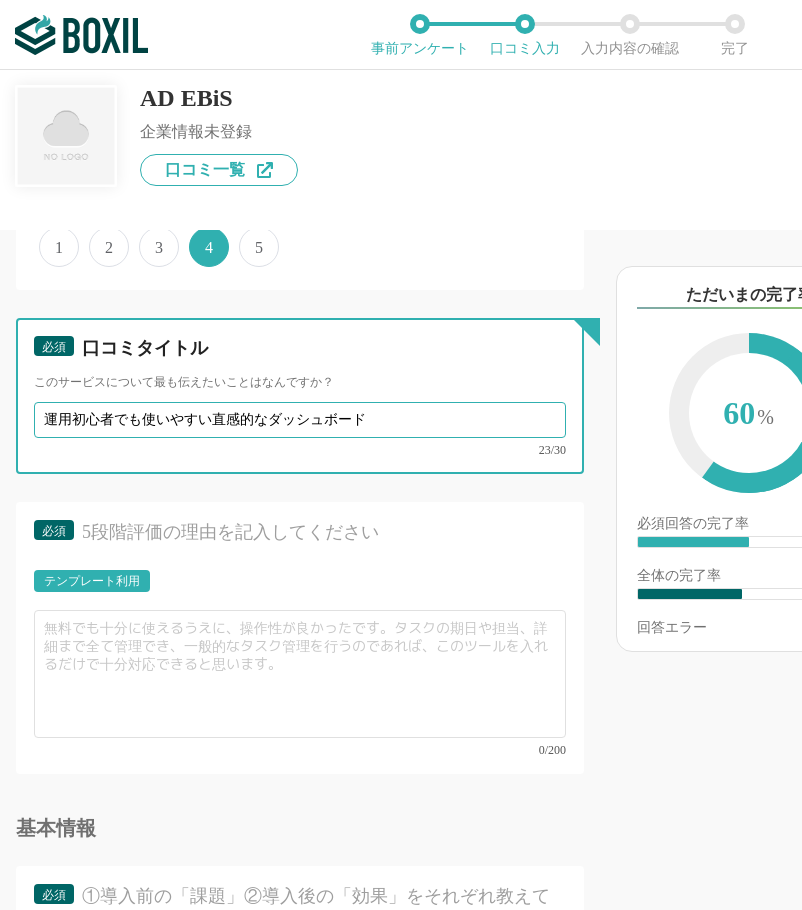 type on "運用初心者でも使いやすい直感的なダッシュボード" 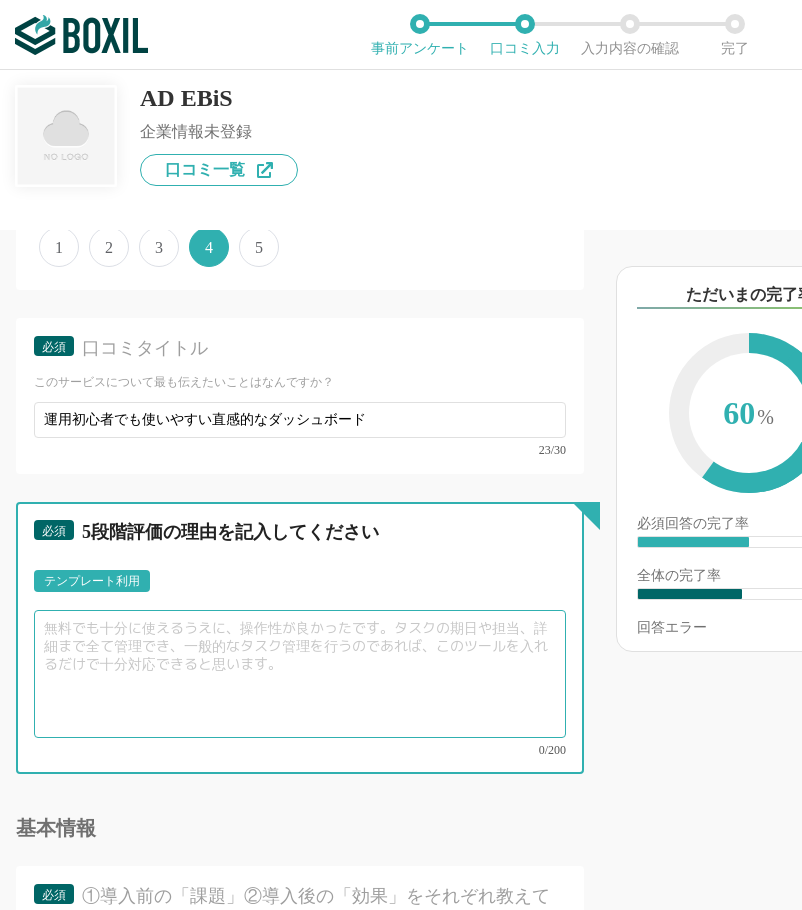 click at bounding box center (300, 674) 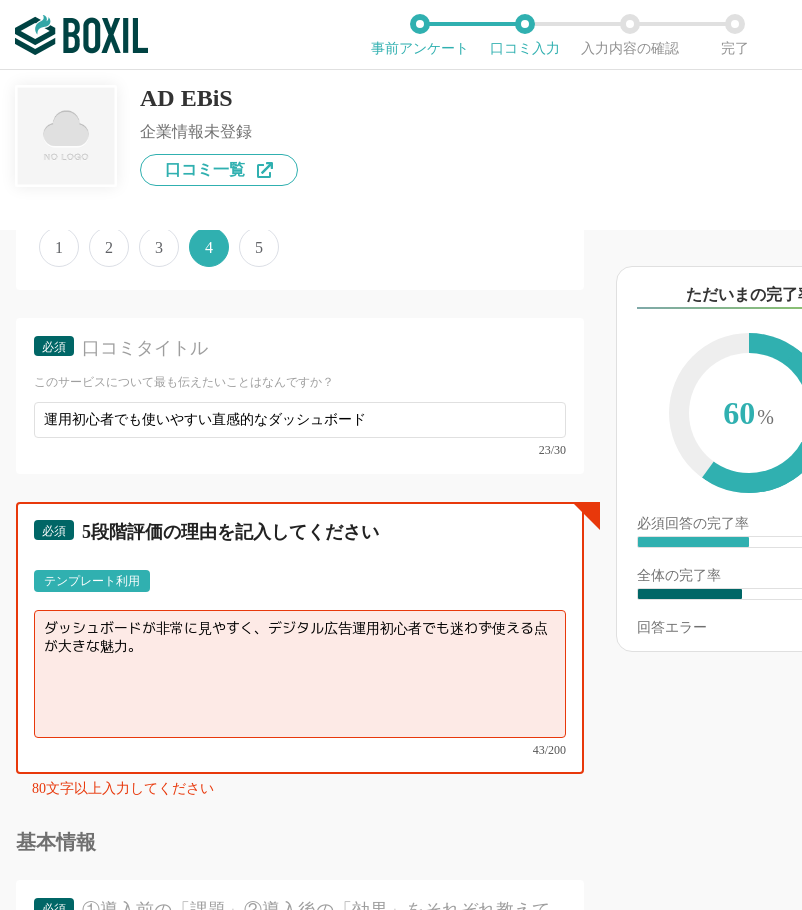 click on "ダッシュボードが非常に見やすく、デジタル広告運用初心者でも迷わず使える点が大きな魅力。" at bounding box center [300, 674] 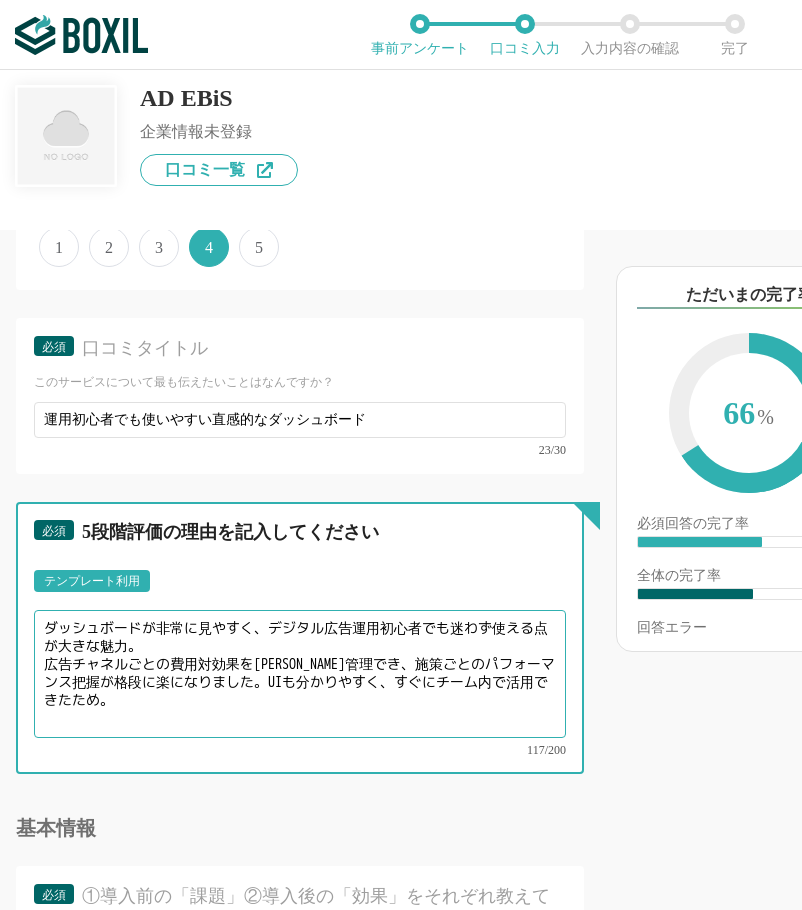 drag, startPoint x: 154, startPoint y: 709, endPoint x: 228, endPoint y: 699, distance: 74.672615 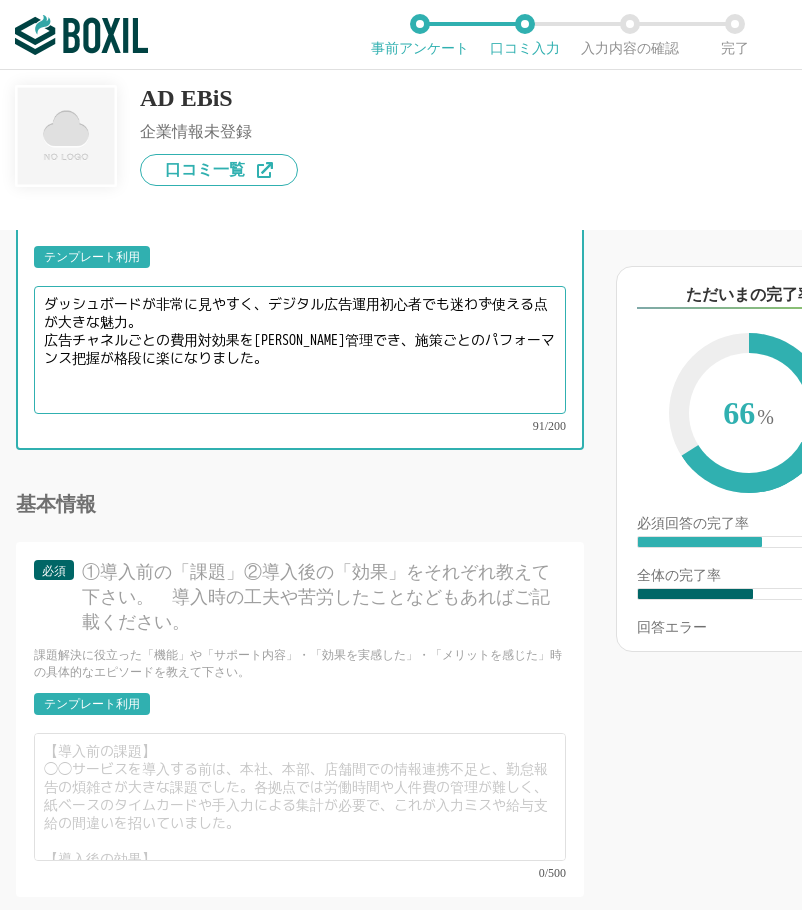 scroll, scrollTop: 2400, scrollLeft: 0, axis: vertical 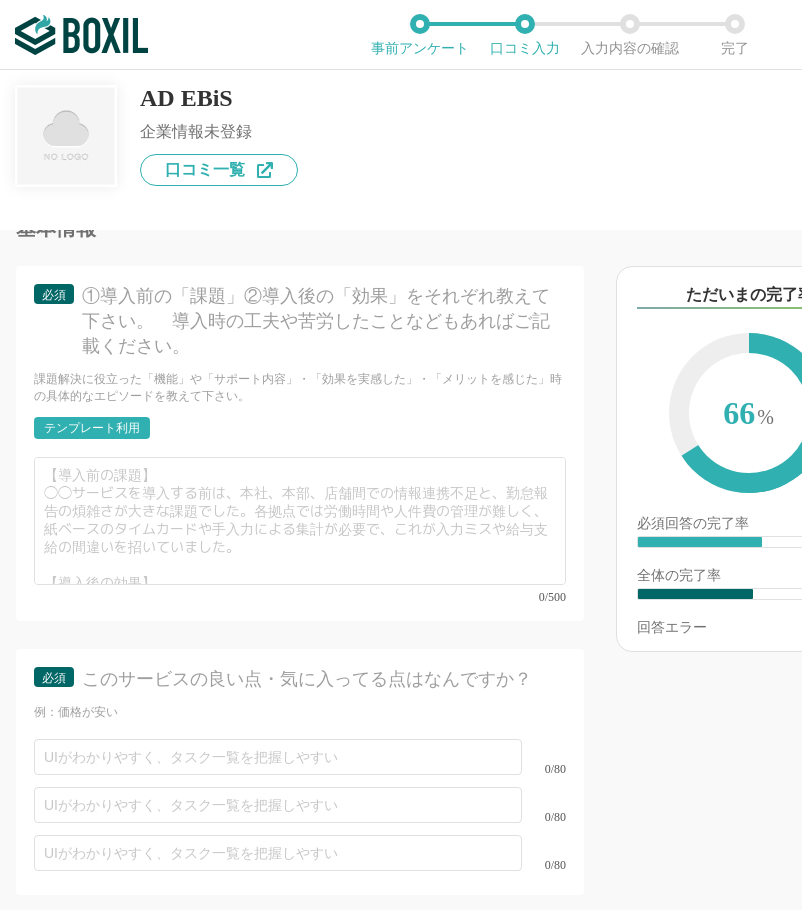 type on "ダッシュボードが非常に見やすく、デジタル広告運用初心者でも迷わず使える点が大きな魅力。
広告チャネルごとの費用対効果を一元管理でき、施策ごとのパフォーマンス把握が格段に楽になりました。" 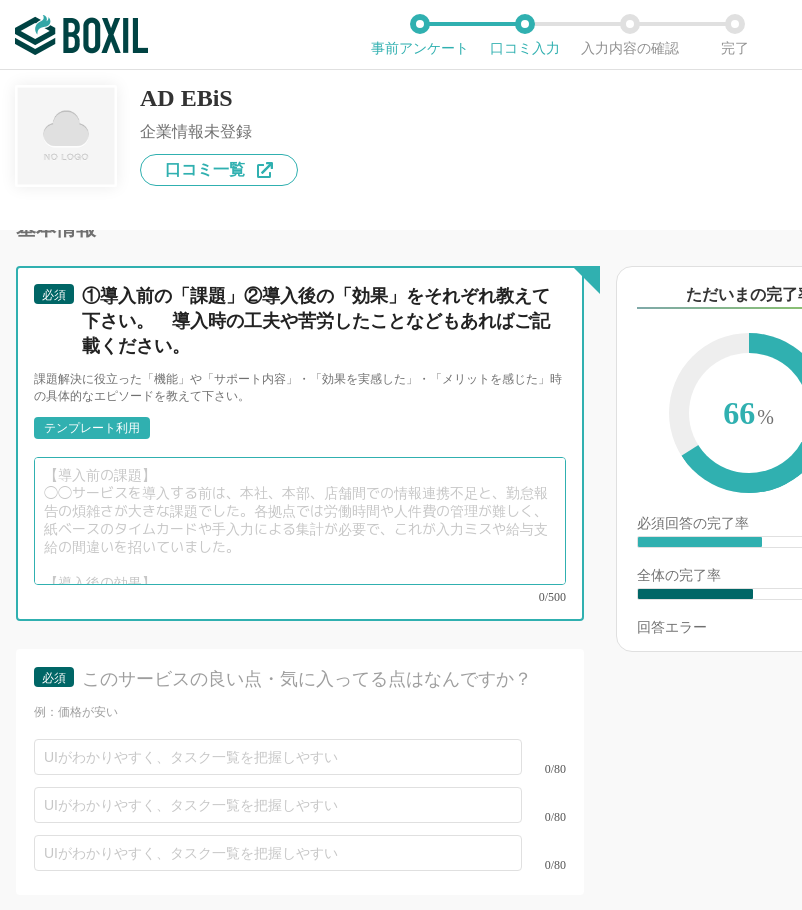 click at bounding box center [300, 521] 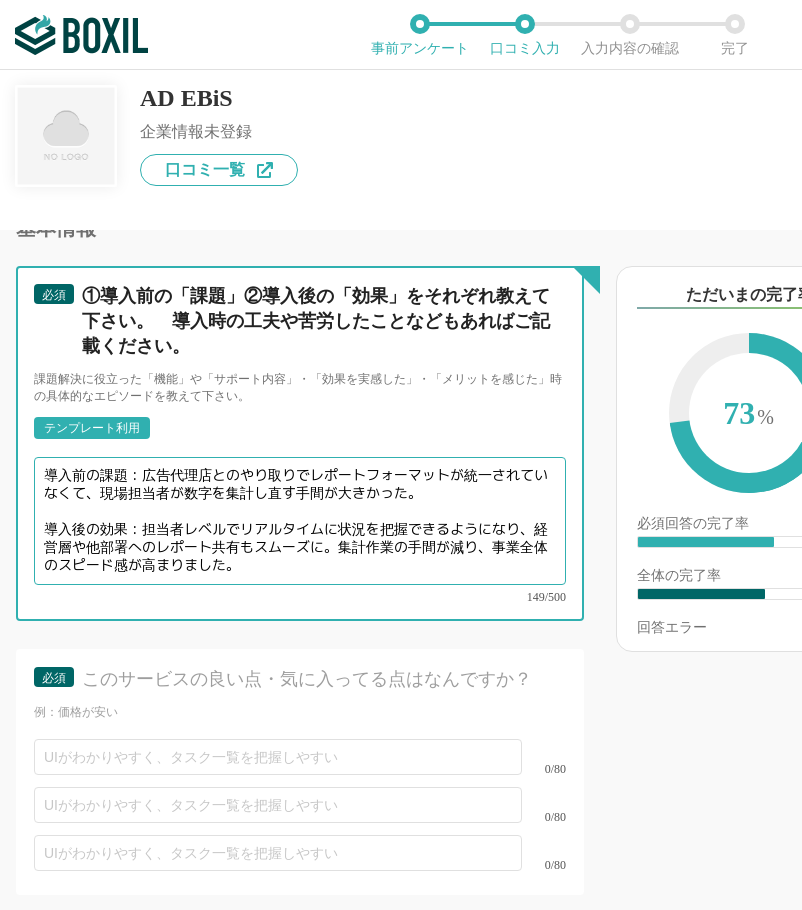 click on "導入前の課題：広告代理店とのやり取りでレポートフォーマットが統一されていなくて、現場担当者が数字を集計し直す手間が大きかった。
導入後の効果：担当者レベルでリアルタイムに状況を把握できるようになり、経営層や他部署へのレポート共有もスムーズに。集計作業の手間が減り、事業全体のスピード感が高まりました。" at bounding box center [300, 521] 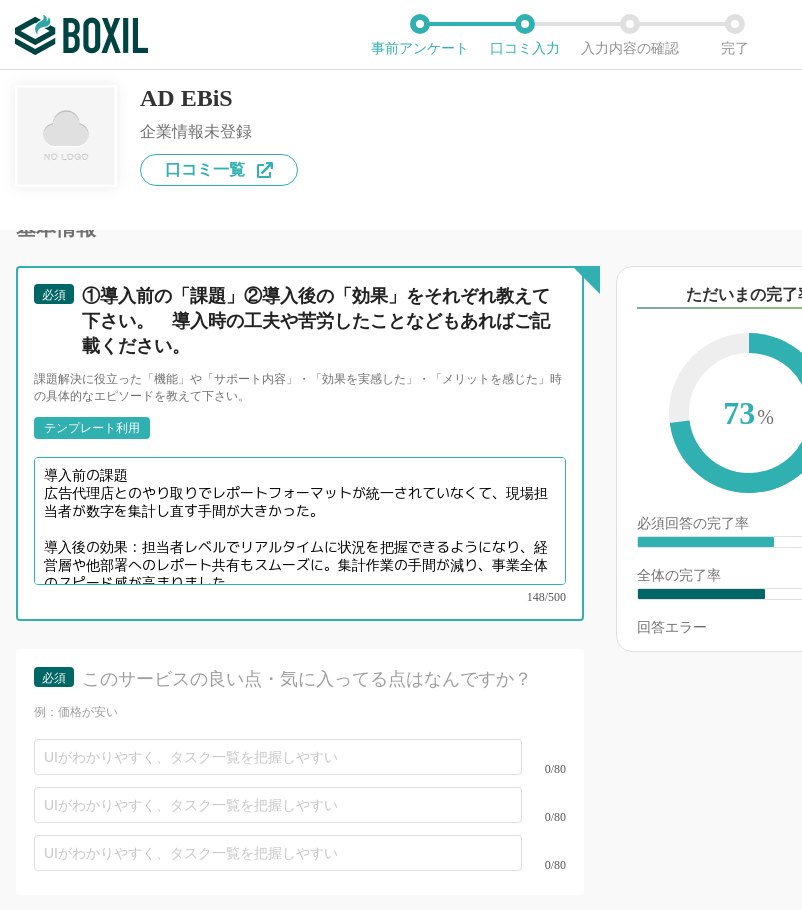 click on "導入前の課題
広告代理店とのやり取りでレポートフォーマットが統一されていなくて、現場担当者が数字を集計し直す手間が大きかった。
導入後の効果：担当者レベルでリアルタイムに状況を把握できるようになり、経営層や他部署へのレポート共有もスムーズに。集計作業の手間が減り、事業全体のスピード感が高まりました。" at bounding box center (300, 521) 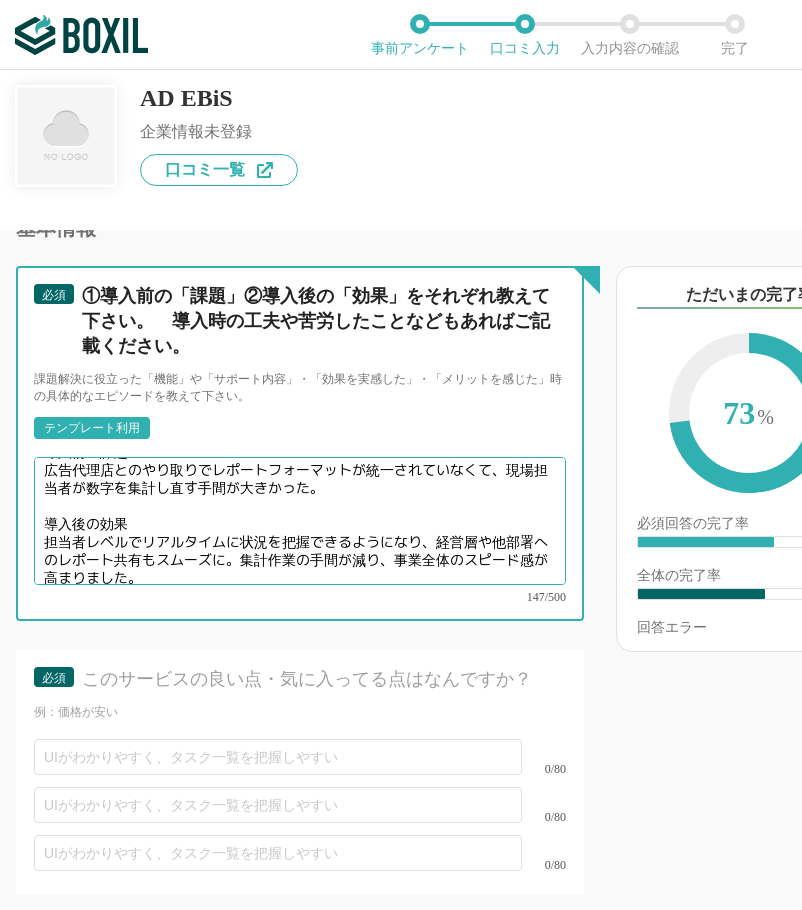 scroll, scrollTop: 28, scrollLeft: 0, axis: vertical 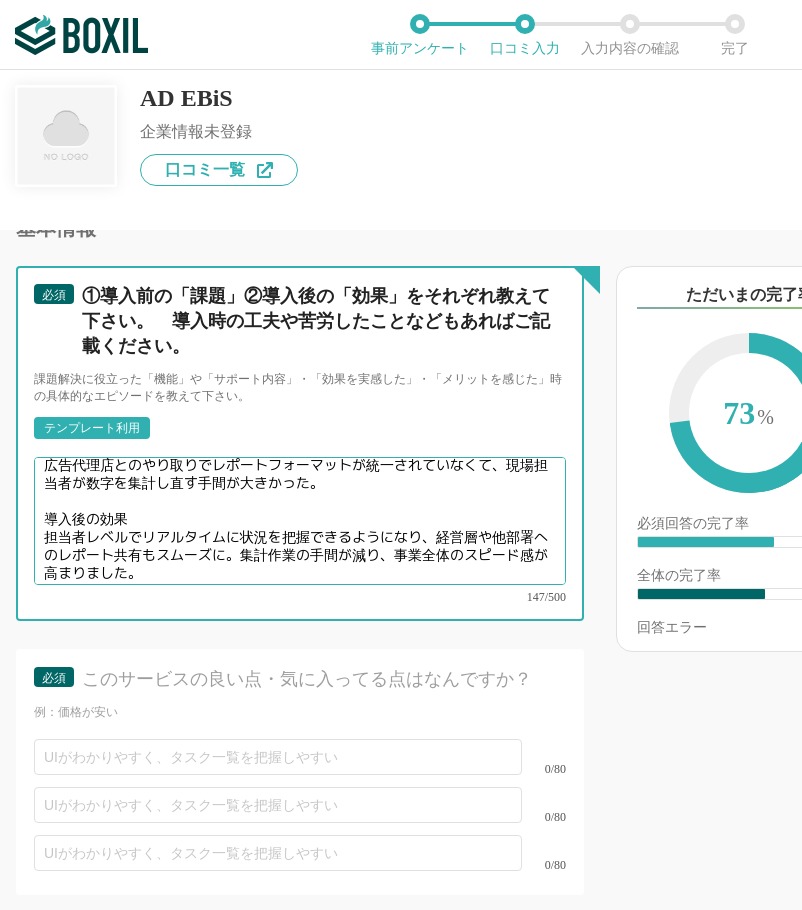 click on "導入前の課題
広告代理店とのやり取りでレポートフォーマットが統一されていなくて、現場担当者が数字を集計し直す手間が大きかった。
導入後の効果
担当者レベルでリアルタイムに状況を把握できるようになり、経営層や他部署へのレポート共有もスムーズに。集計作業の手間が減り、事業全体のスピード感が高まりました。" at bounding box center [300, 521] 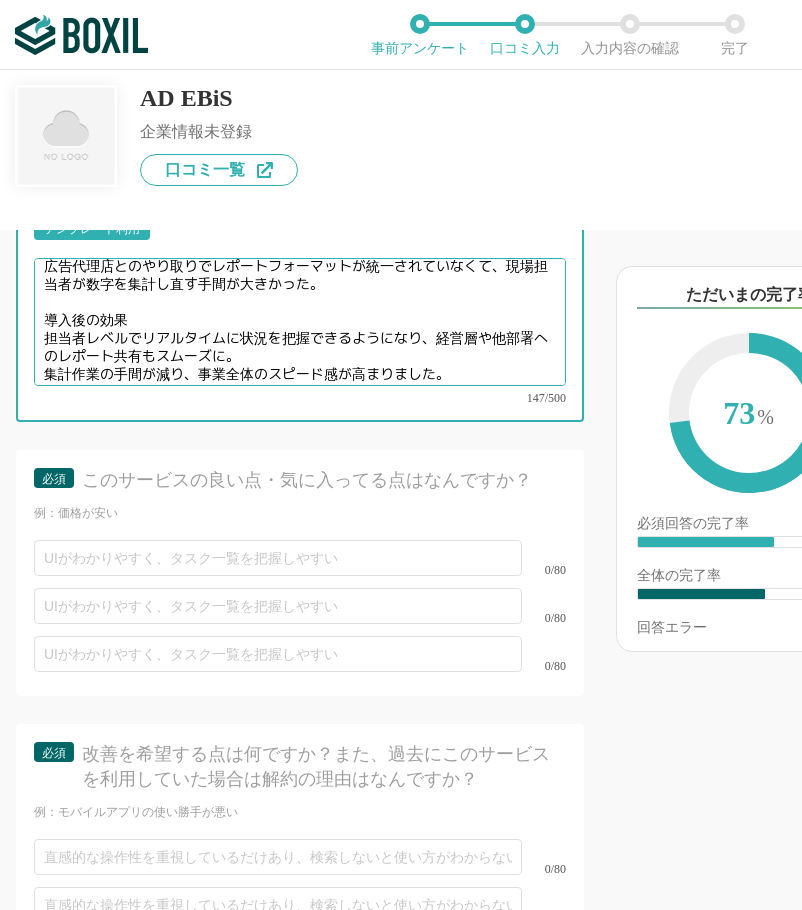 scroll, scrollTop: 2500, scrollLeft: 0, axis: vertical 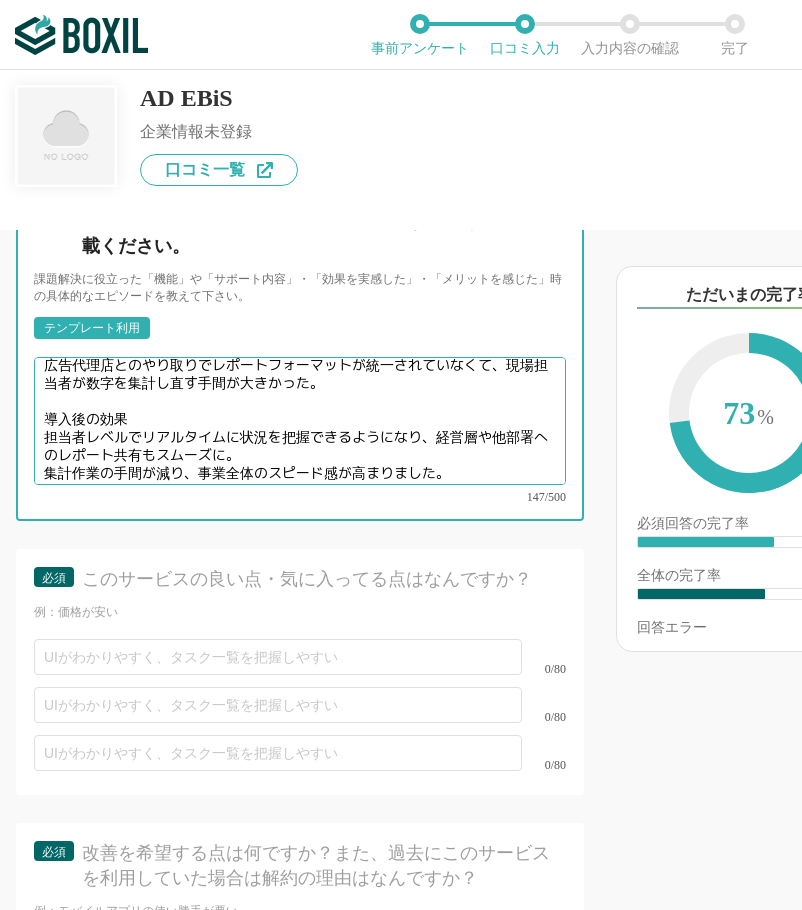 type on "導入前の課題
広告代理店とのやり取りでレポートフォーマットが統一されていなくて、現場担当者が数字を集計し直す手間が大きかった。
導入後の効果
担当者レベルでリアルタイムに状況を把握できるようになり、経営層や他部署へのレポート共有もスムーズに。
集計作業の手間が減り、事業全体のスピード感が高まりました。" 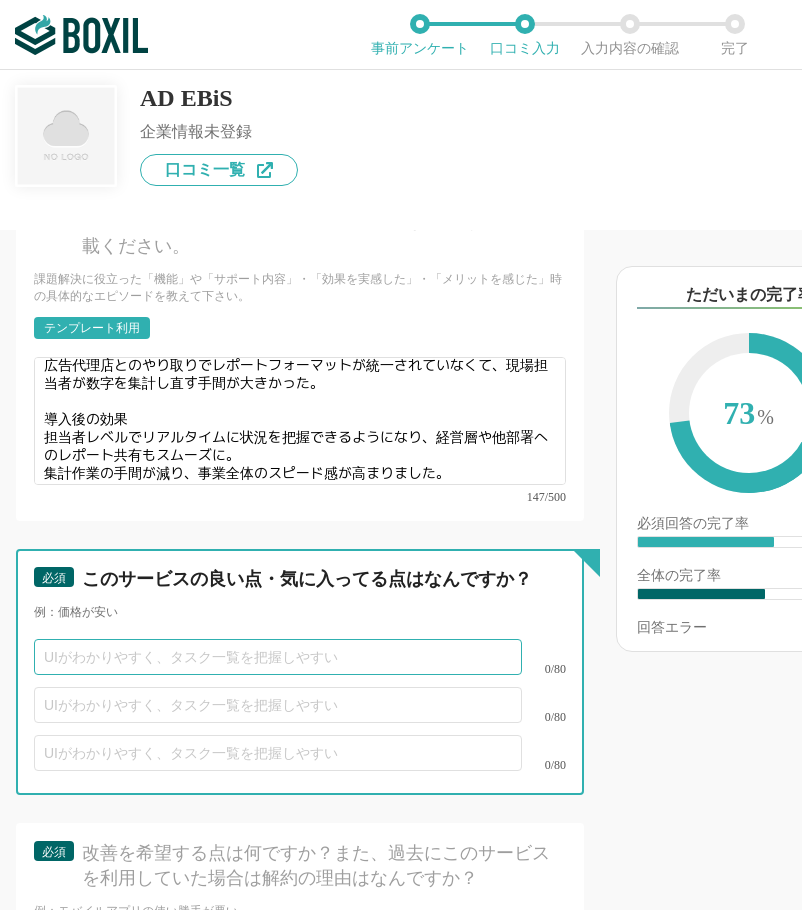 click at bounding box center (278, 657) 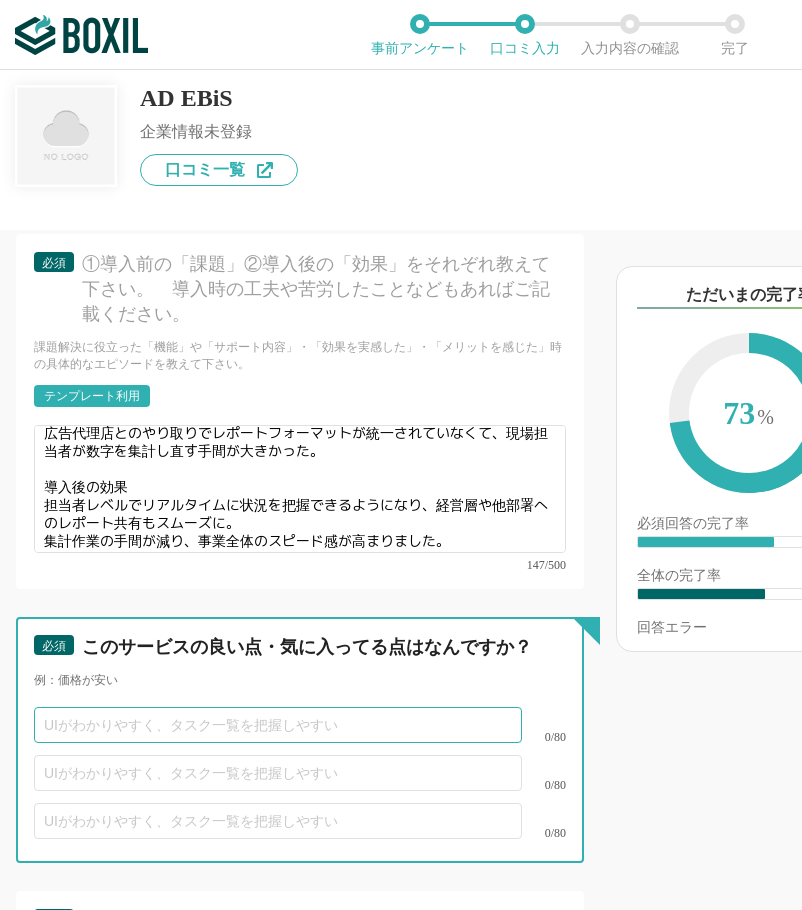 scroll, scrollTop: 2400, scrollLeft: 0, axis: vertical 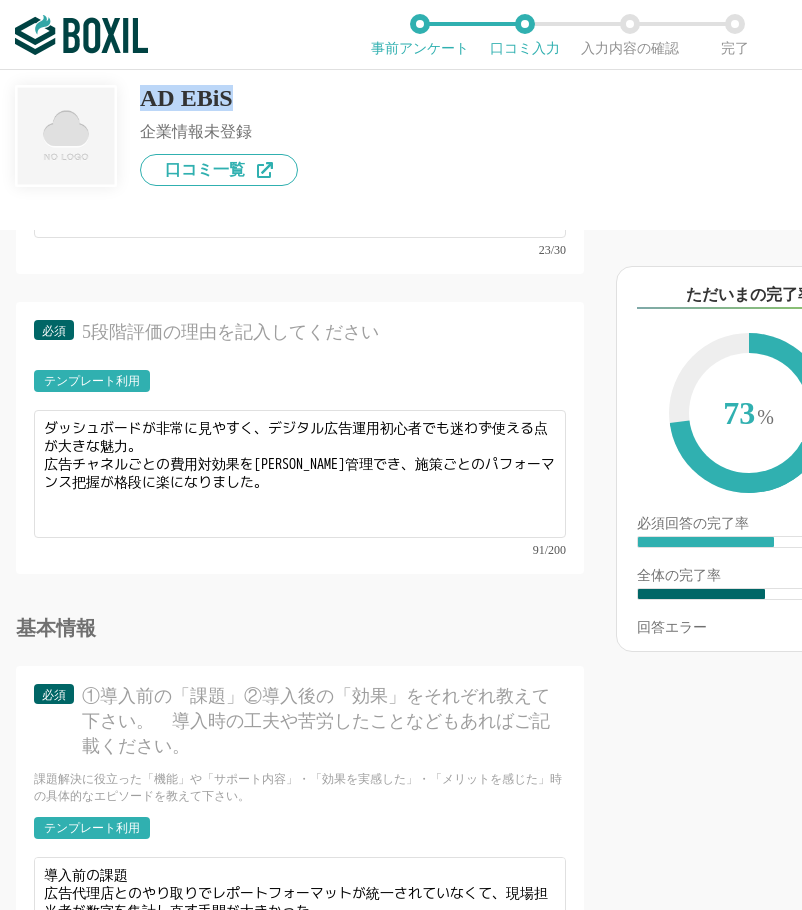 drag, startPoint x: 228, startPoint y: 99, endPoint x: 145, endPoint y: 102, distance: 83.0542 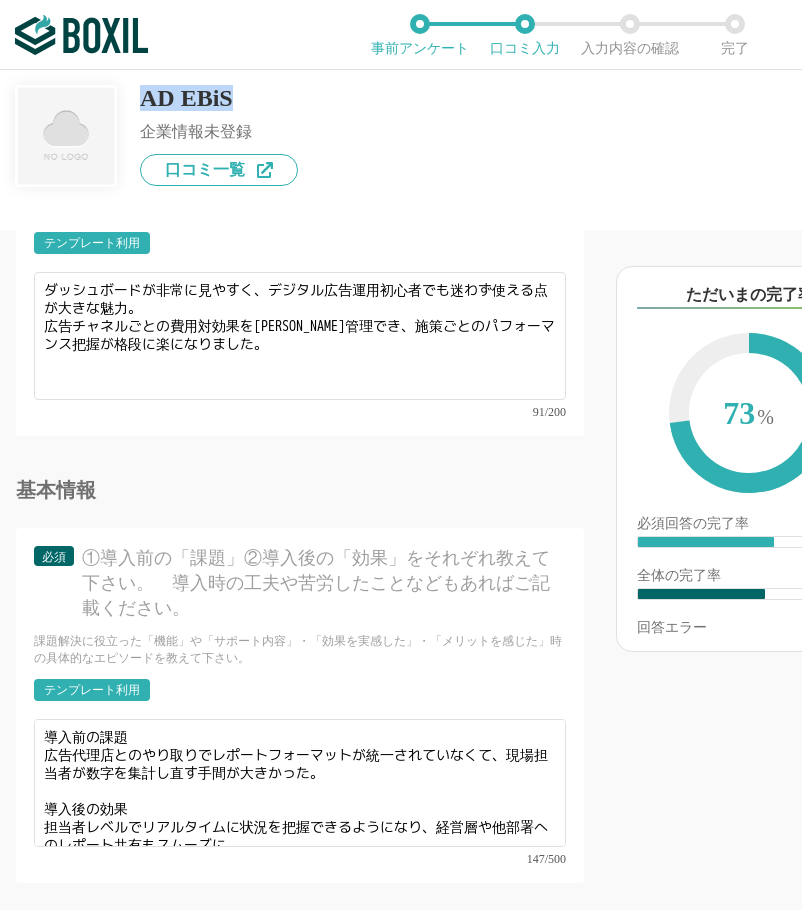 scroll, scrollTop: 2600, scrollLeft: 0, axis: vertical 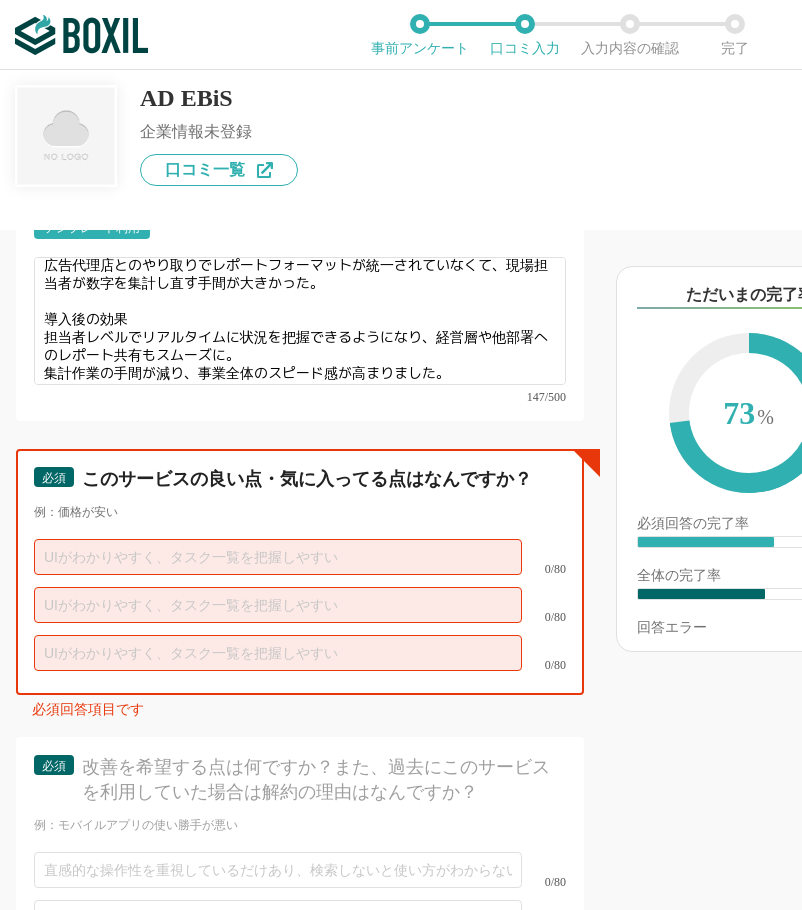 click at bounding box center [278, 557] 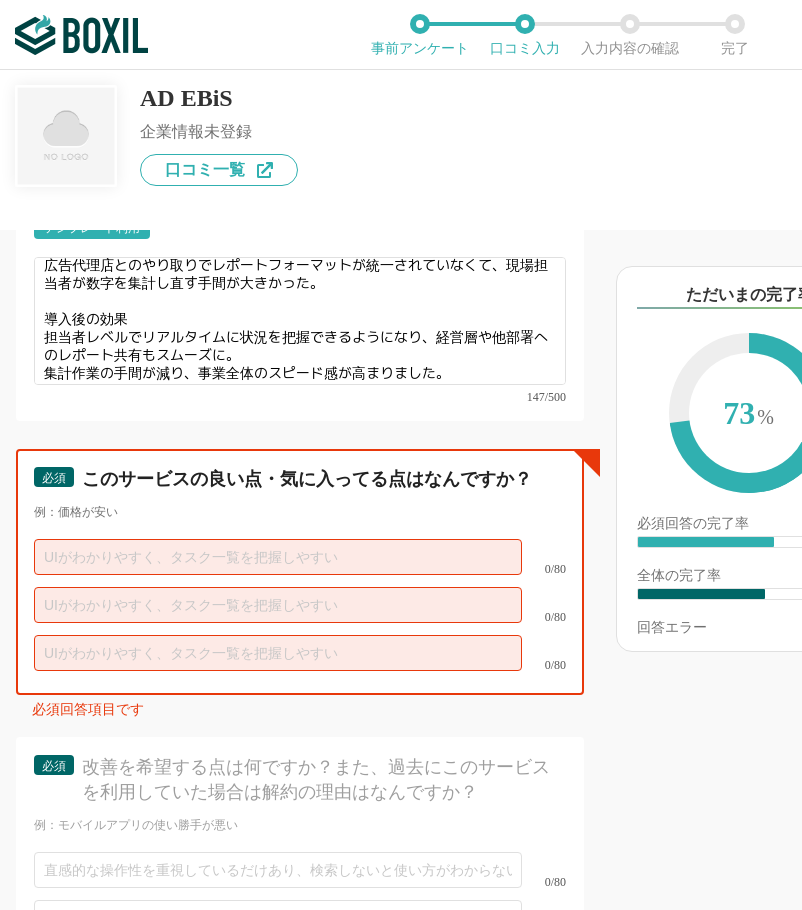 click at bounding box center [278, 557] 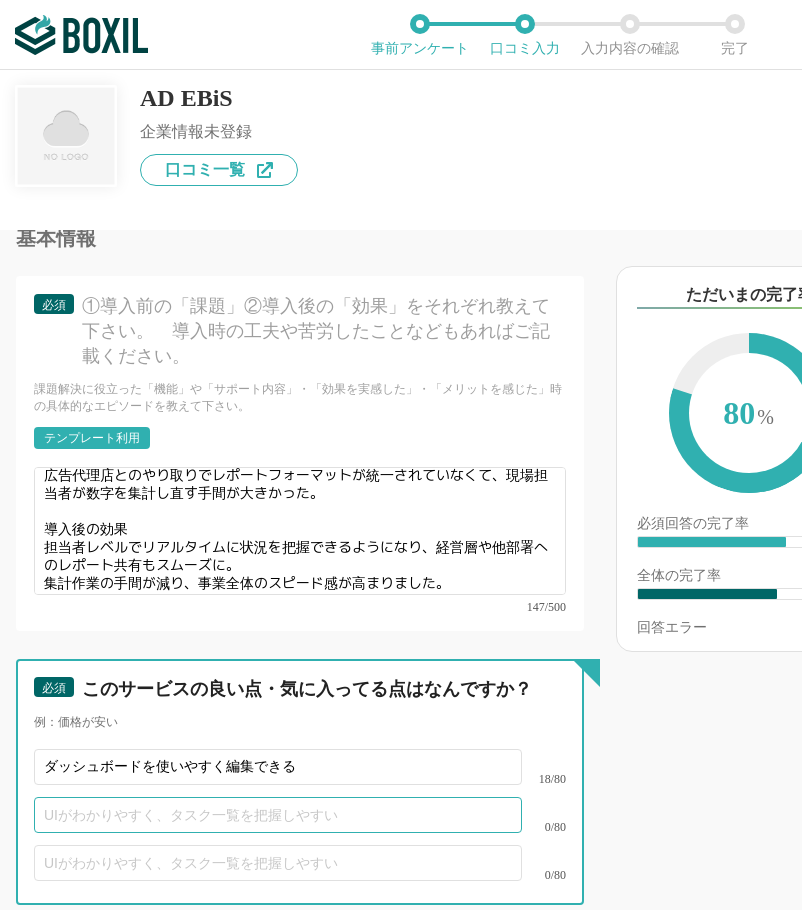 scroll, scrollTop: 2400, scrollLeft: 0, axis: vertical 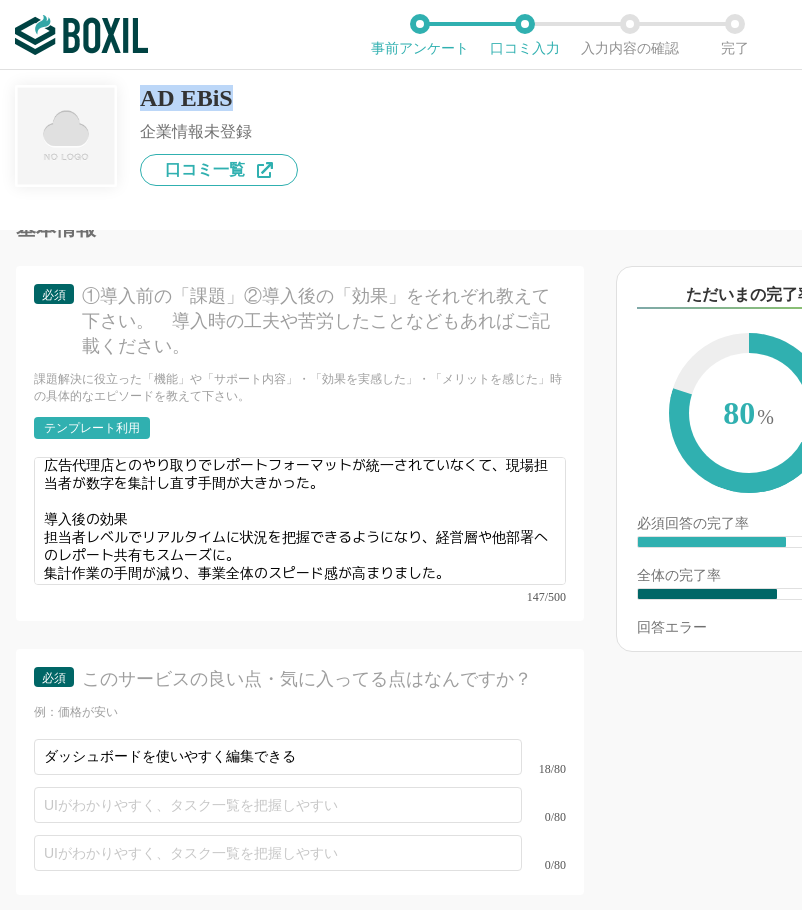 drag, startPoint x: 248, startPoint y: 93, endPoint x: 136, endPoint y: 92, distance: 112.00446 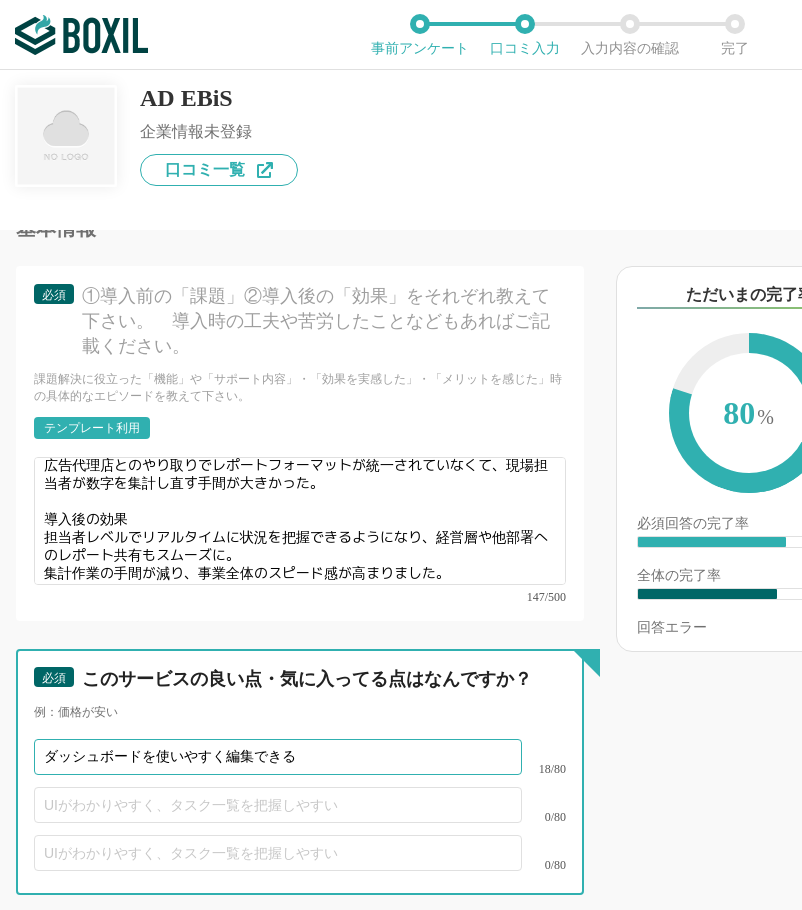 drag, startPoint x: 147, startPoint y: 734, endPoint x: 436, endPoint y: 751, distance: 289.49957 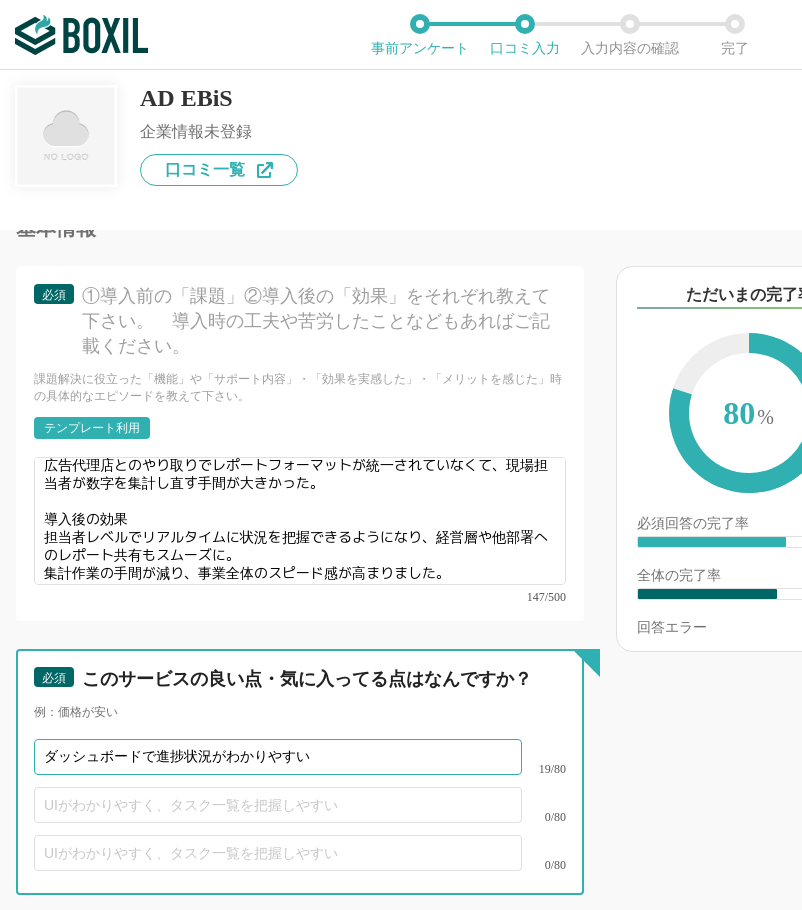 drag, startPoint x: 191, startPoint y: 711, endPoint x: 180, endPoint y: 696, distance: 18.601076 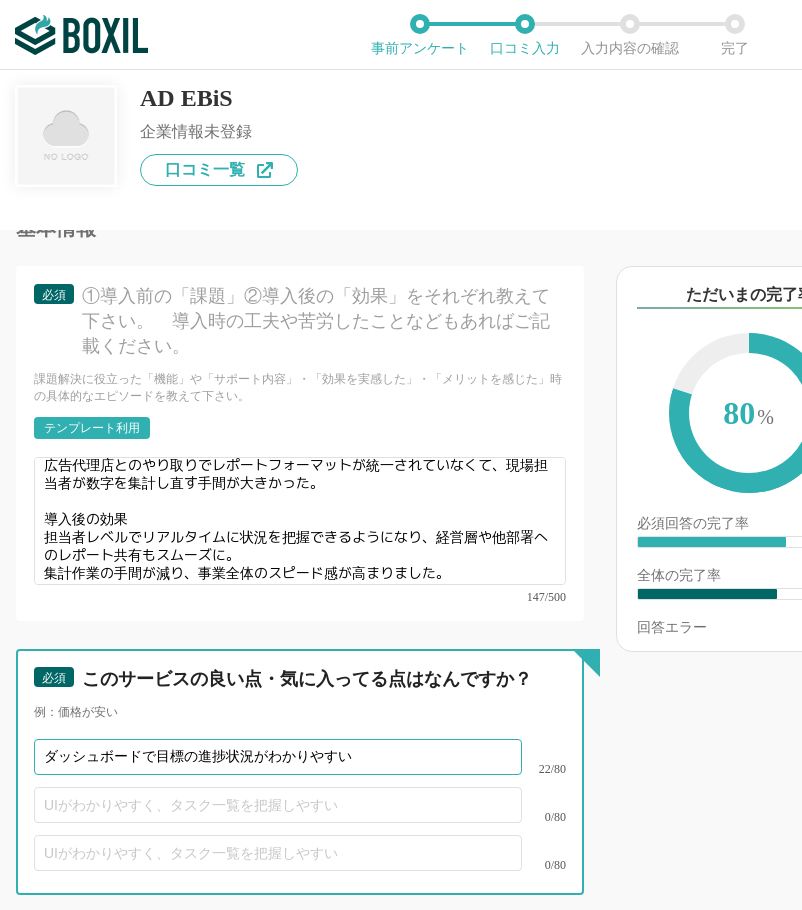 type on "ダッシュボードで目標の進捗状況がわかりやすい" 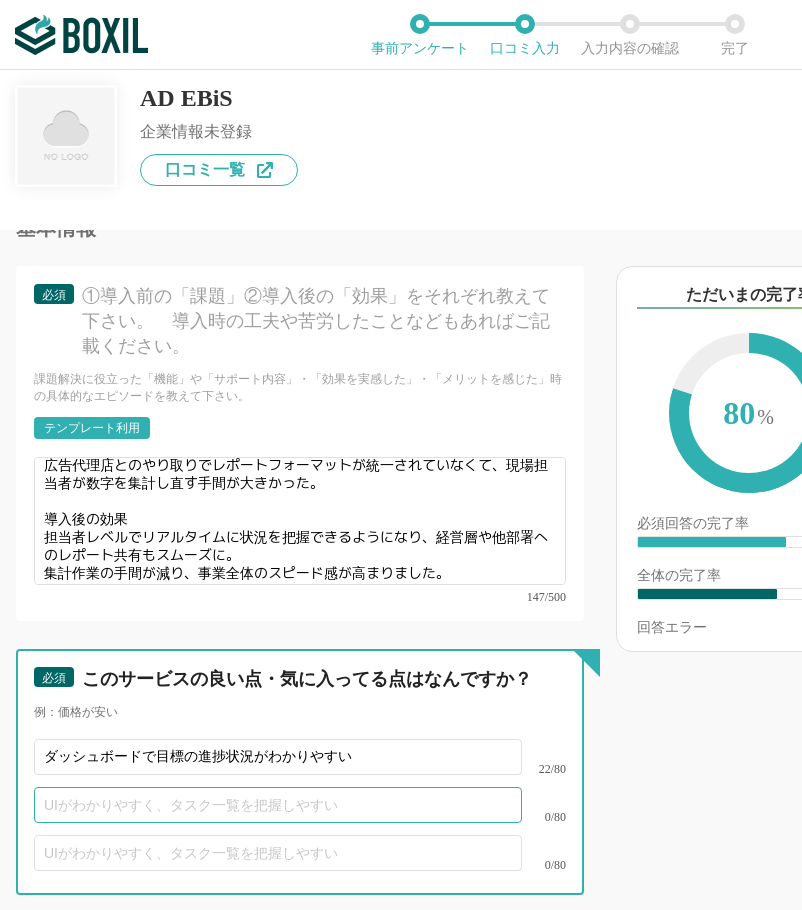 click at bounding box center [278, 805] 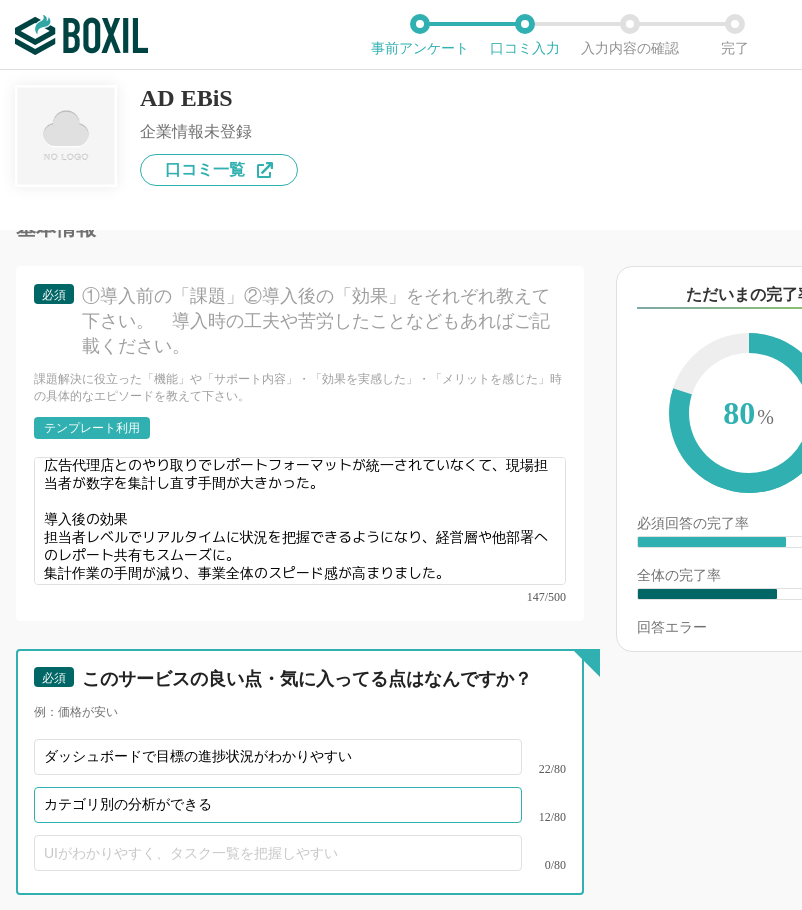 type on "カテゴリ別の分析ができる" 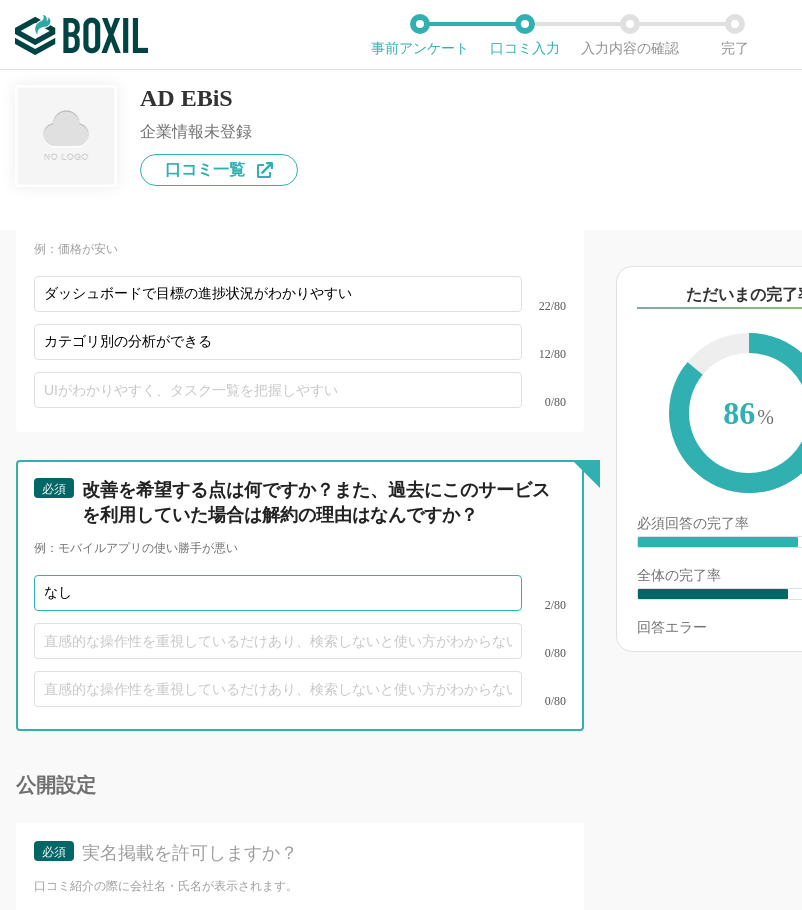 scroll, scrollTop: 3010, scrollLeft: 0, axis: vertical 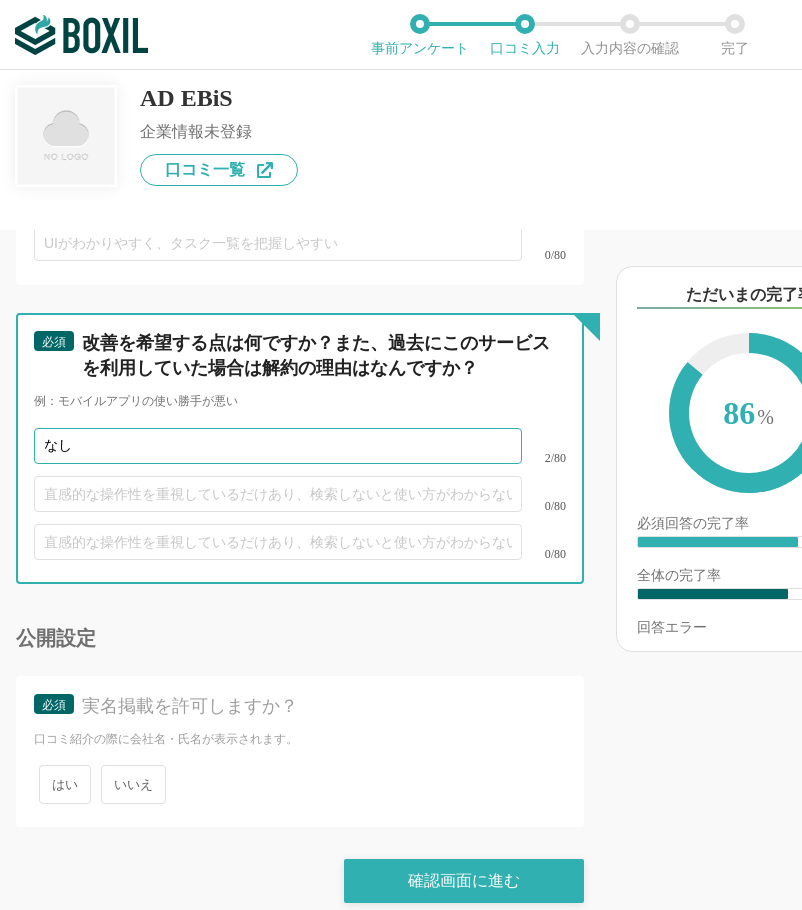 type on "なし" 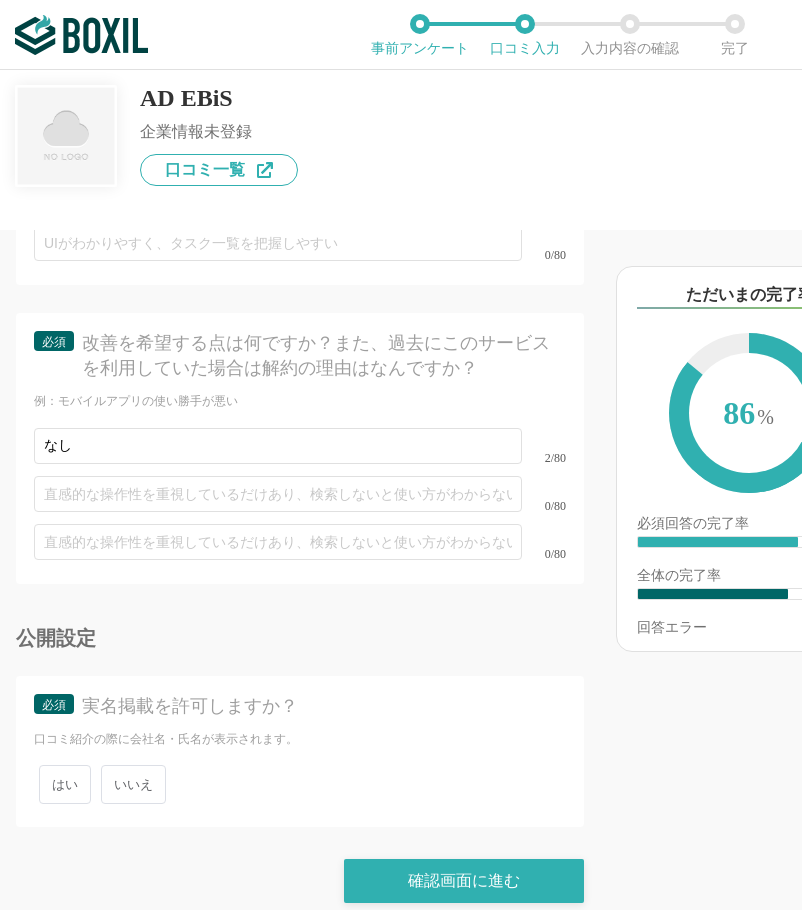 click on "いいえ" at bounding box center (133, 784) 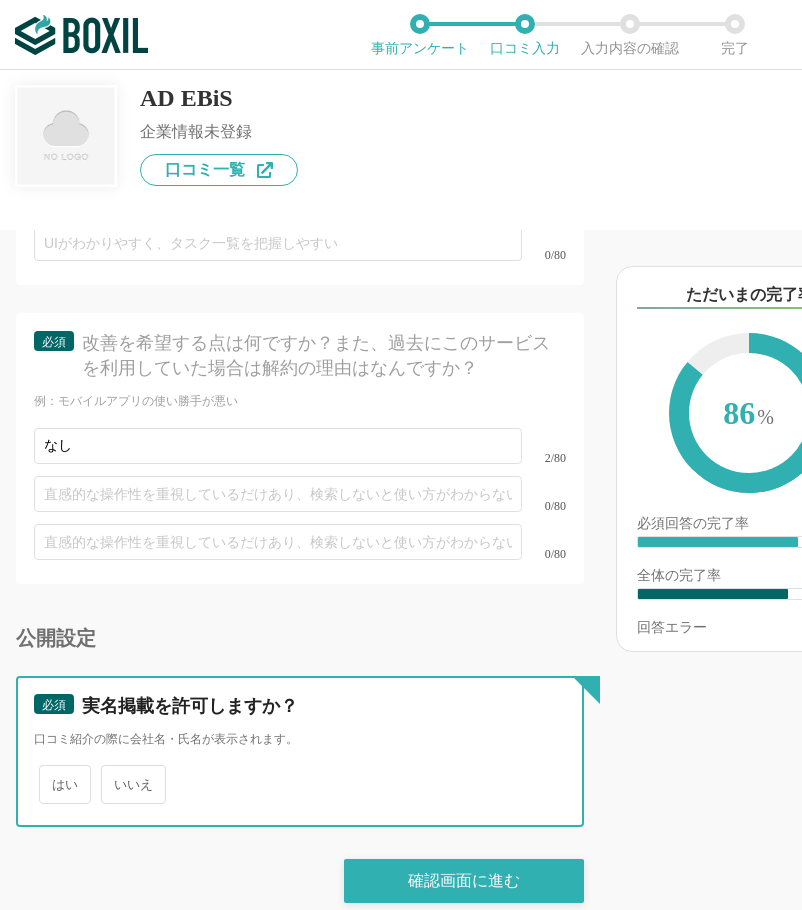 click on "いいえ" at bounding box center [112, 774] 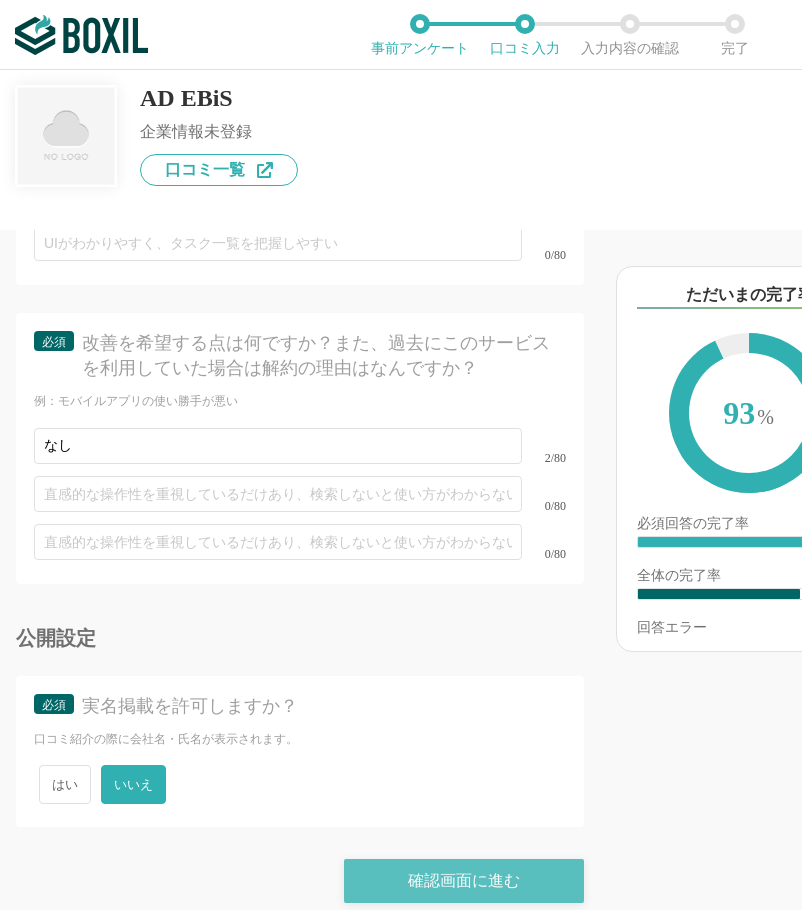 click on "確認画面に進む" at bounding box center (464, 881) 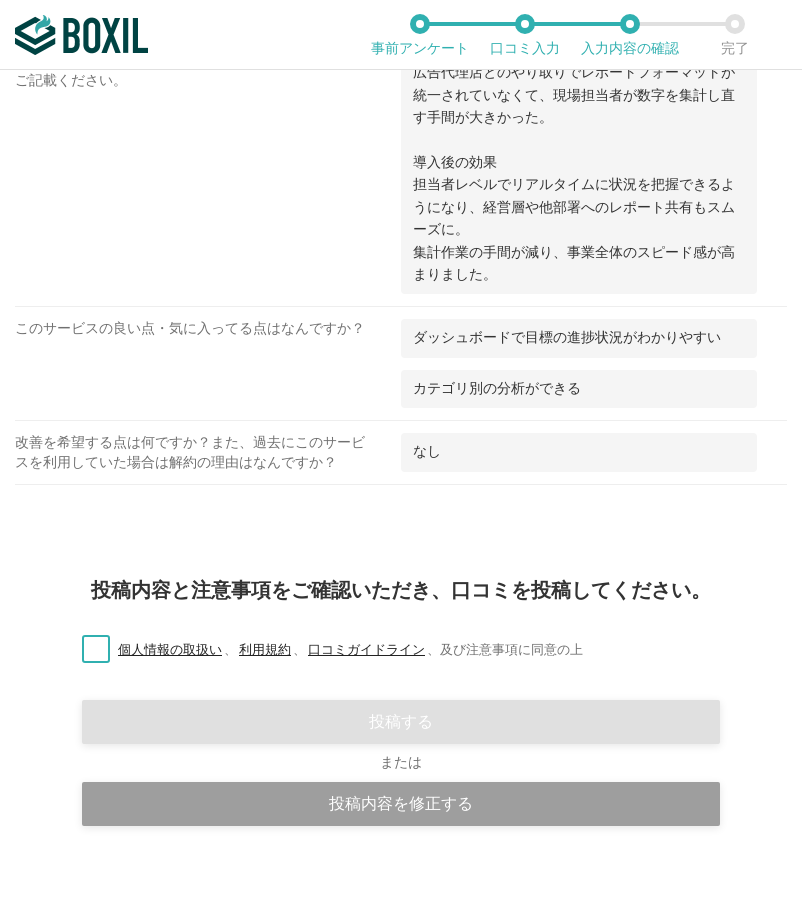 scroll, scrollTop: 1459, scrollLeft: 0, axis: vertical 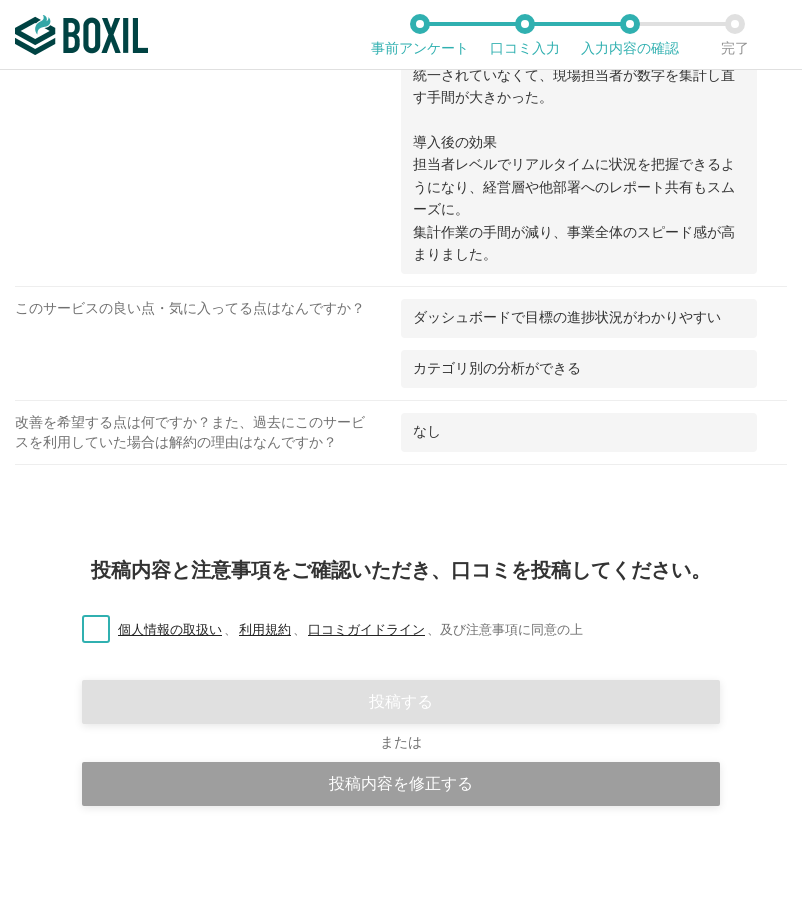 click on "個人情報の取扱い 、 利用規約 、 口コミガイドライン 、 及び注意事項に同意の上" at bounding box center (324, 630) 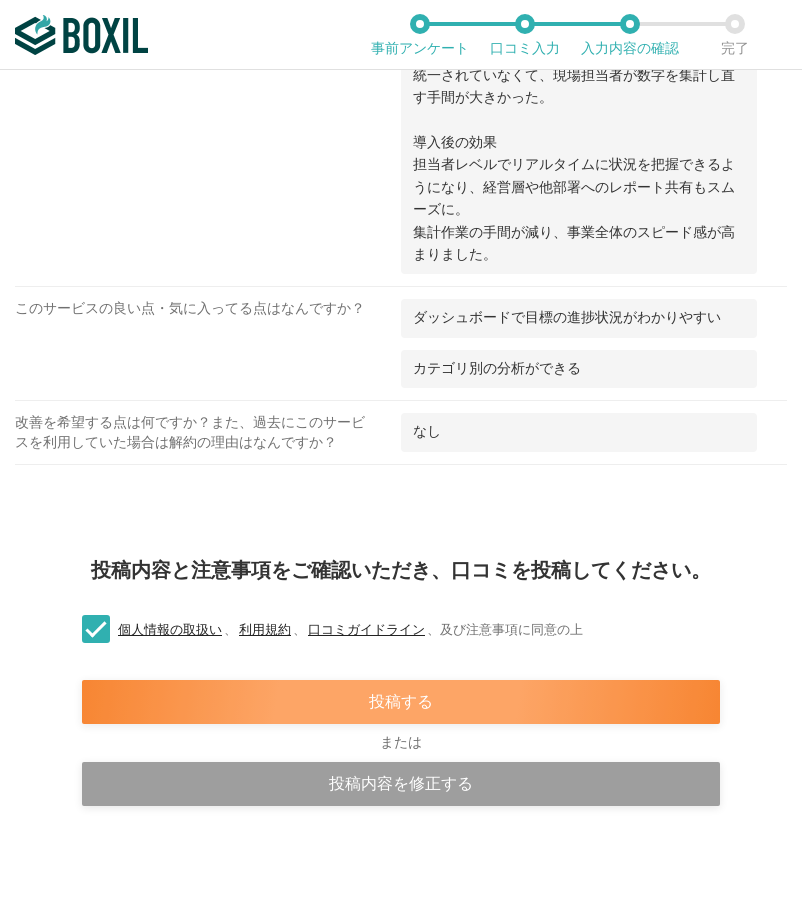 click on "投稿する" at bounding box center (401, 702) 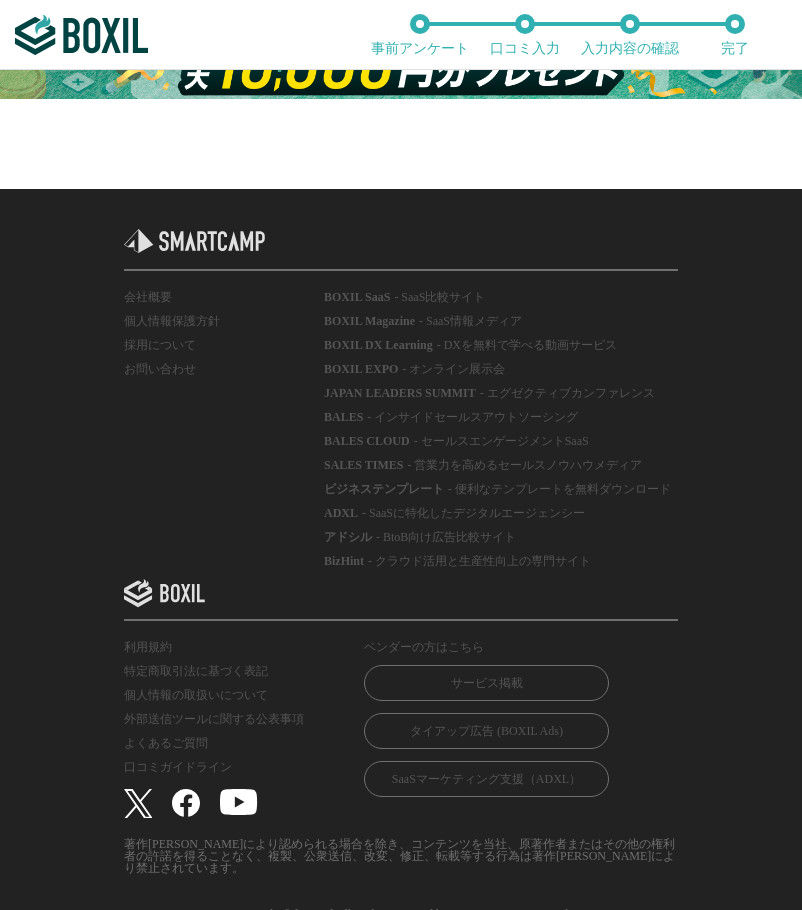 scroll, scrollTop: 1316, scrollLeft: 0, axis: vertical 